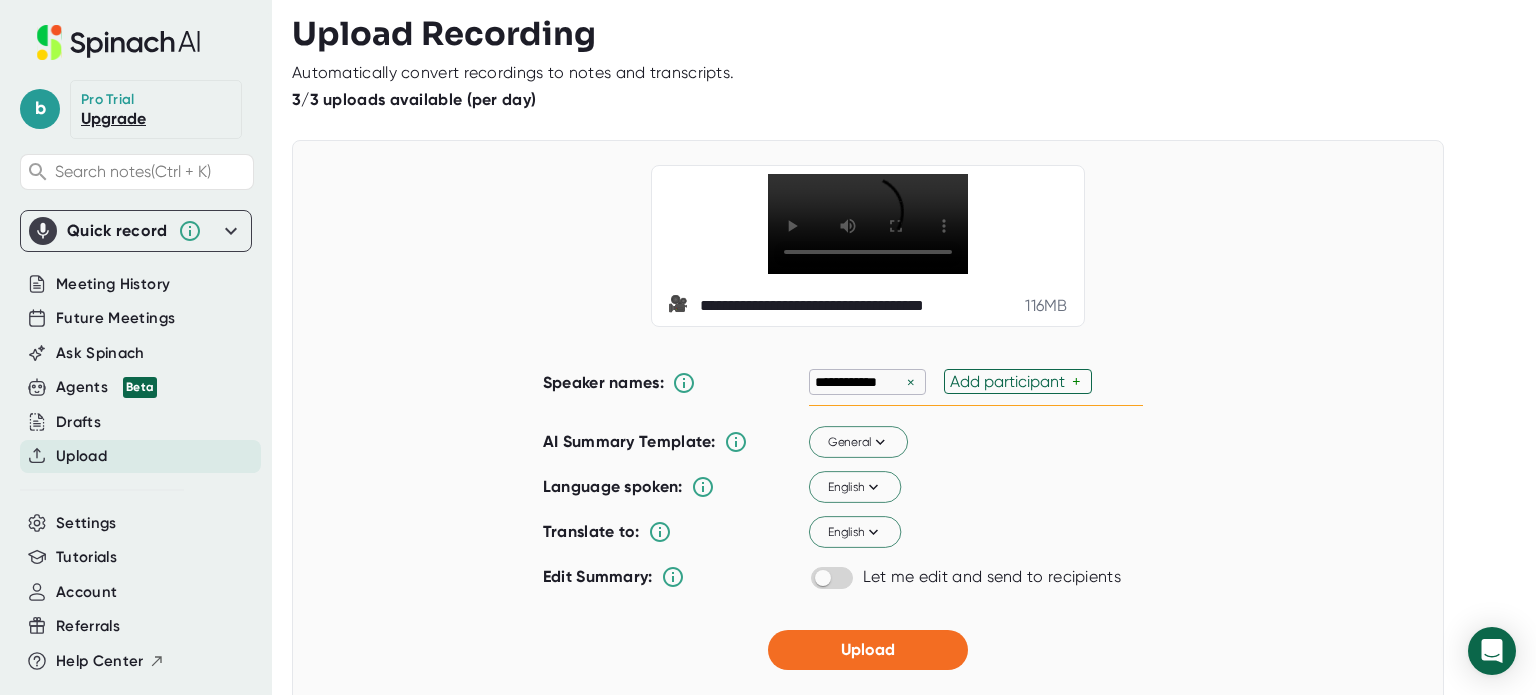 scroll, scrollTop: 0, scrollLeft: 0, axis: both 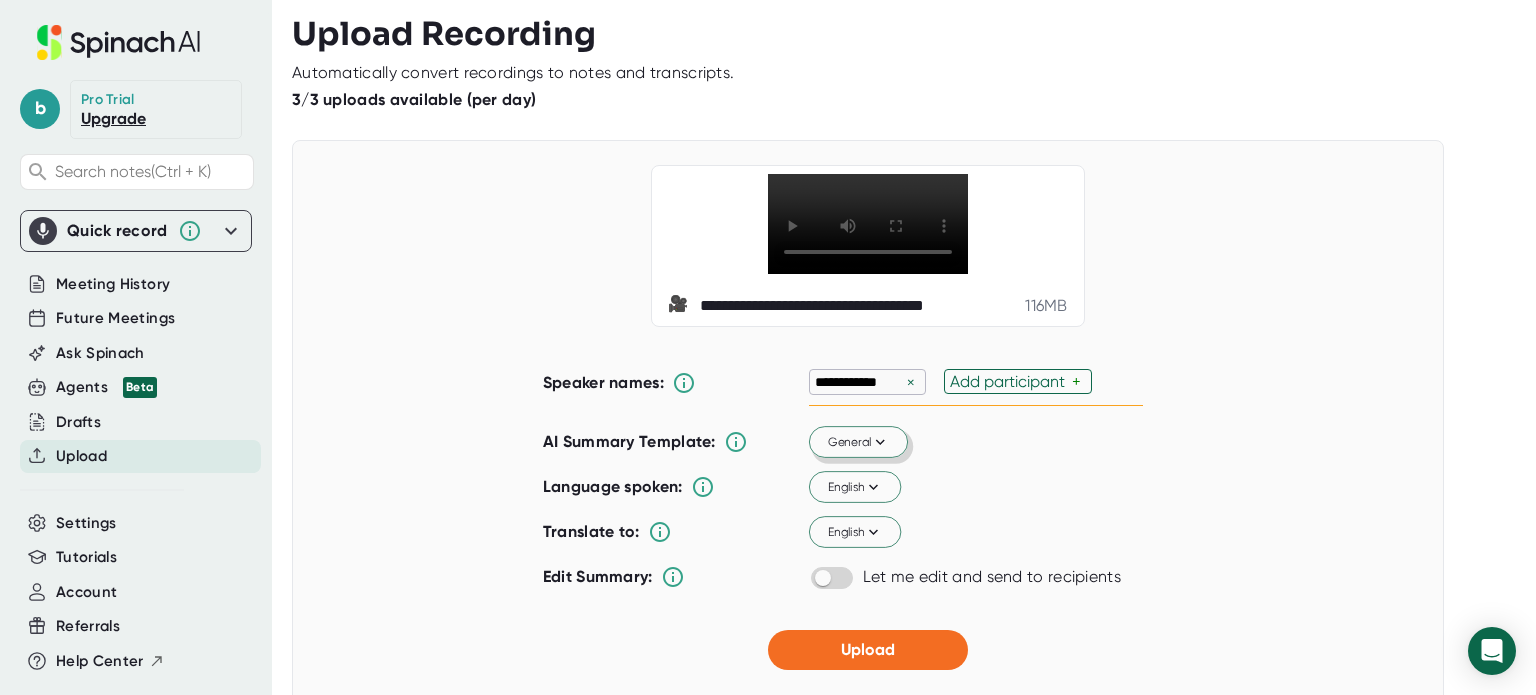 click on "General" at bounding box center (858, 443) 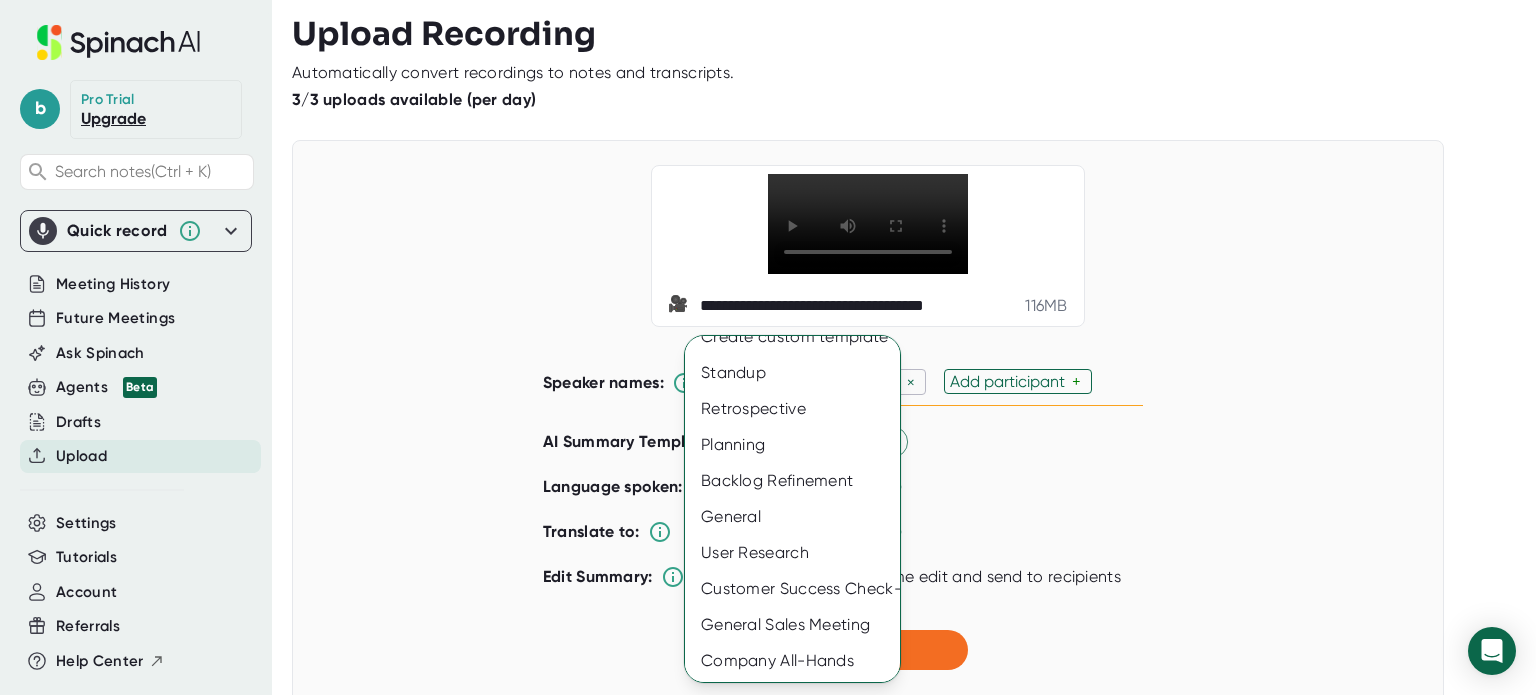 scroll, scrollTop: 0, scrollLeft: 0, axis: both 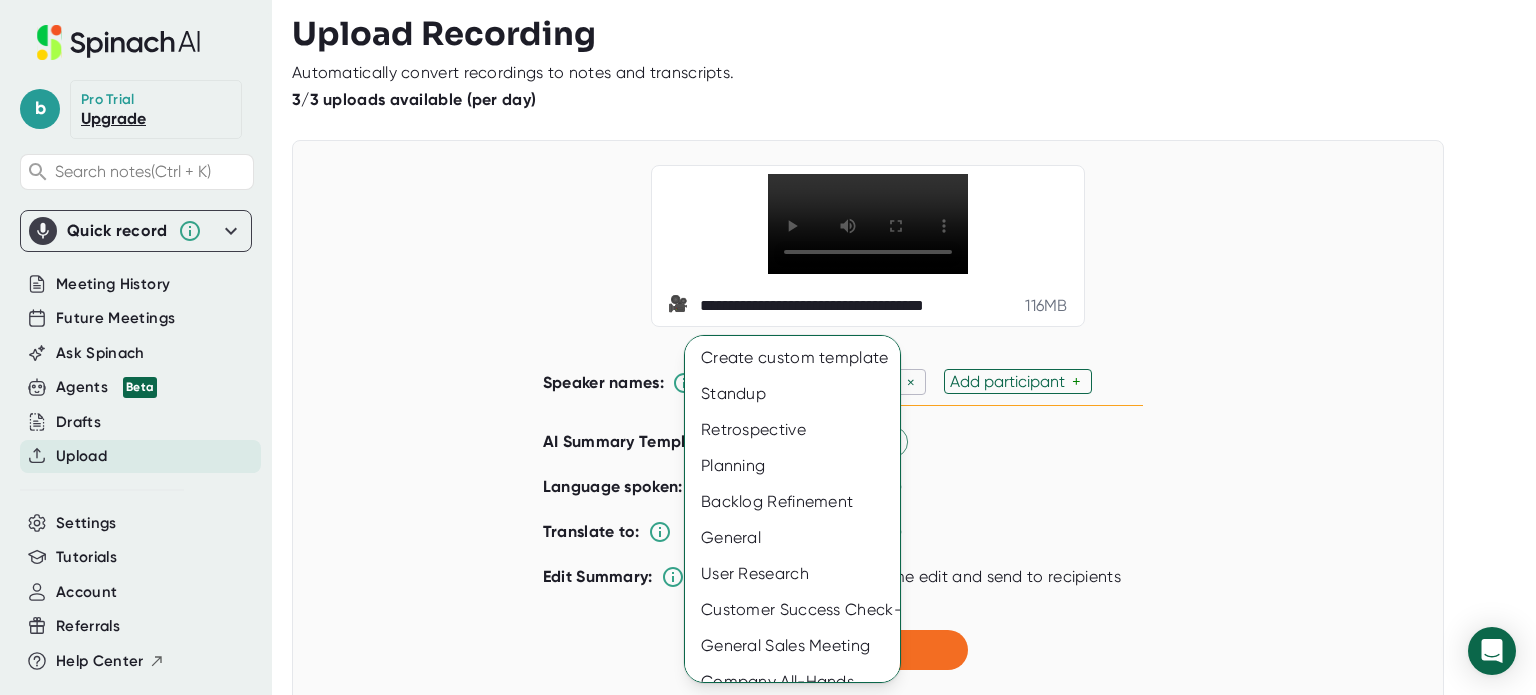 click at bounding box center [768, 347] 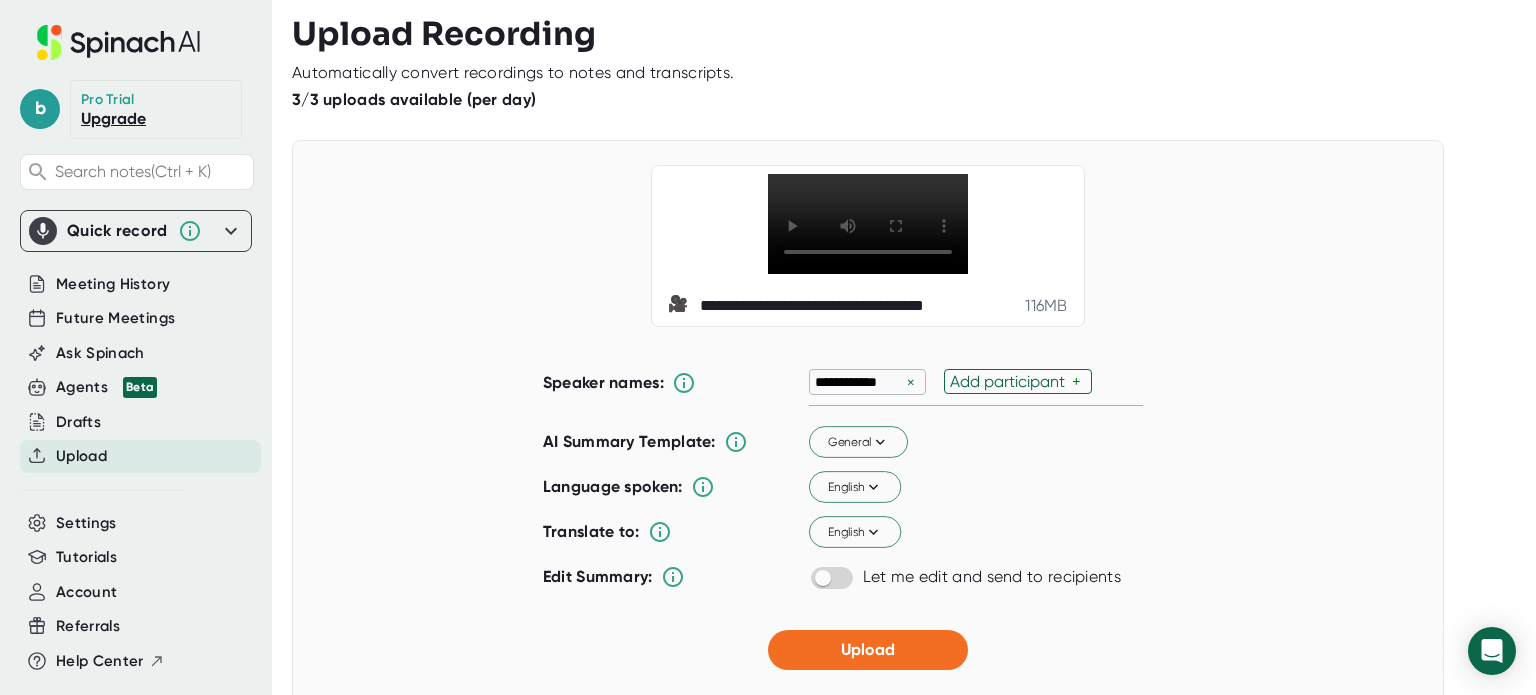 click on "Add participant" at bounding box center (1011, 381) 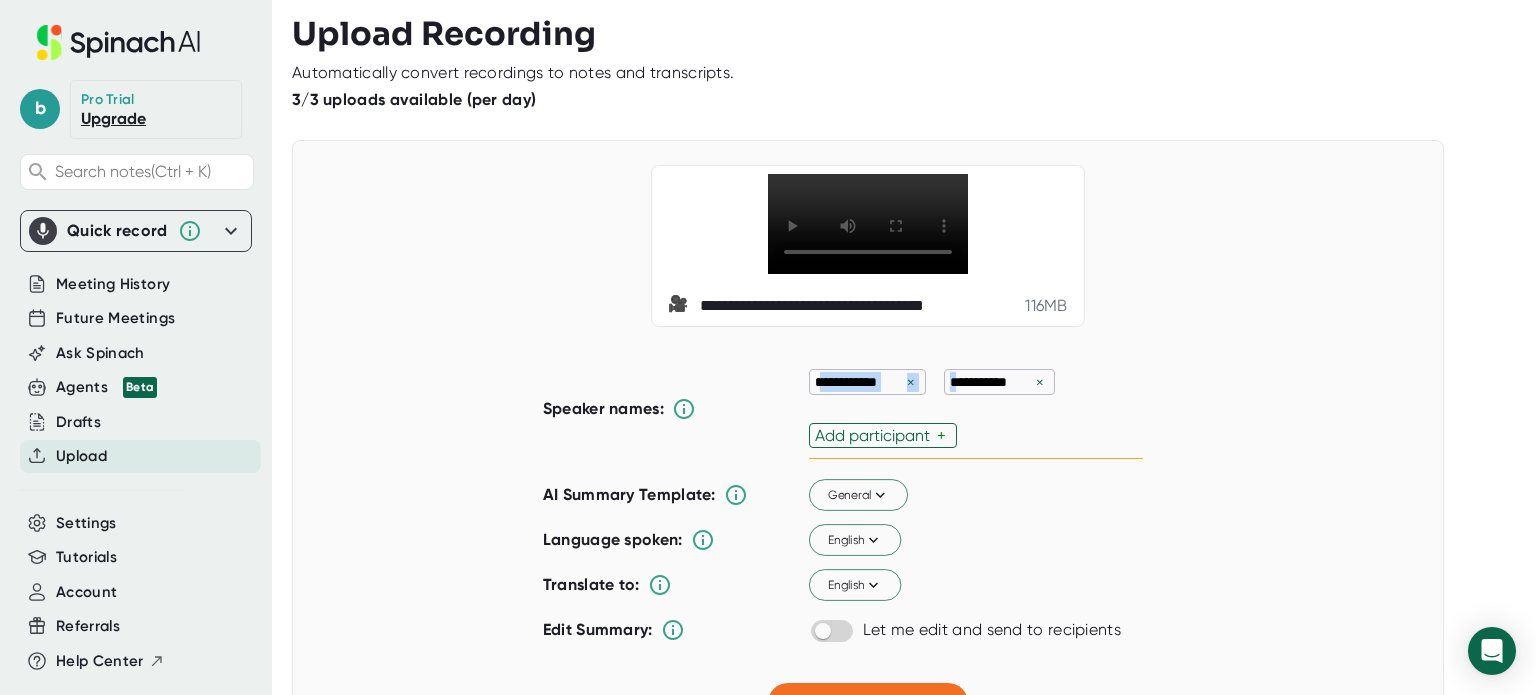 drag, startPoint x: 816, startPoint y: 383, endPoint x: 951, endPoint y: 392, distance: 135.29967 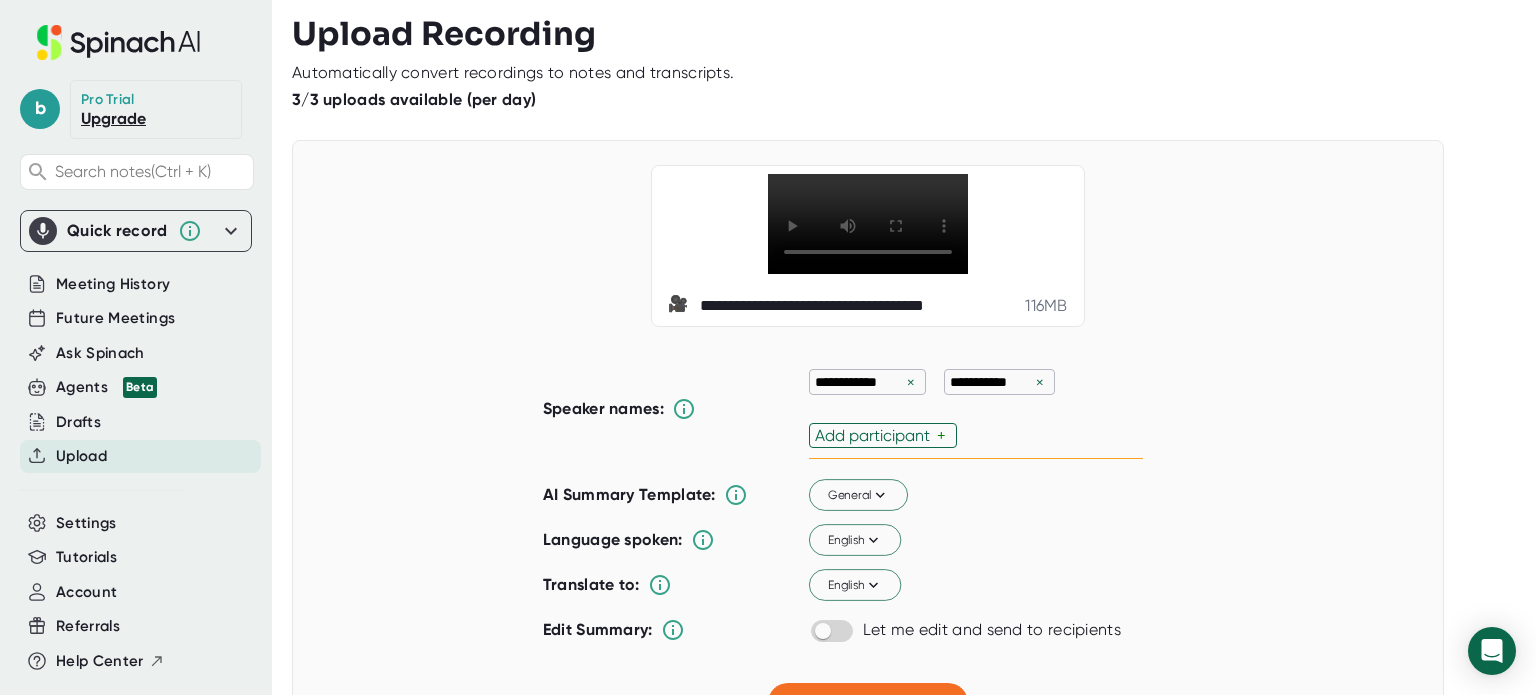 drag, startPoint x: 808, startPoint y: 395, endPoint x: 808, endPoint y: 379, distance: 16 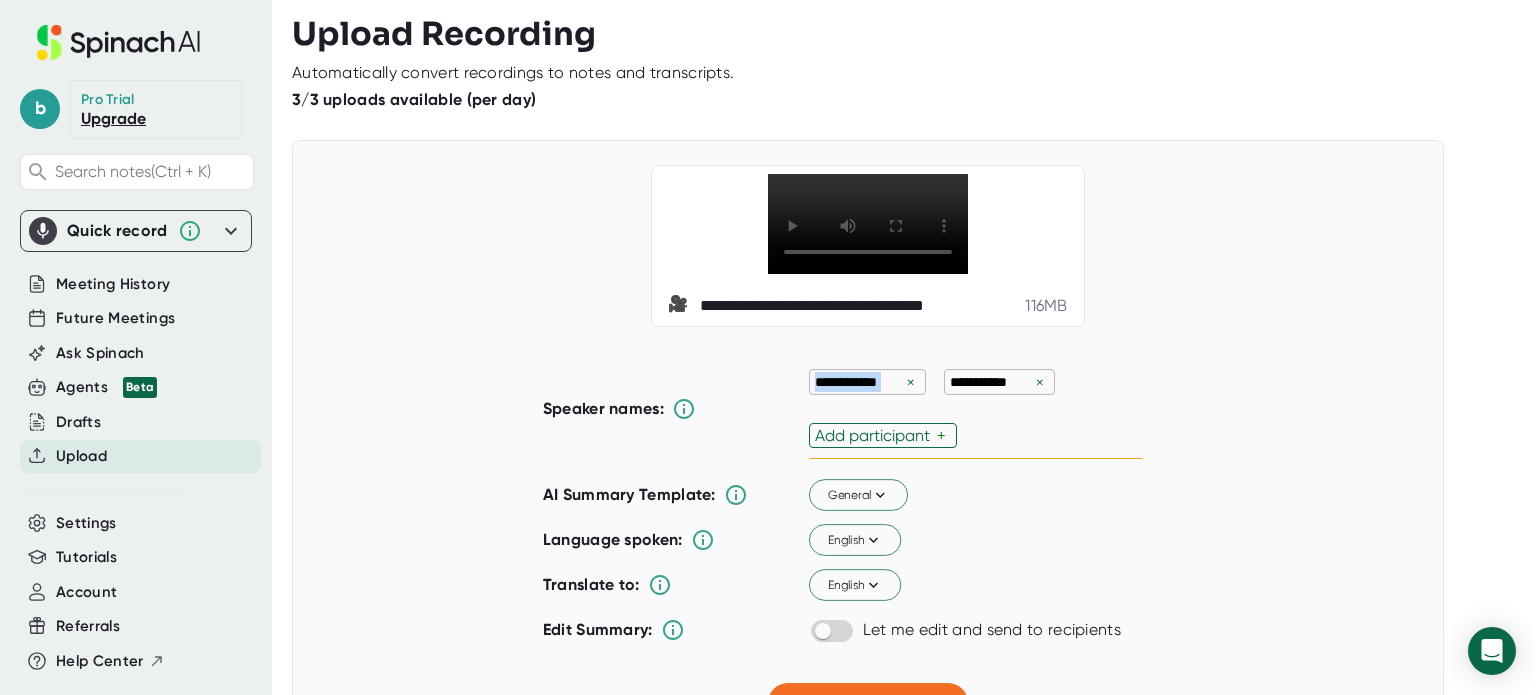 drag, startPoint x: 808, startPoint y: 373, endPoint x: 897, endPoint y: 385, distance: 89.80534 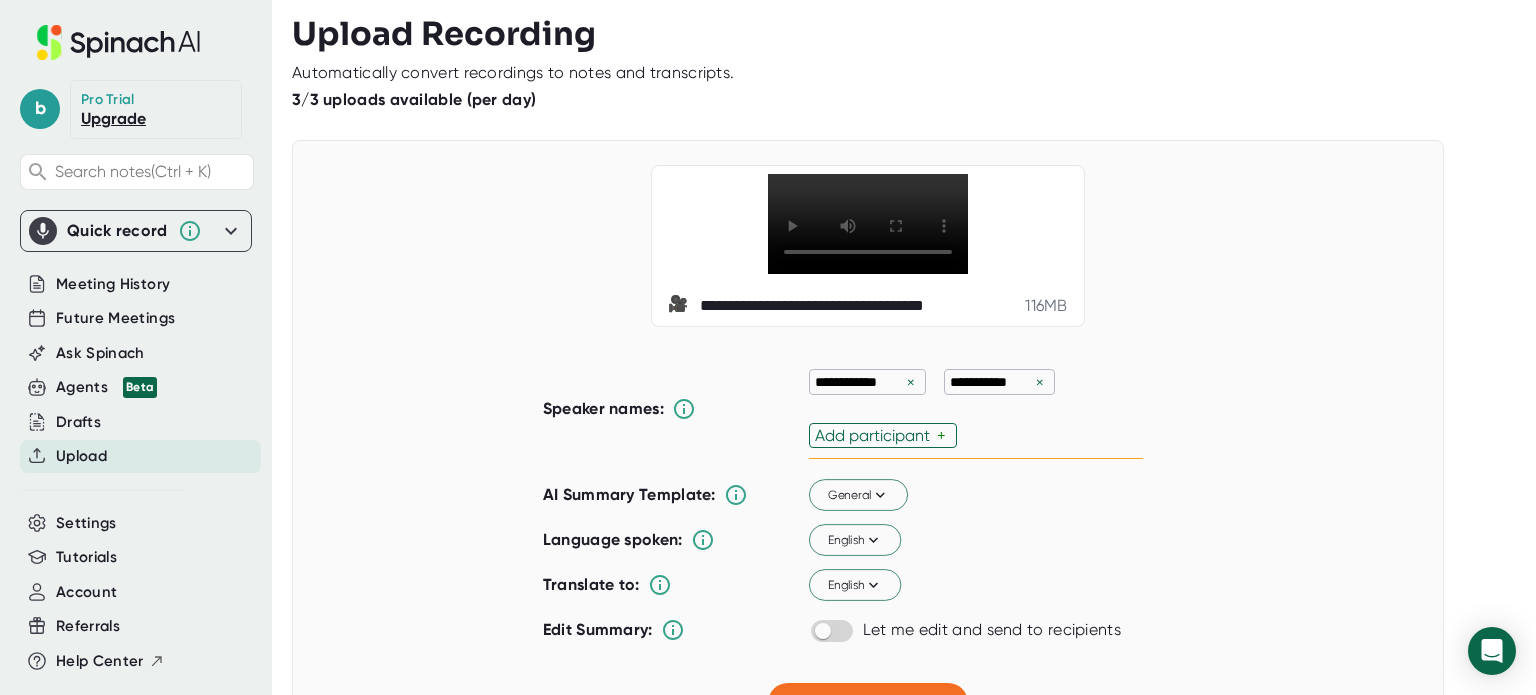 click on "×" at bounding box center (911, 382) 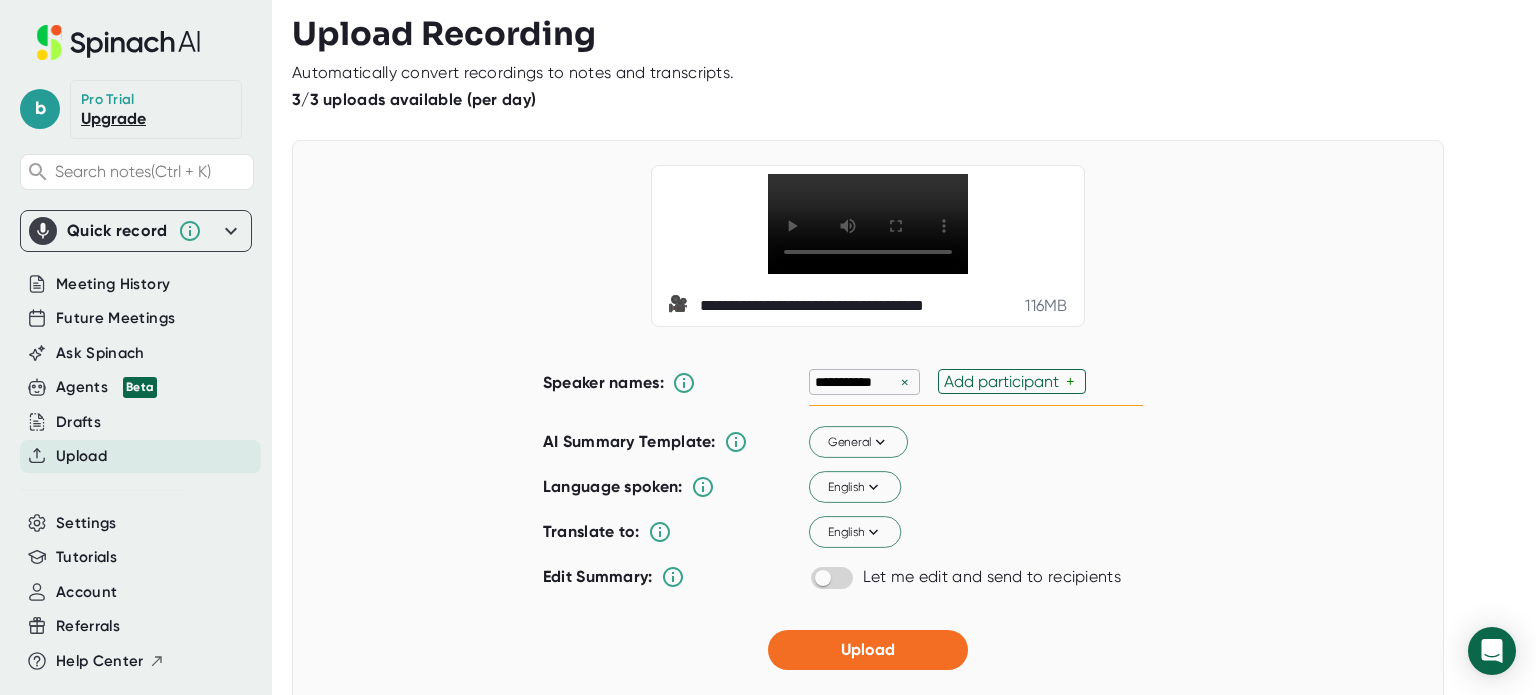 click on "Add participant" at bounding box center (1005, 381) 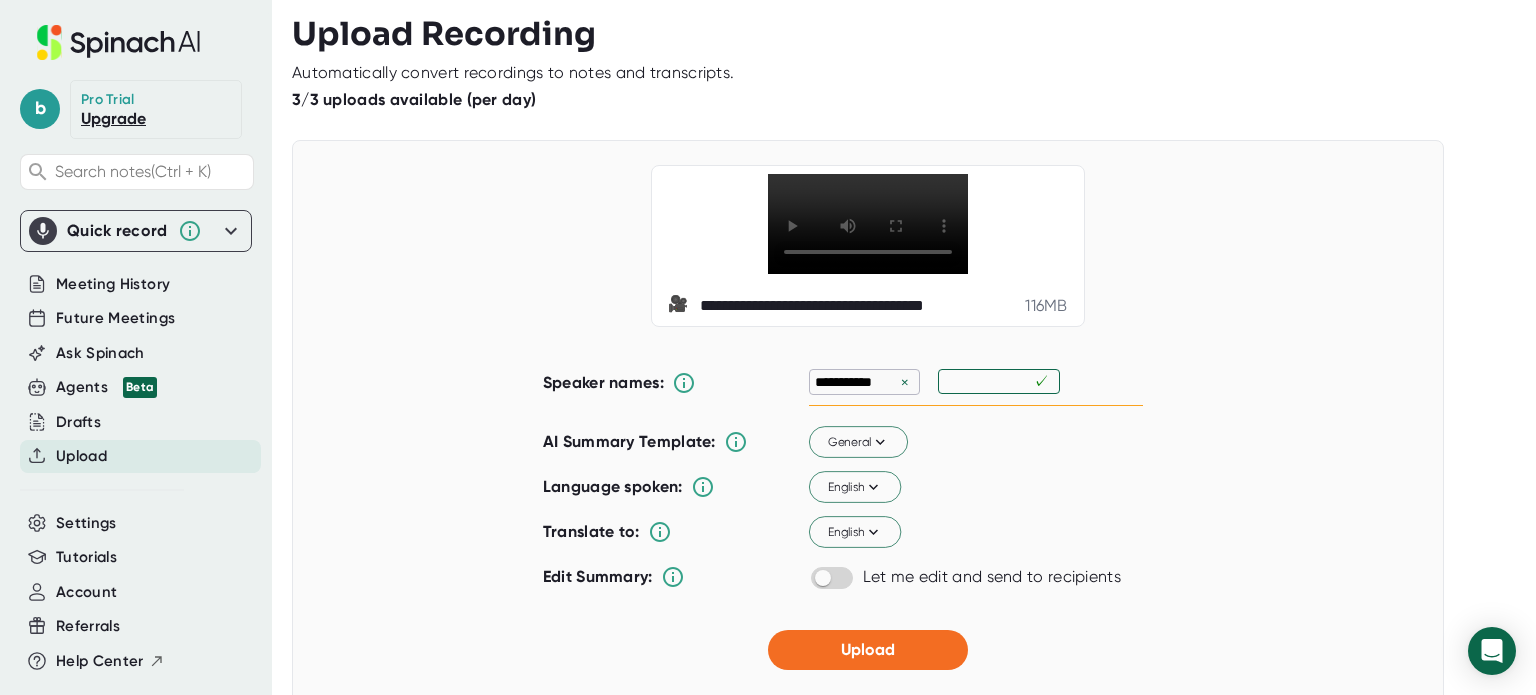 click on "AI Summary Template: General Language spoken: English Translate to: English Edit Summary: Let me edit and send to recipients" at bounding box center (843, 509) 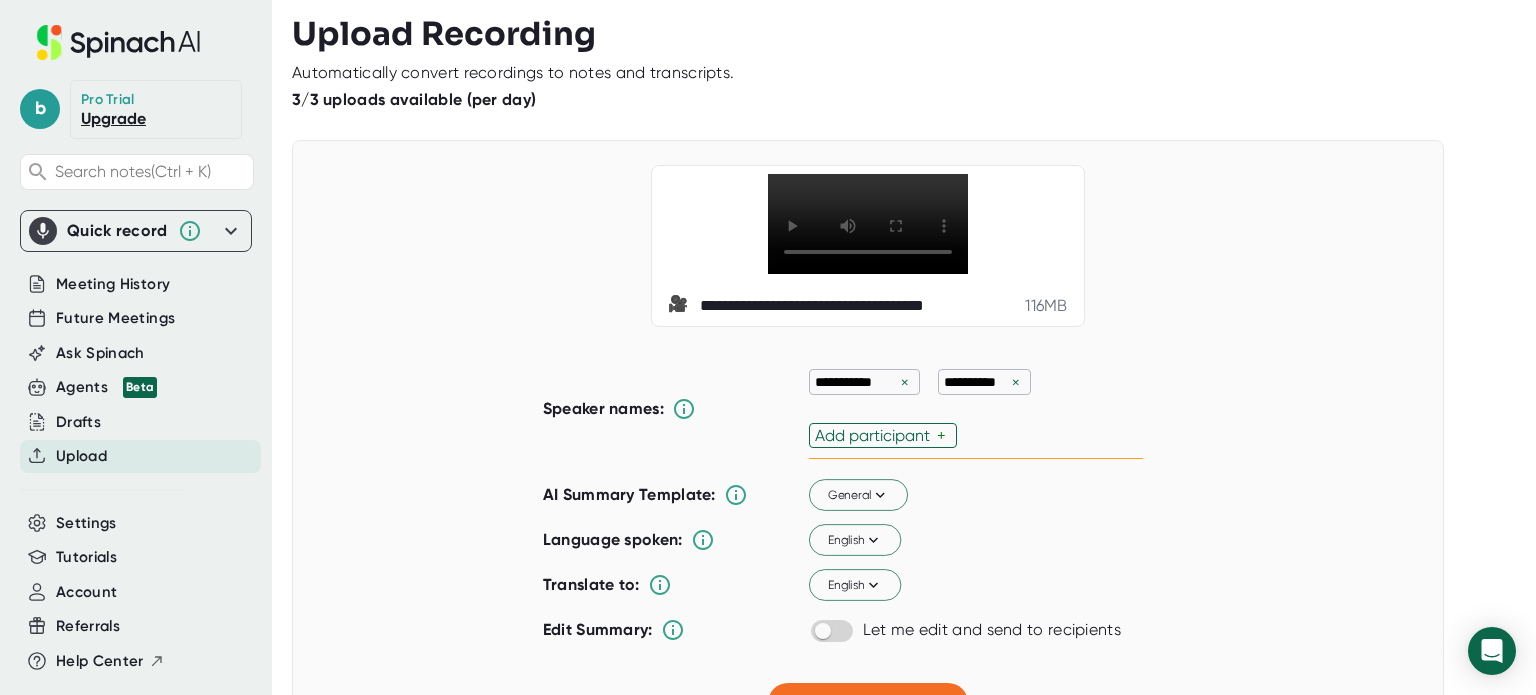 click on "Add participant" at bounding box center [876, 435] 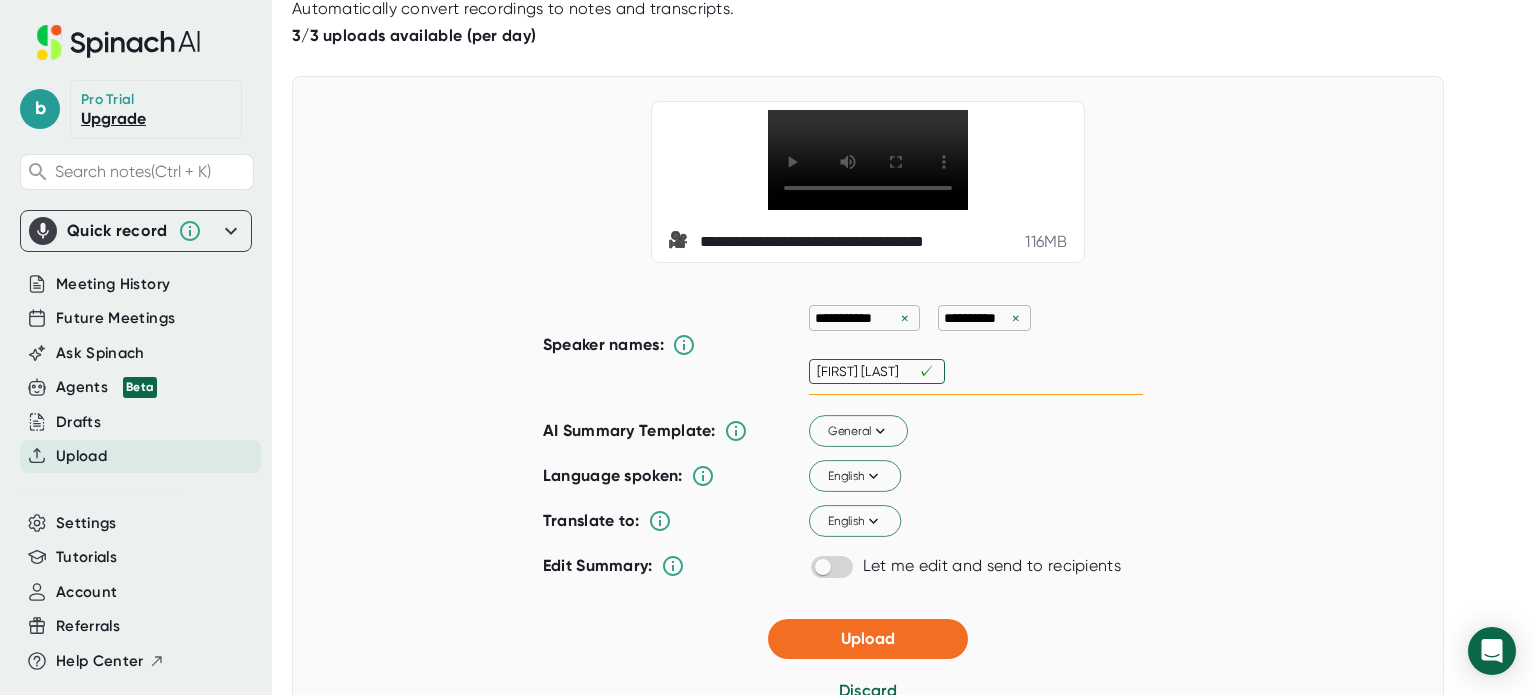 scroll, scrollTop: 100, scrollLeft: 0, axis: vertical 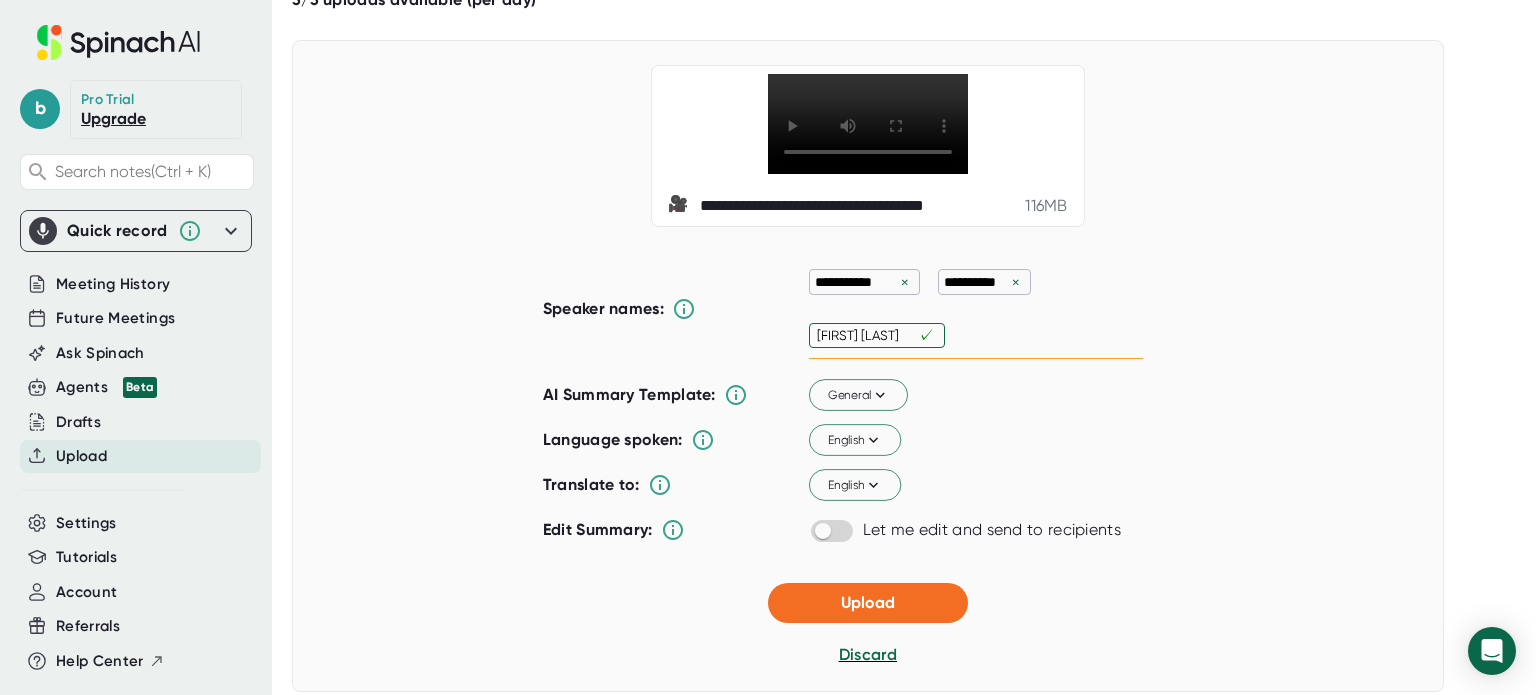 type on "[FIRST] [LAST]" 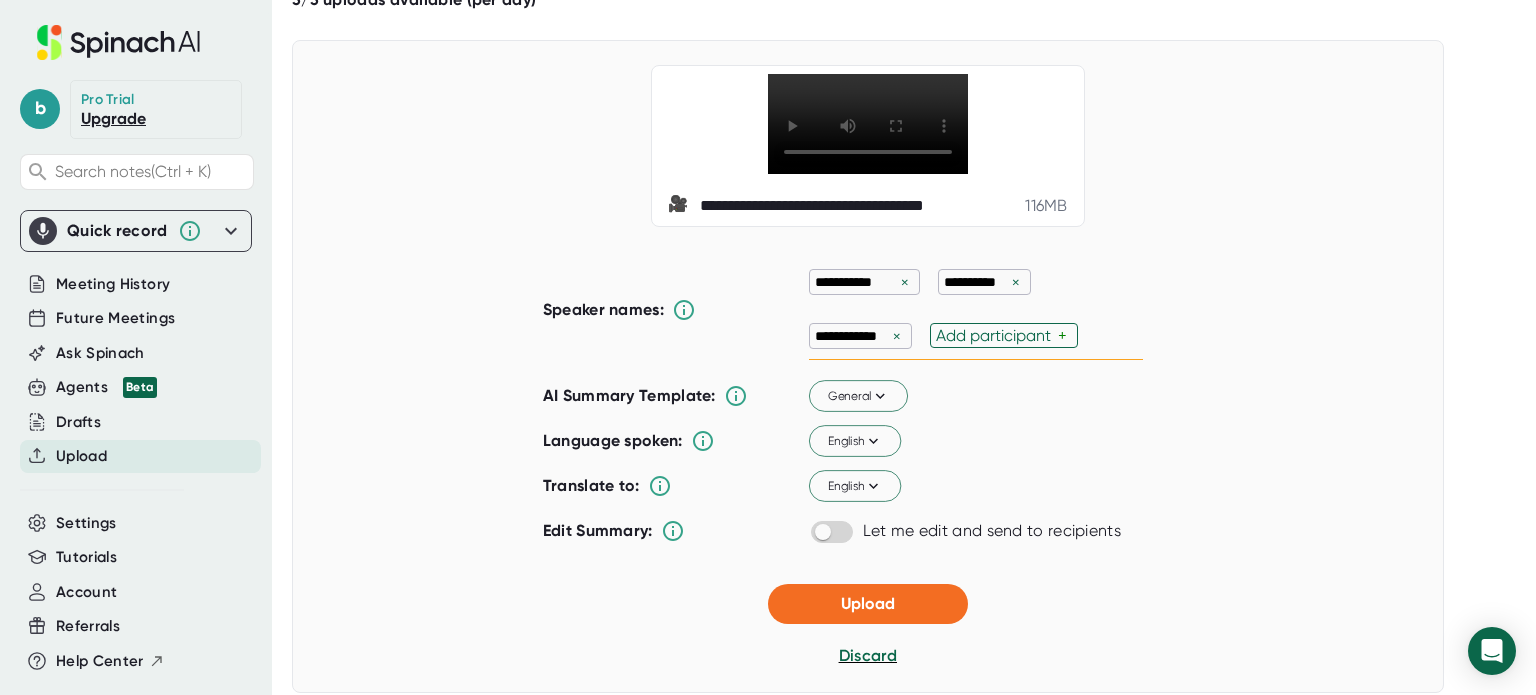 click on "English" at bounding box center [934, 442] 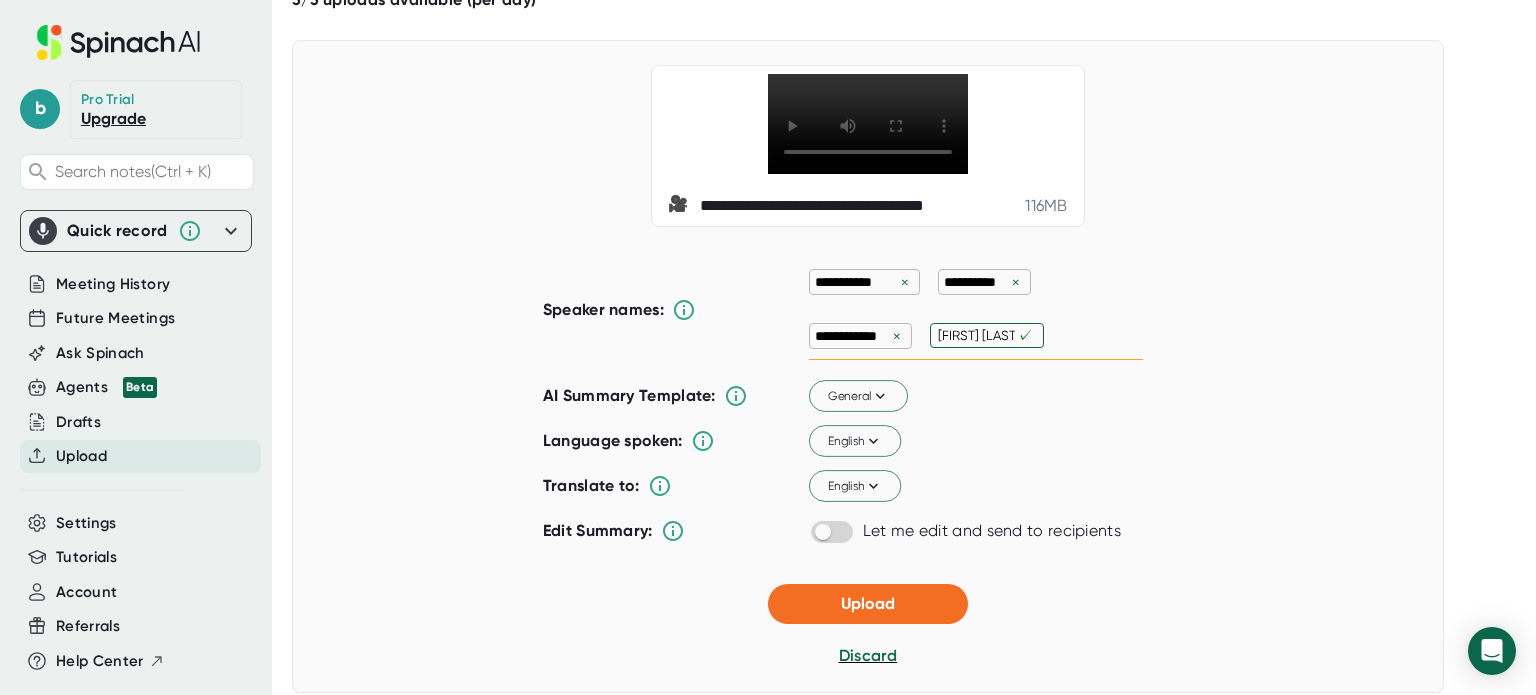type on "[FIRST] [LAST]" 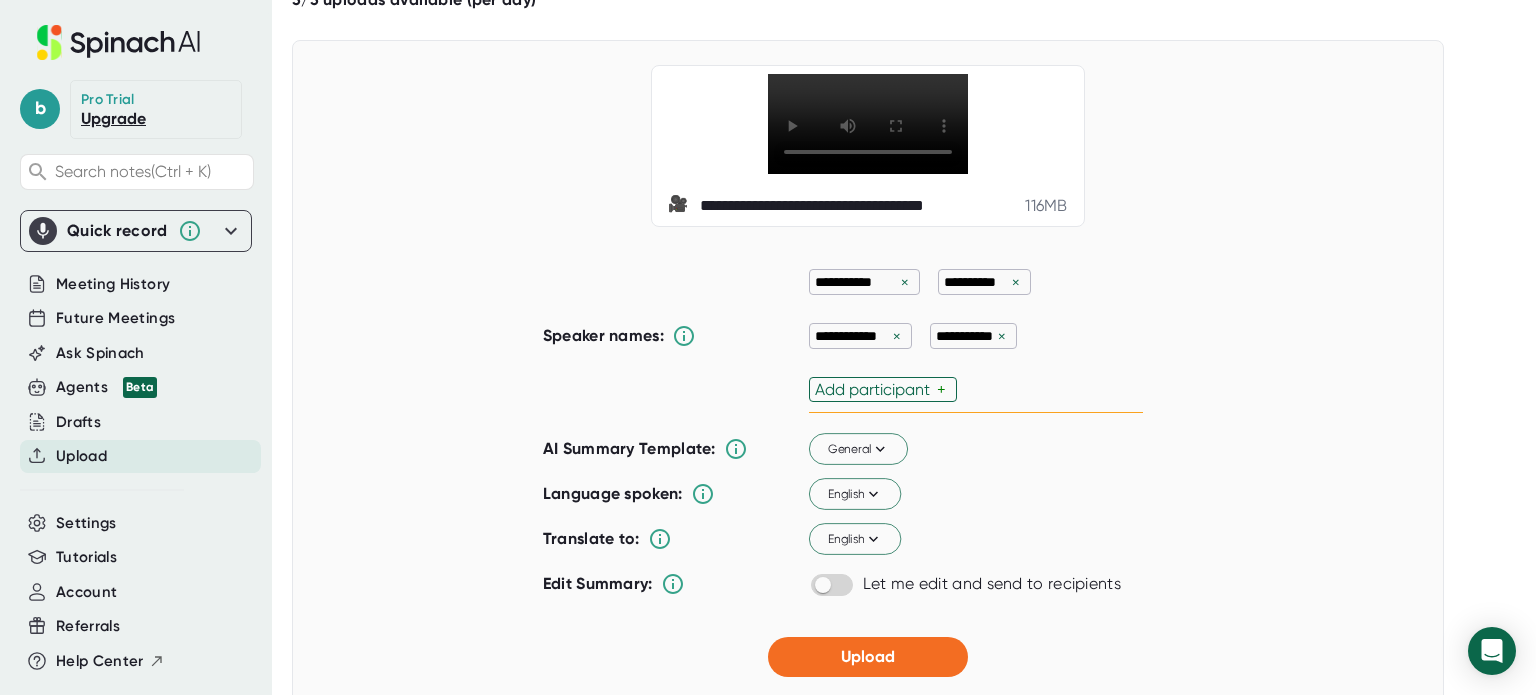 click on "**********" at bounding box center [868, 424] 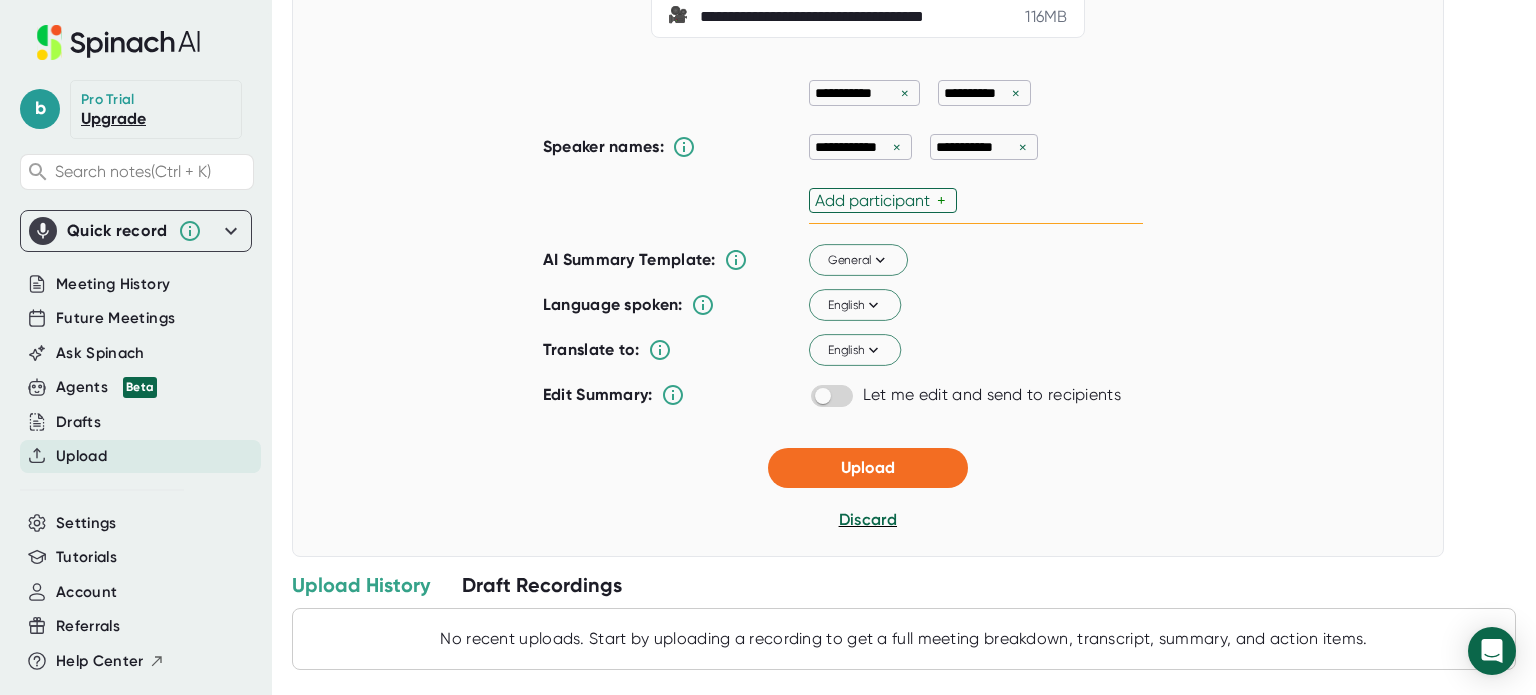 scroll, scrollTop: 300, scrollLeft: 0, axis: vertical 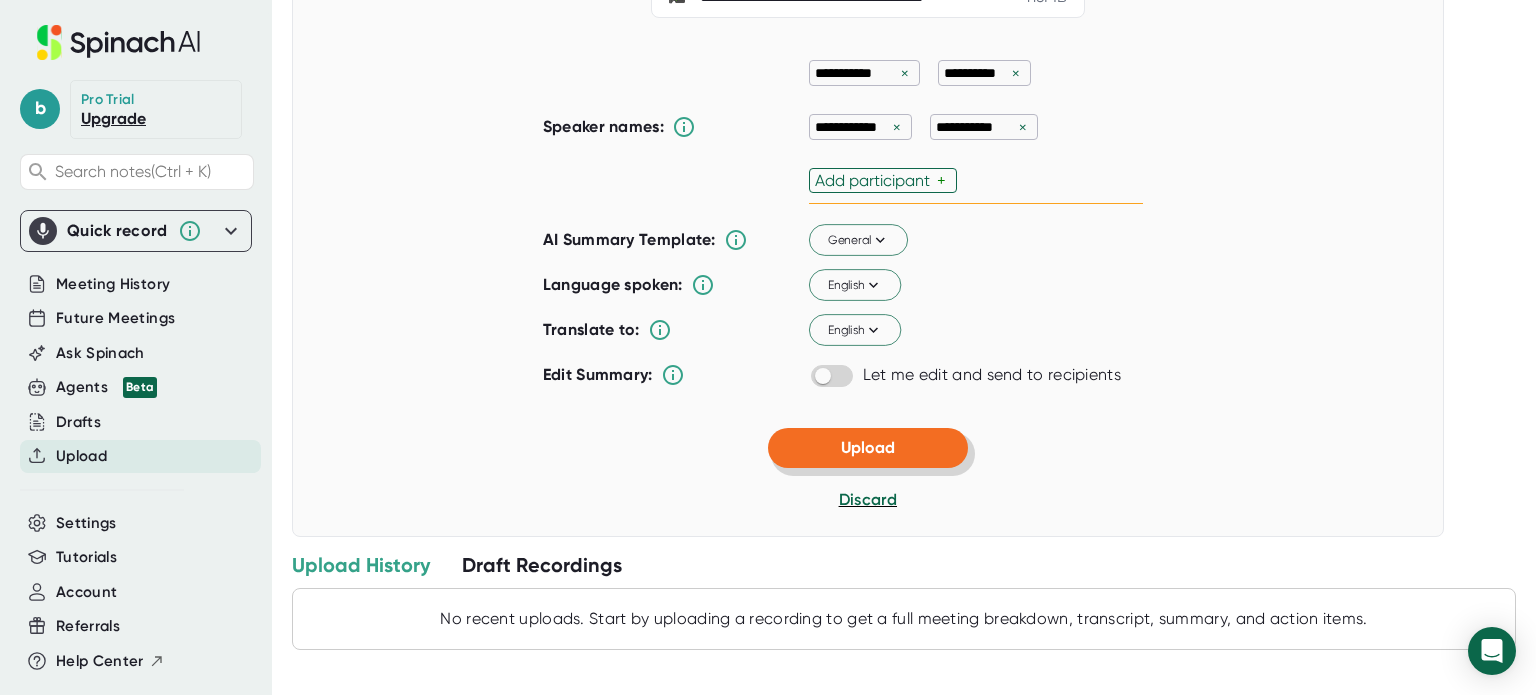 click on "Upload" at bounding box center [868, 447] 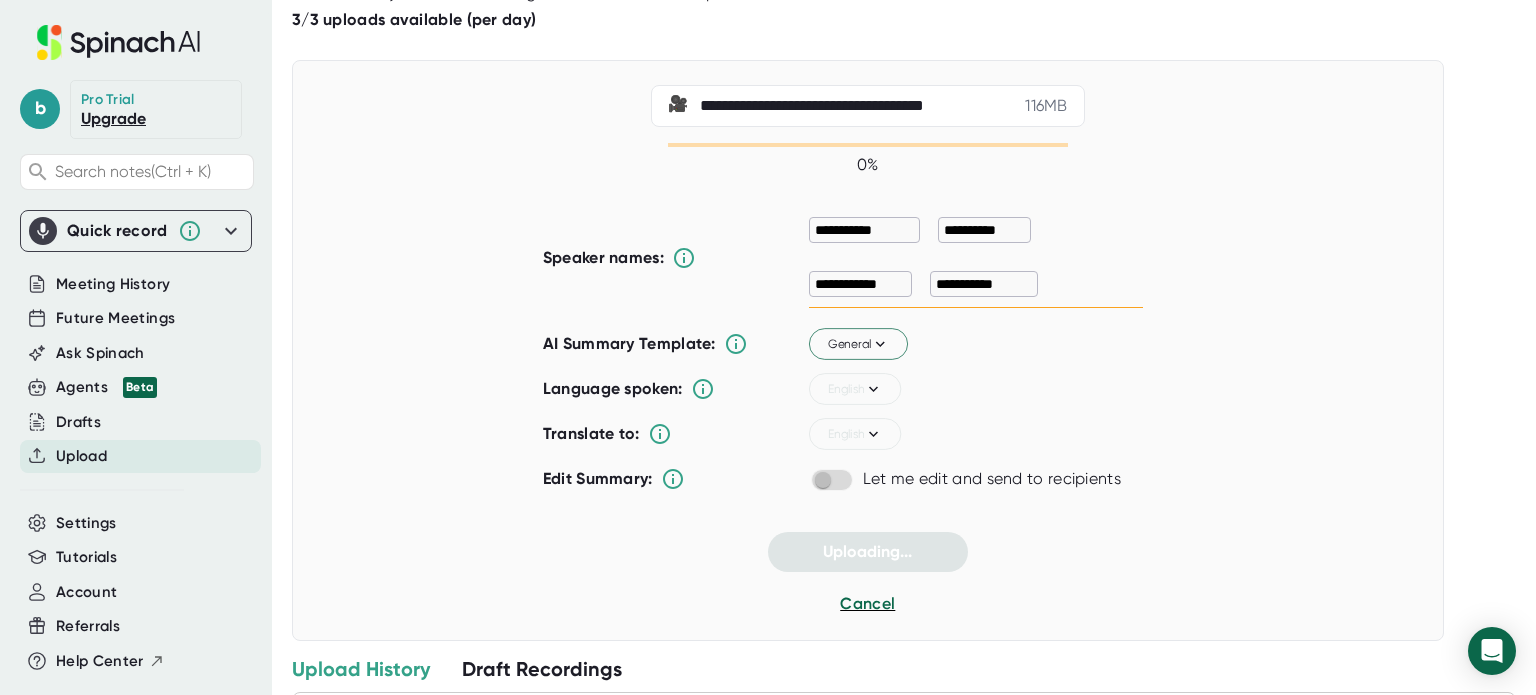 scroll, scrollTop: 0, scrollLeft: 0, axis: both 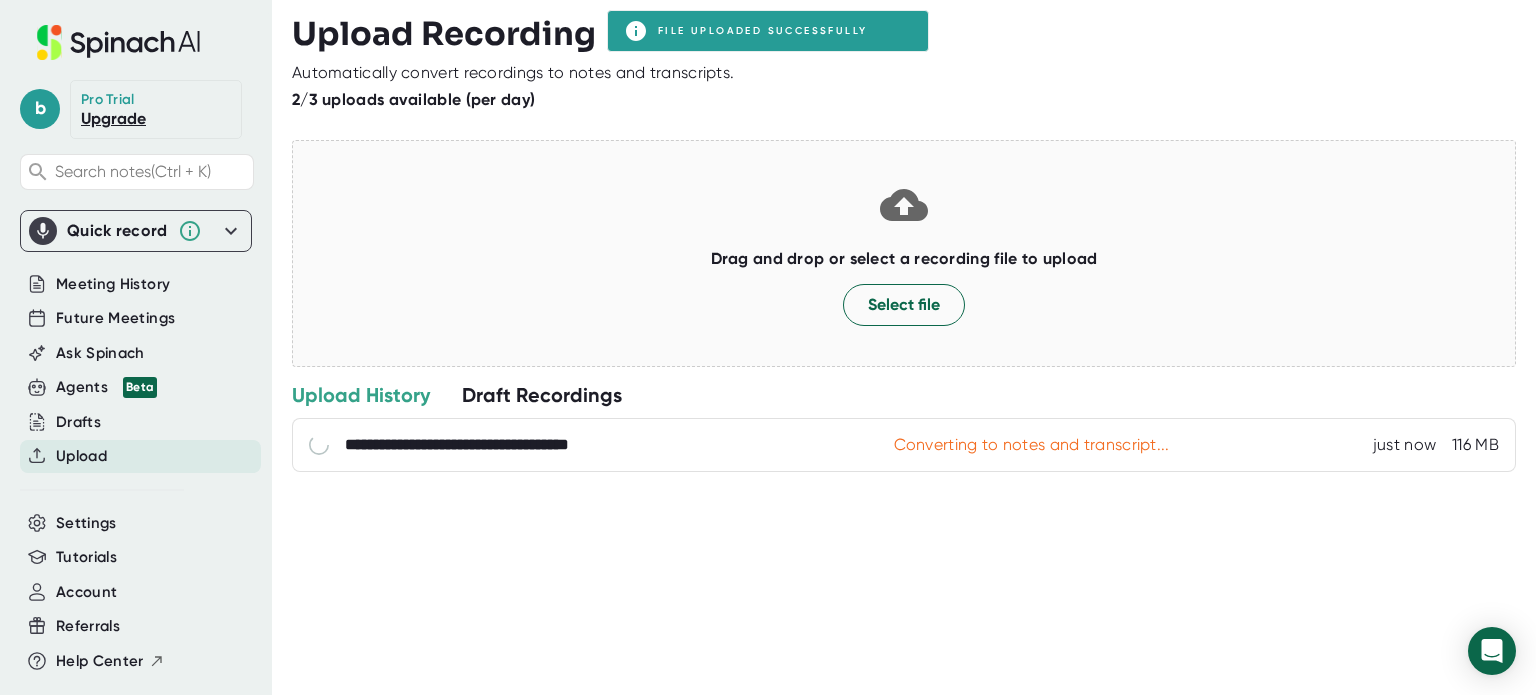 drag, startPoint x: 1174, startPoint y: 67, endPoint x: 1311, endPoint y: 75, distance: 137.23338 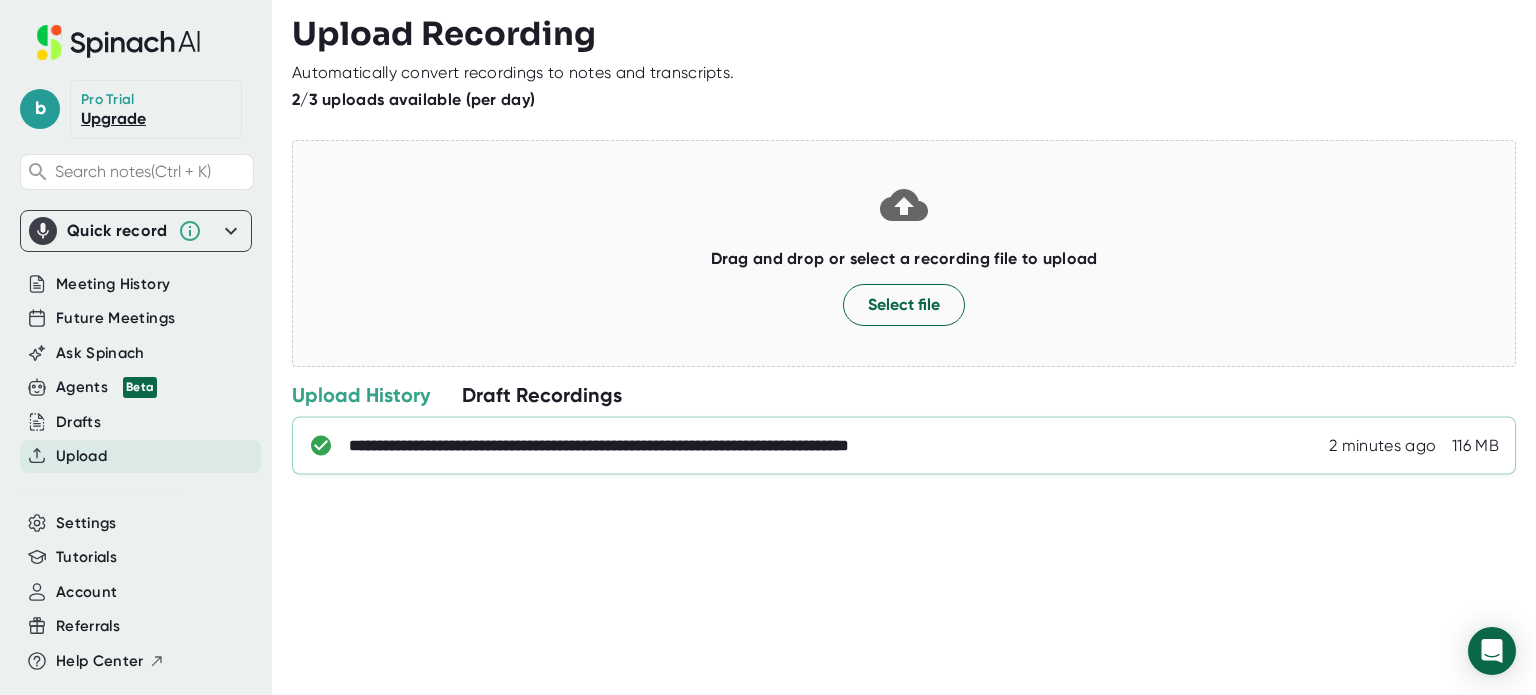 click on "**********" at bounding box center (699, 446) 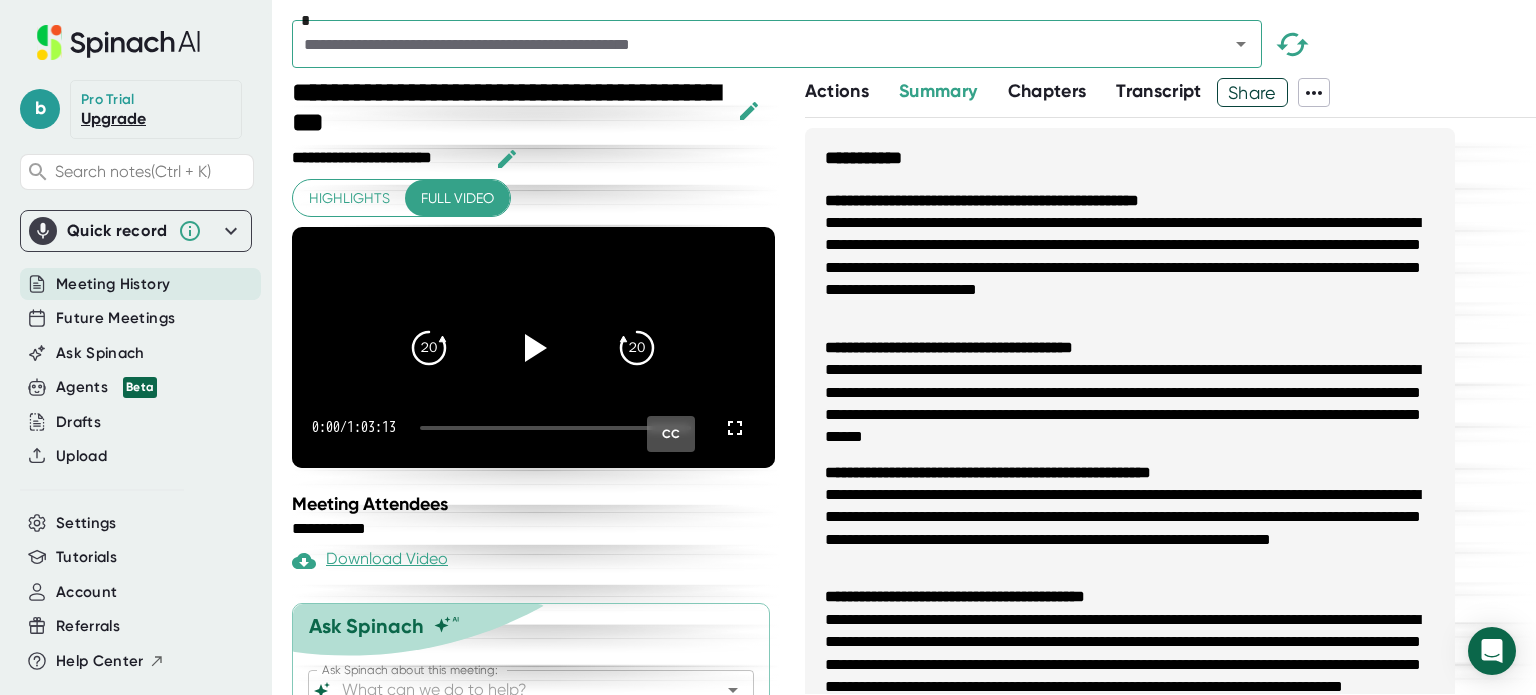 click on "Share" at bounding box center [1252, 92] 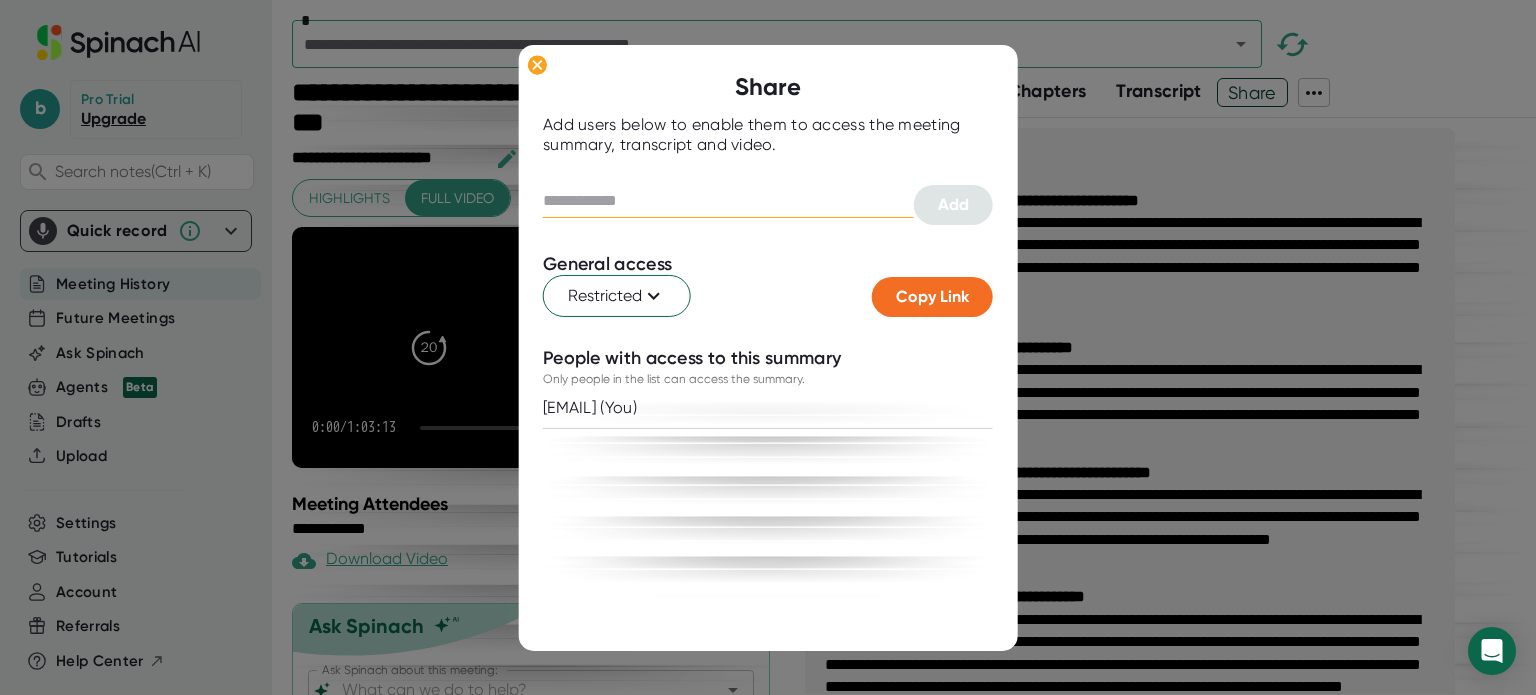 click at bounding box center [728, 201] 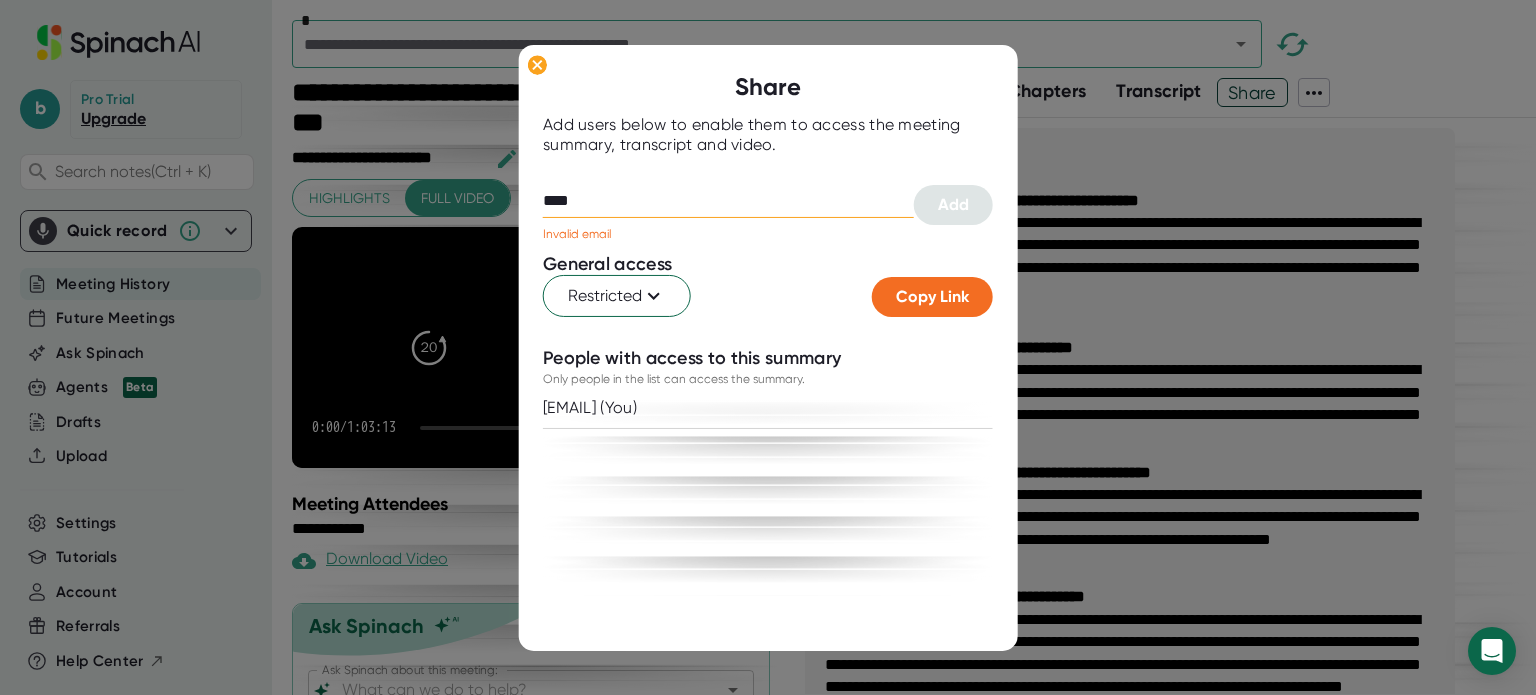 click on "****" at bounding box center (728, 201) 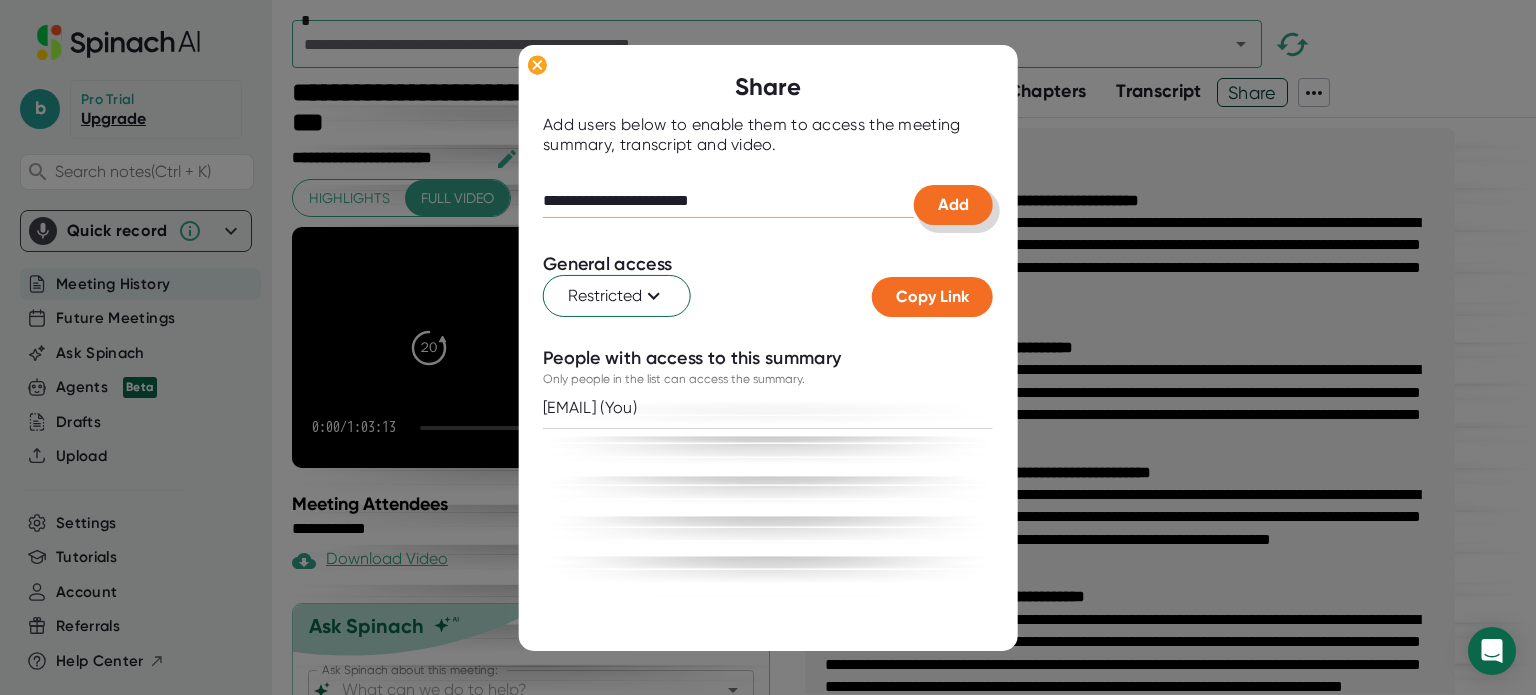 type on "**********" 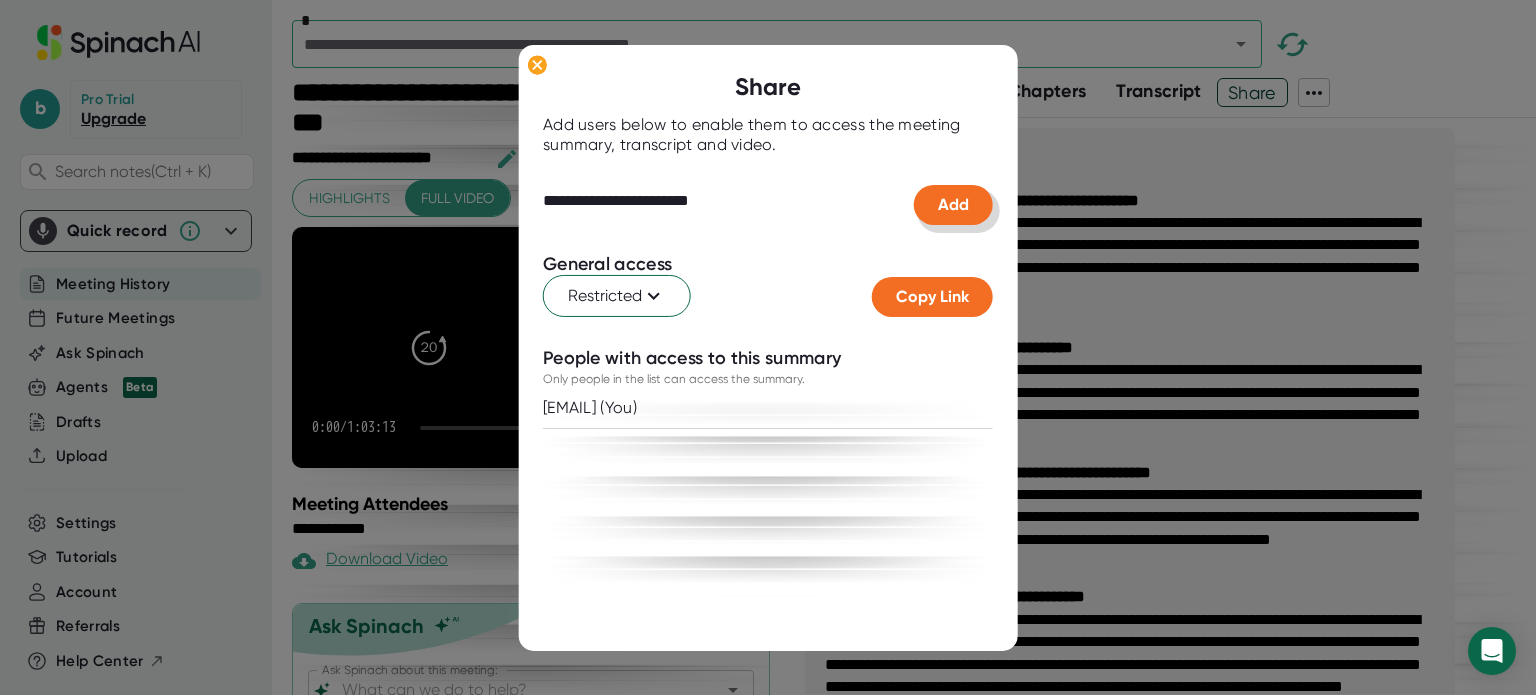 click on "Add" at bounding box center (953, 205) 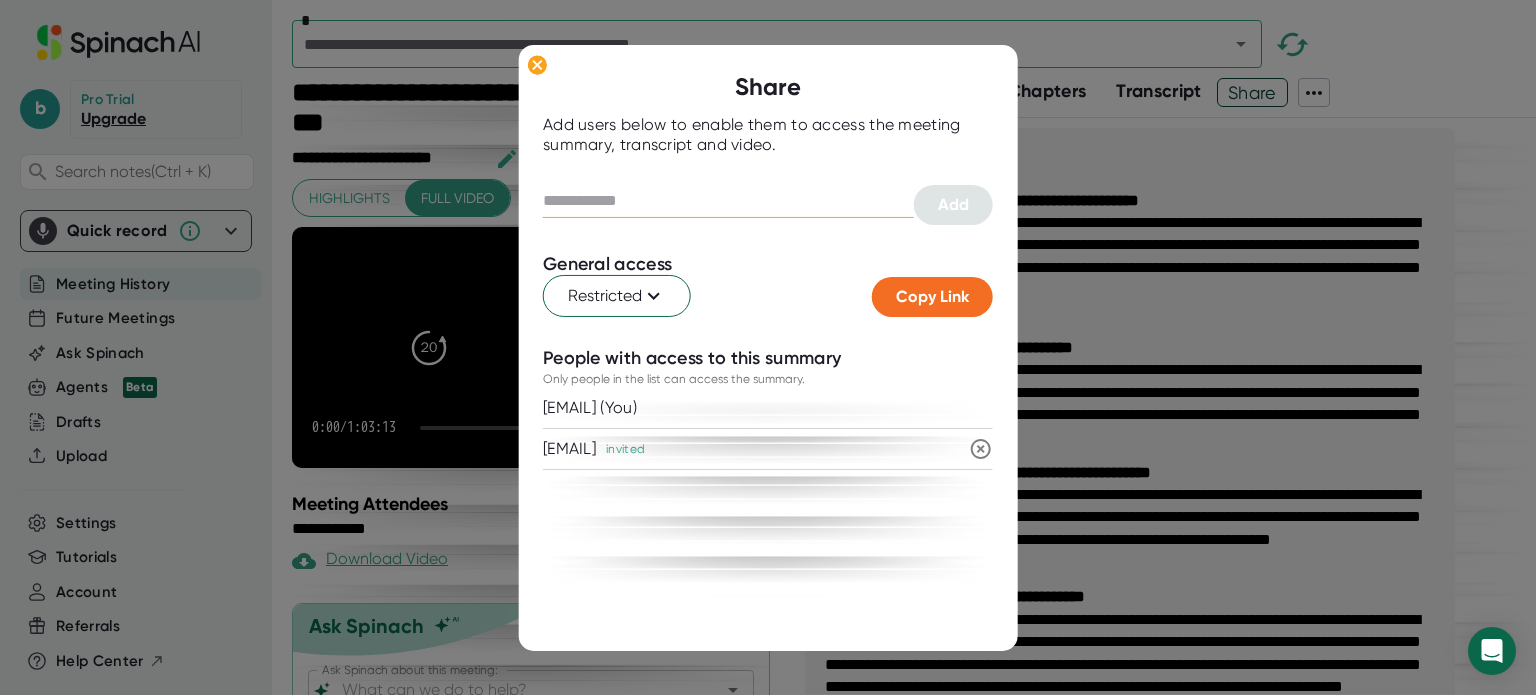 click at bounding box center [728, 201] 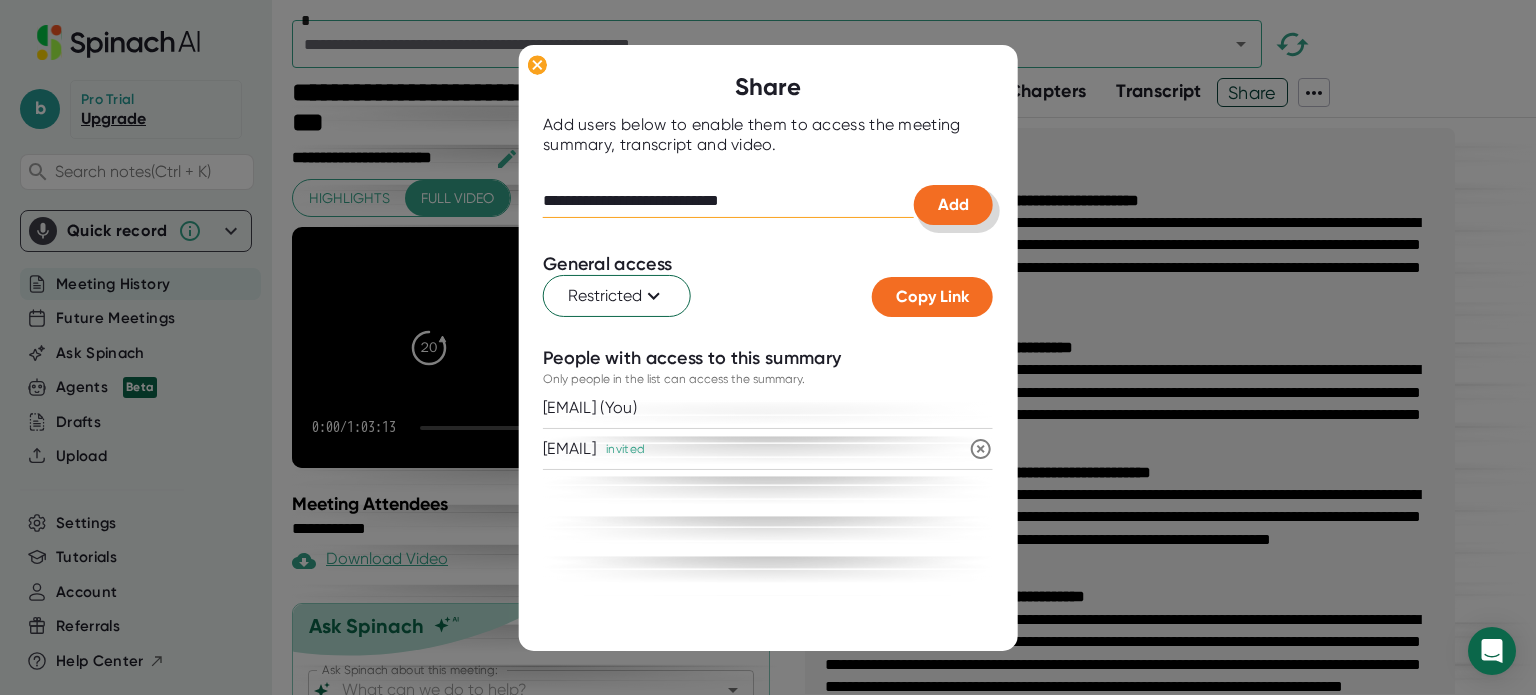 type on "**********" 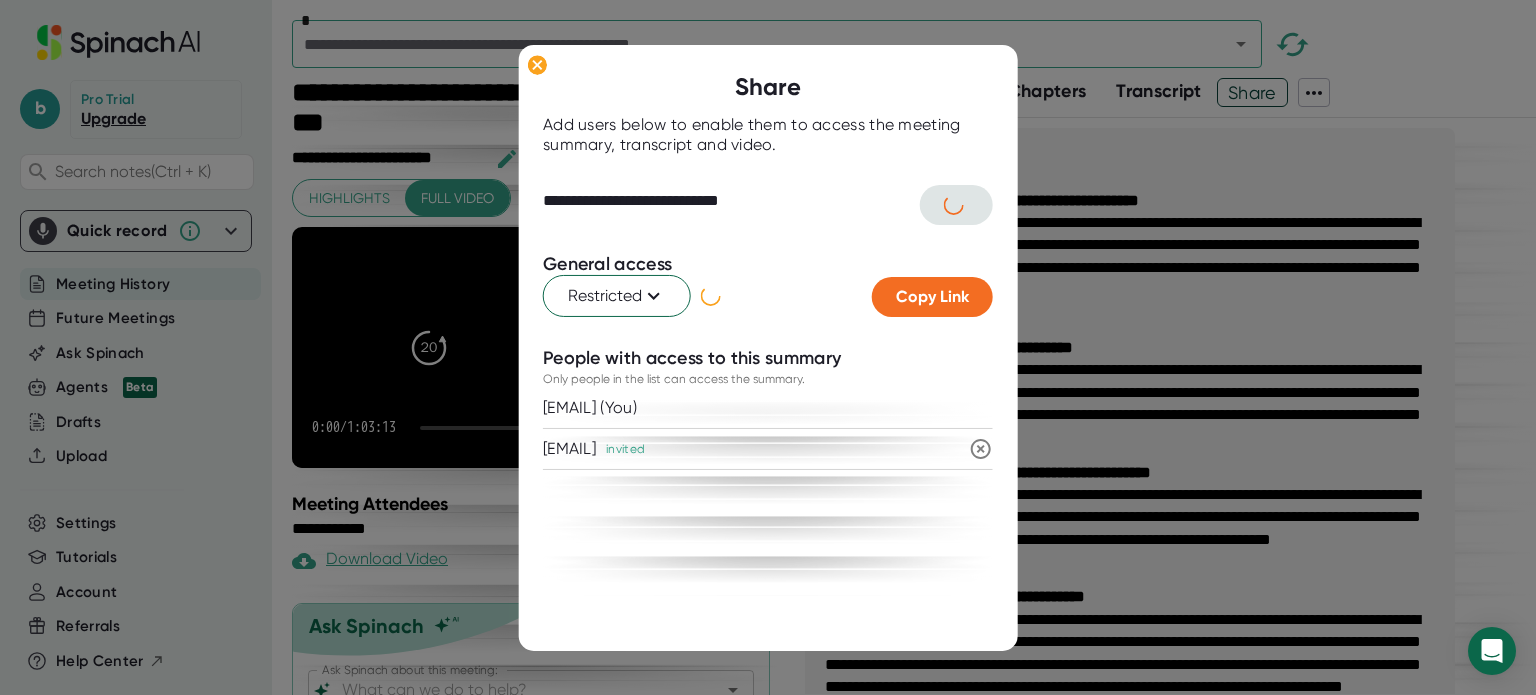 type 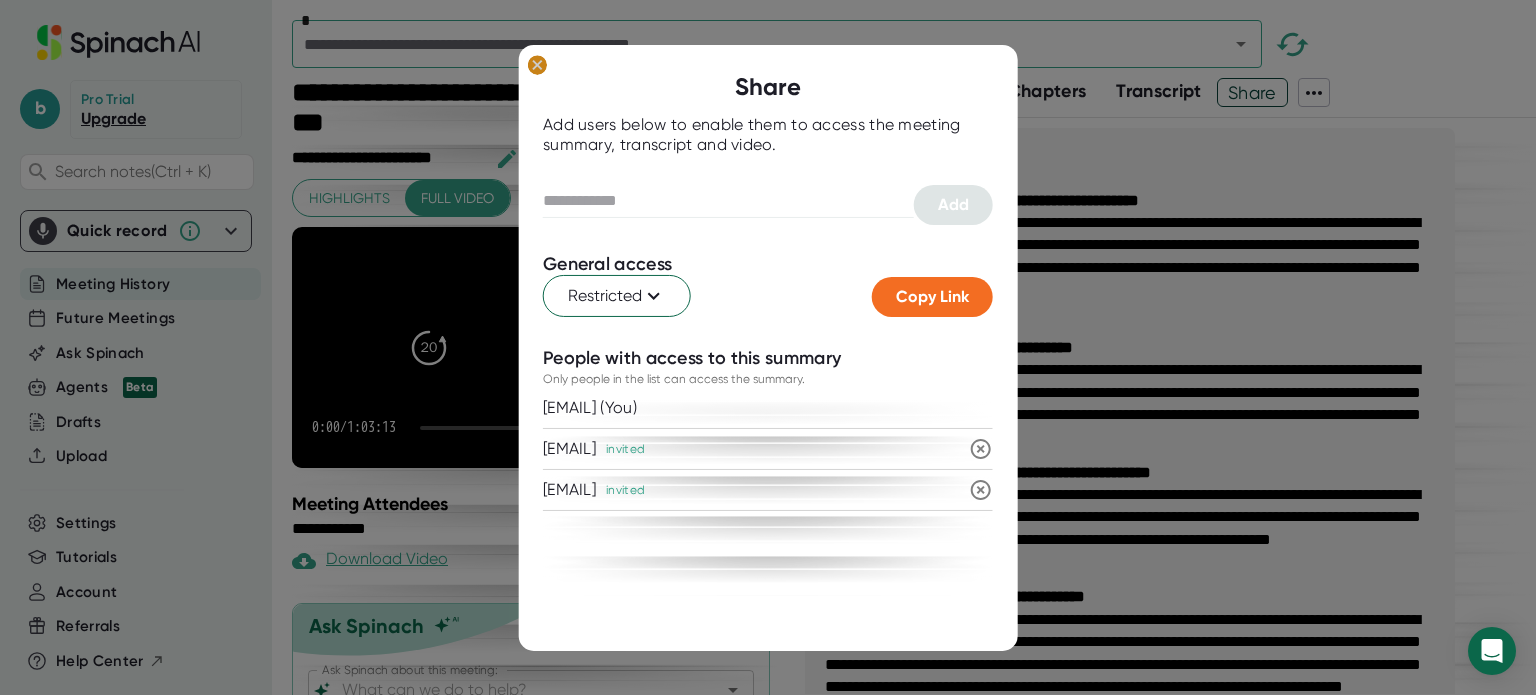 click 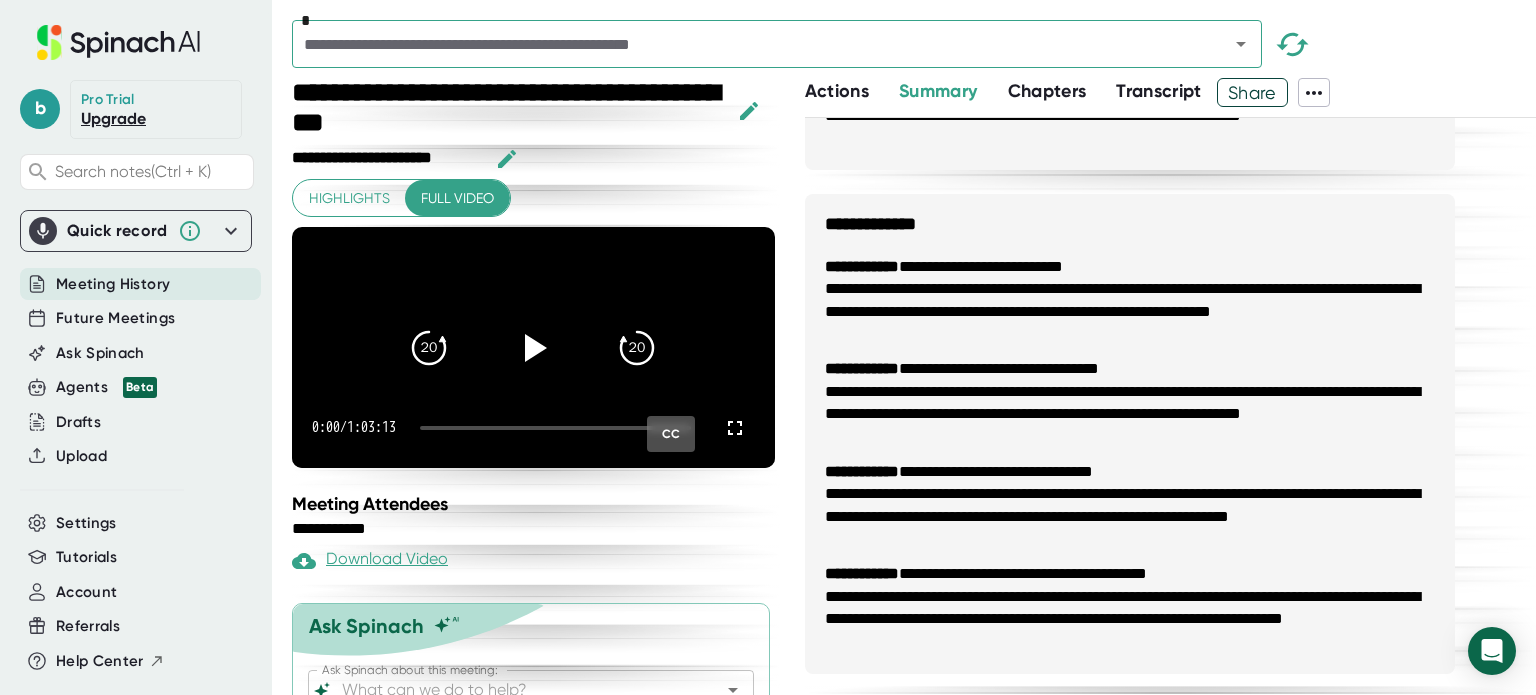 scroll, scrollTop: 500, scrollLeft: 0, axis: vertical 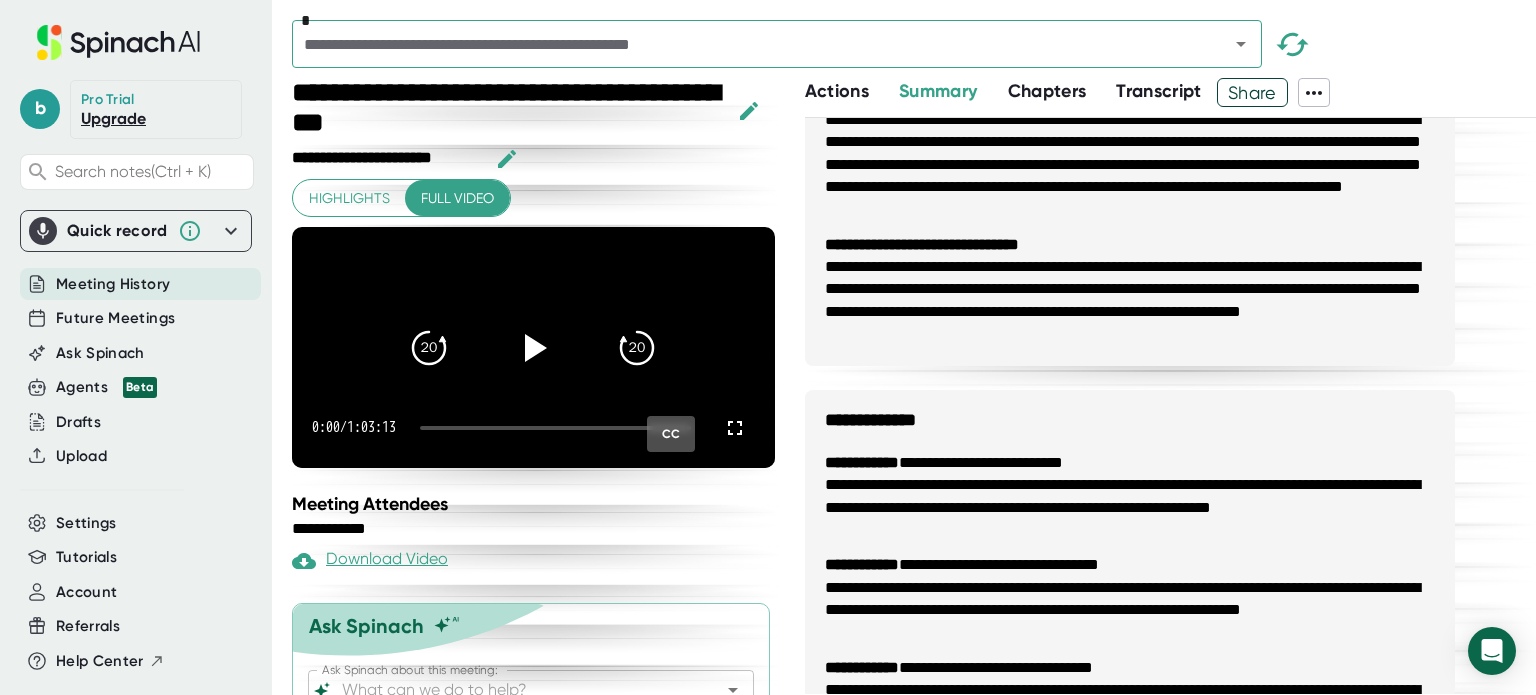 type 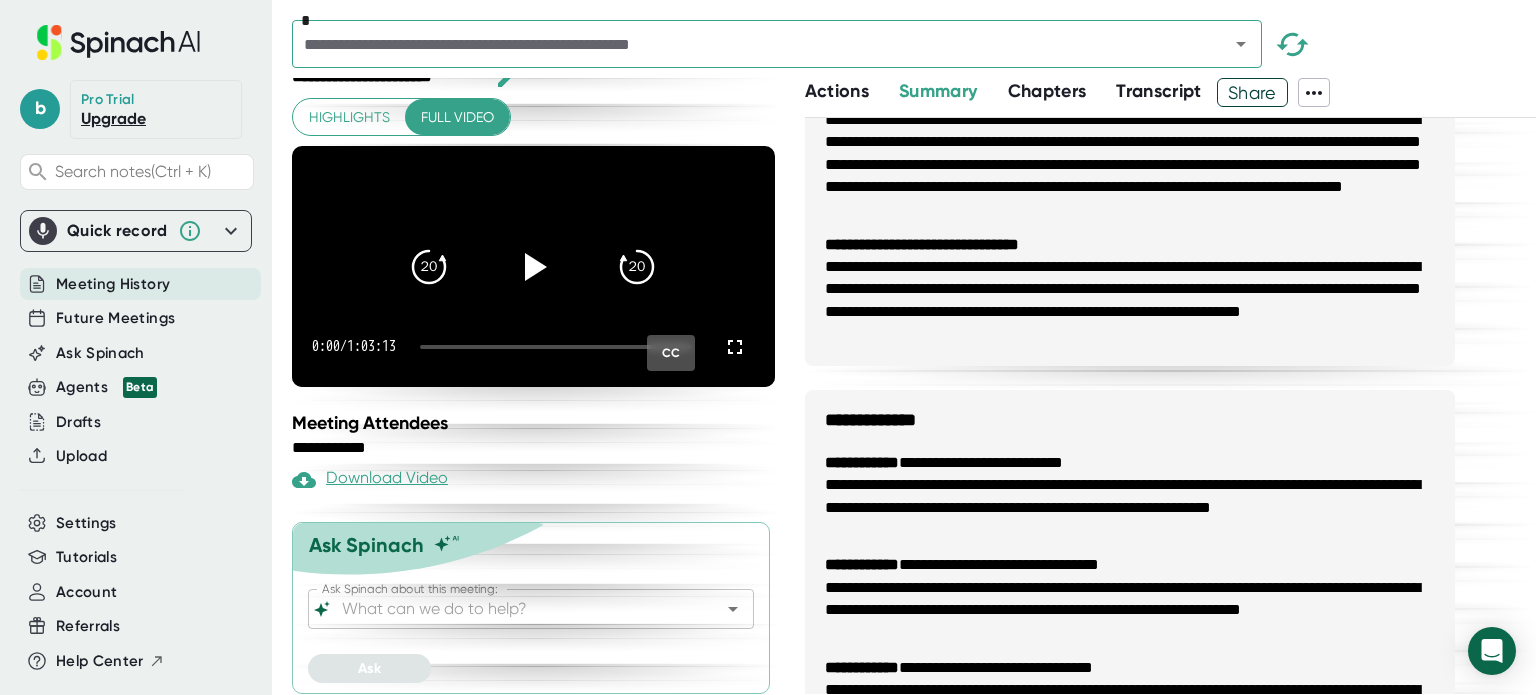 click on "Ask Spinach about this meeting:" at bounding box center [513, 609] 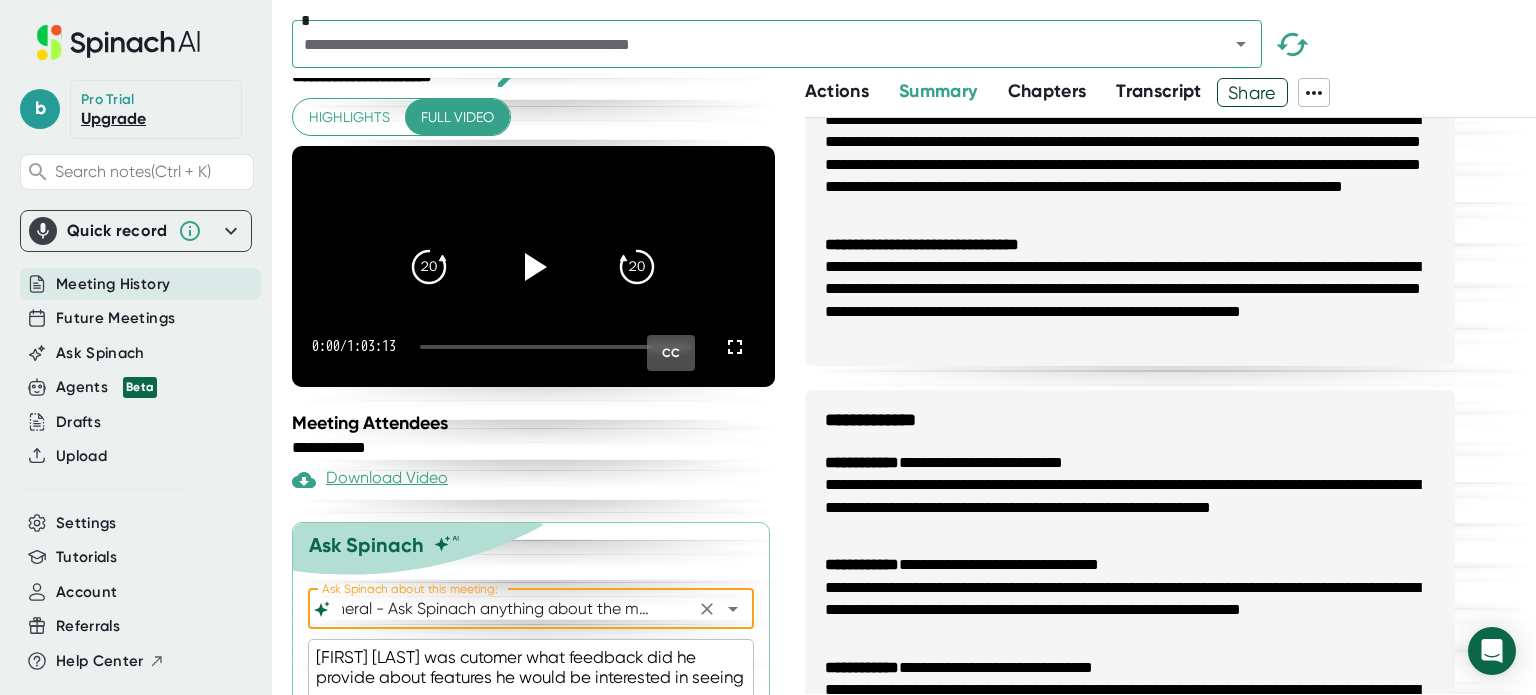 scroll, scrollTop: 0, scrollLeft: 45, axis: horizontal 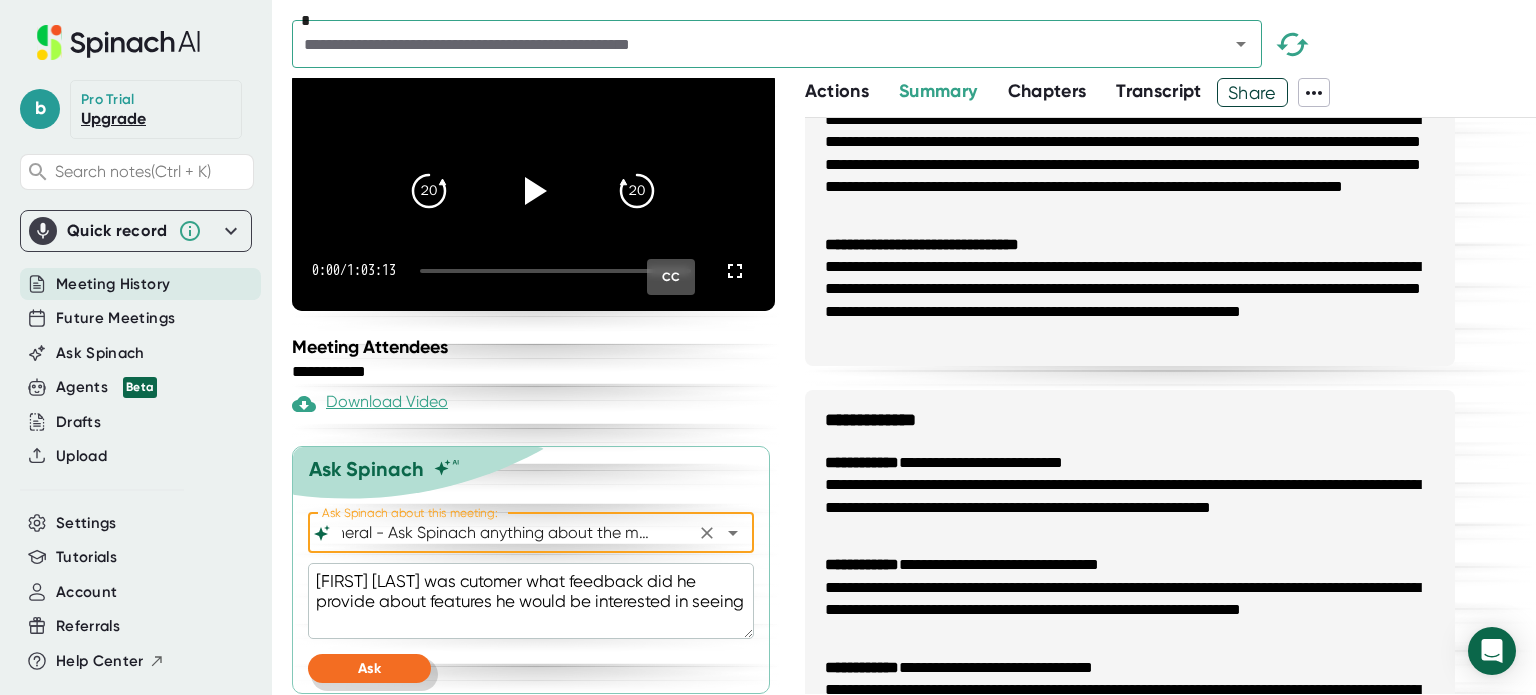 type on "General - Ask Spinach anything about the meeting" 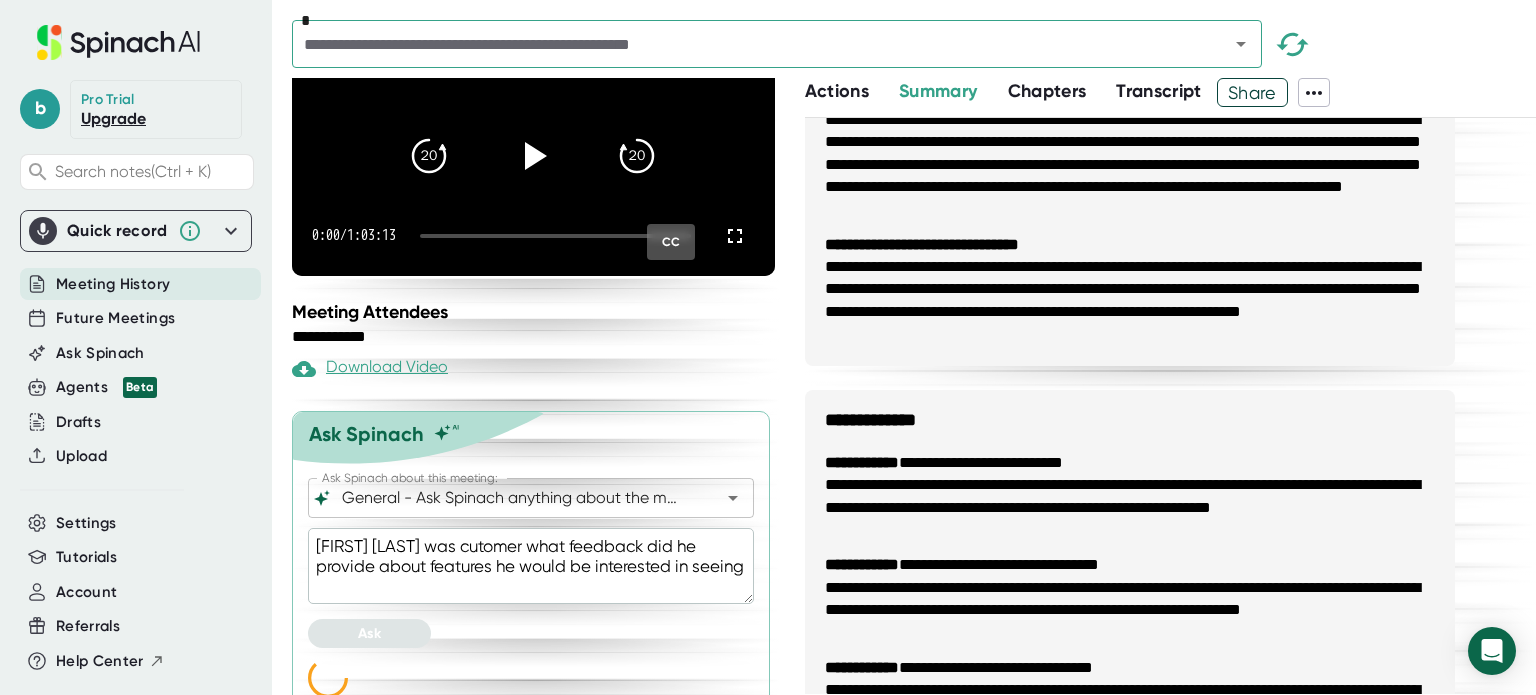 scroll, scrollTop: 207, scrollLeft: 0, axis: vertical 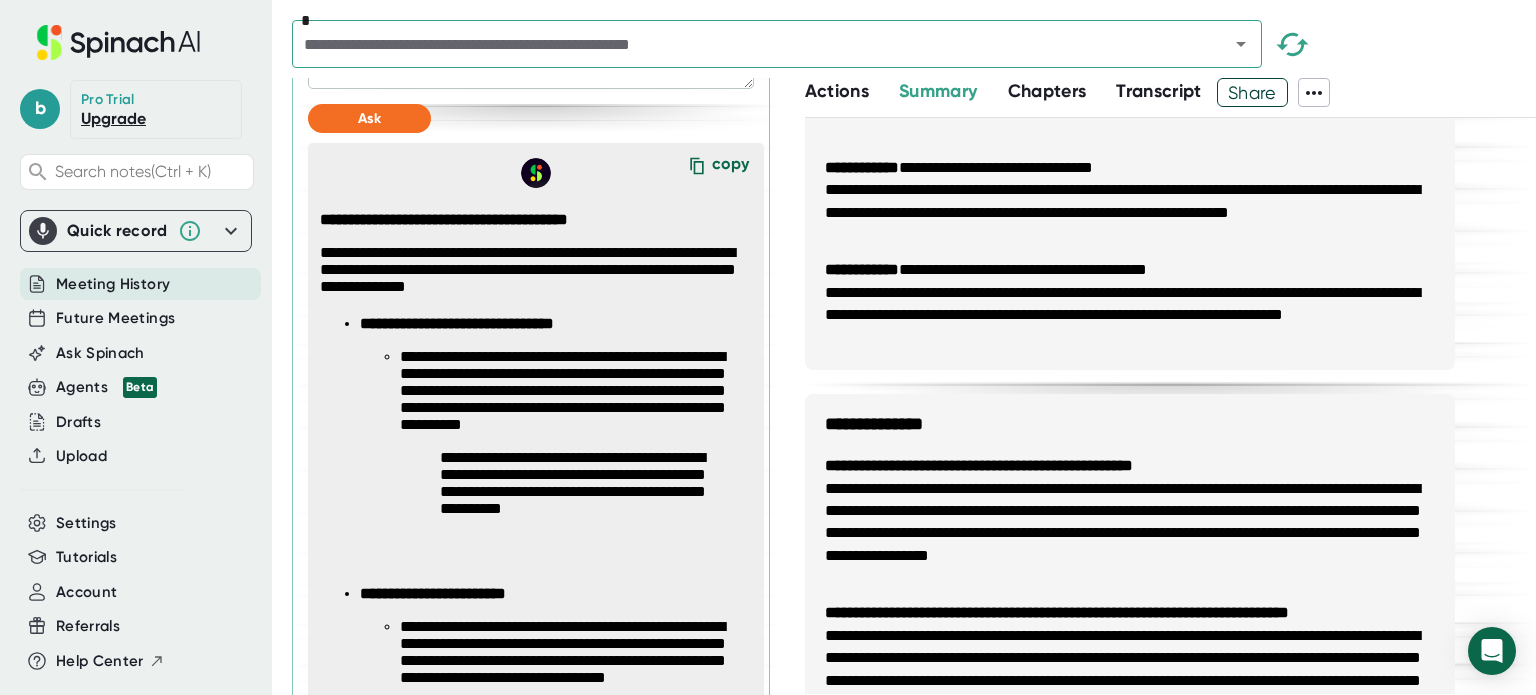 click on "copy" at bounding box center [730, 167] 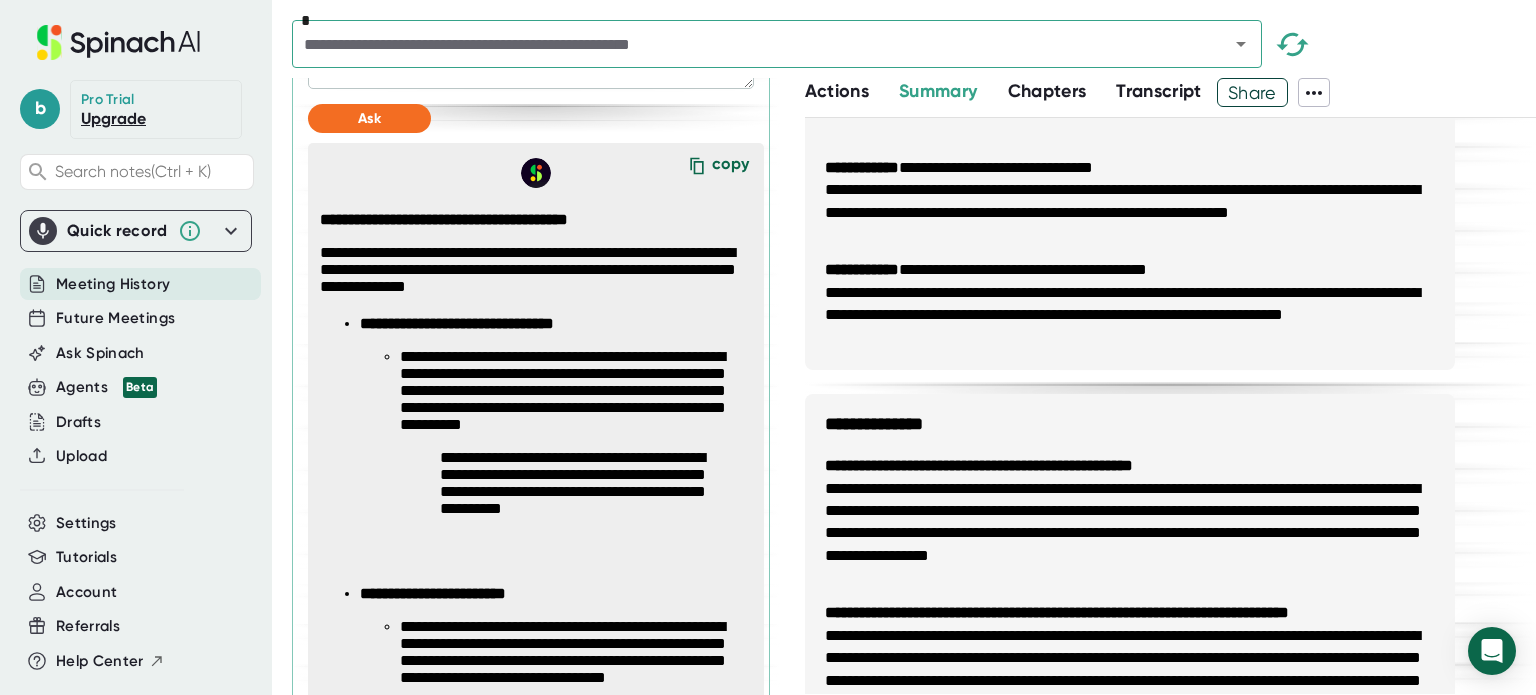 type on "x" 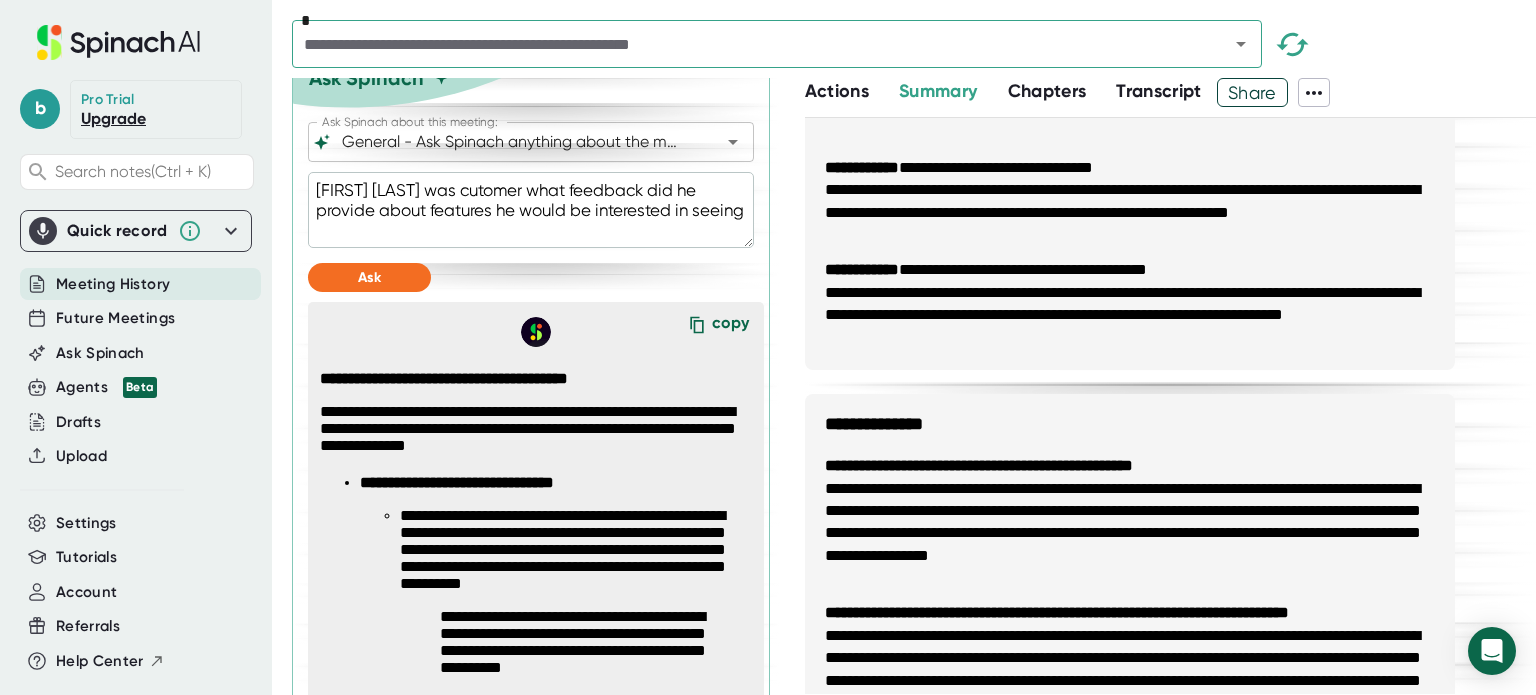 scroll, scrollTop: 407, scrollLeft: 0, axis: vertical 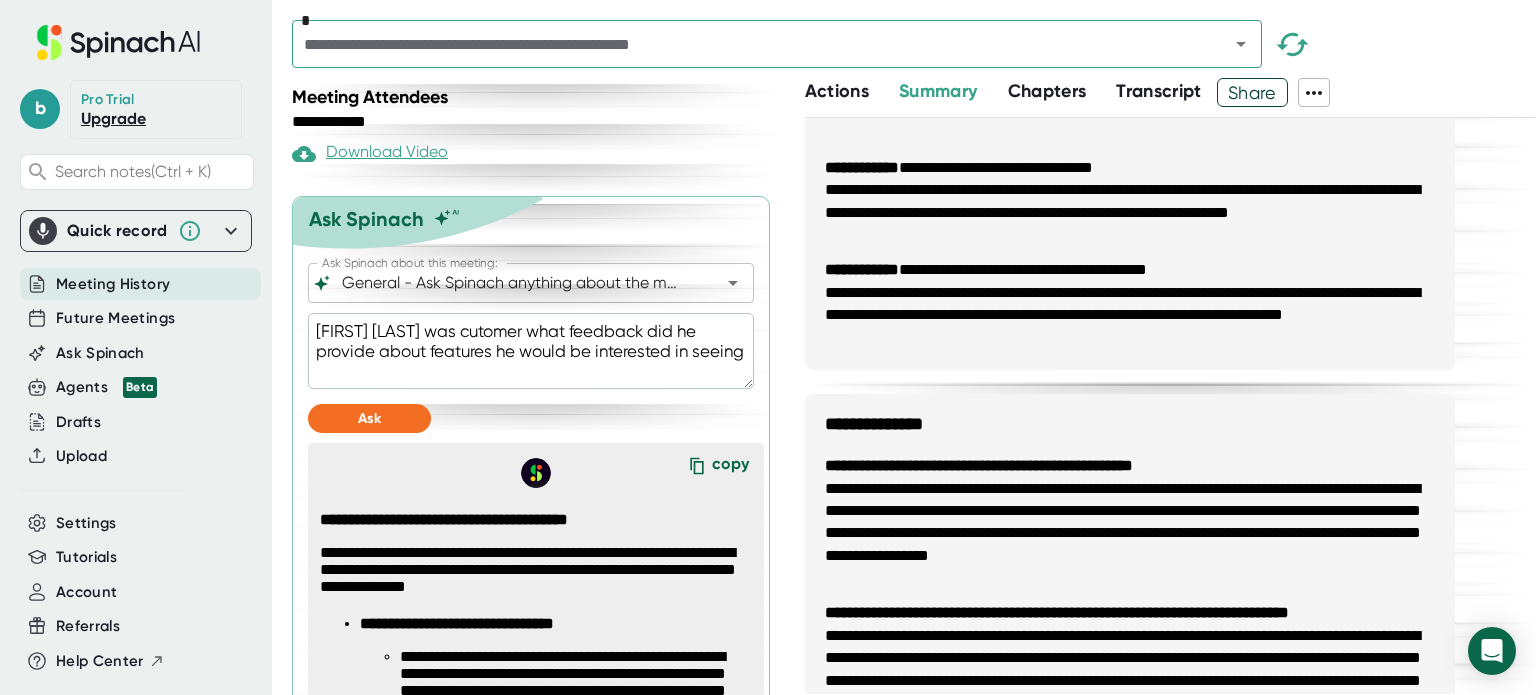 click on "[FIRST] [LAST] was cutomer what feedback did he provide about features he would be interested in seeing" at bounding box center (531, 351) 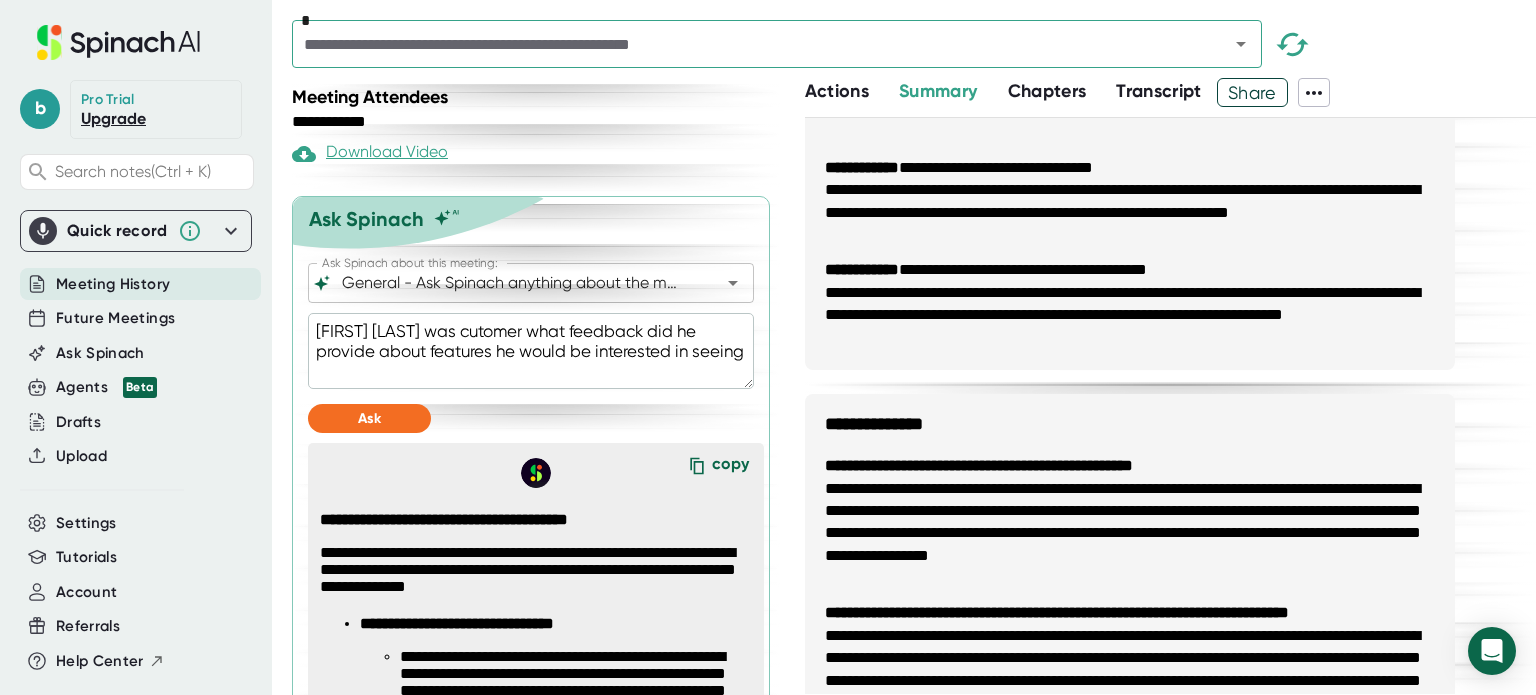 drag, startPoint x: 444, startPoint y: 370, endPoint x: 528, endPoint y: 307, distance: 105 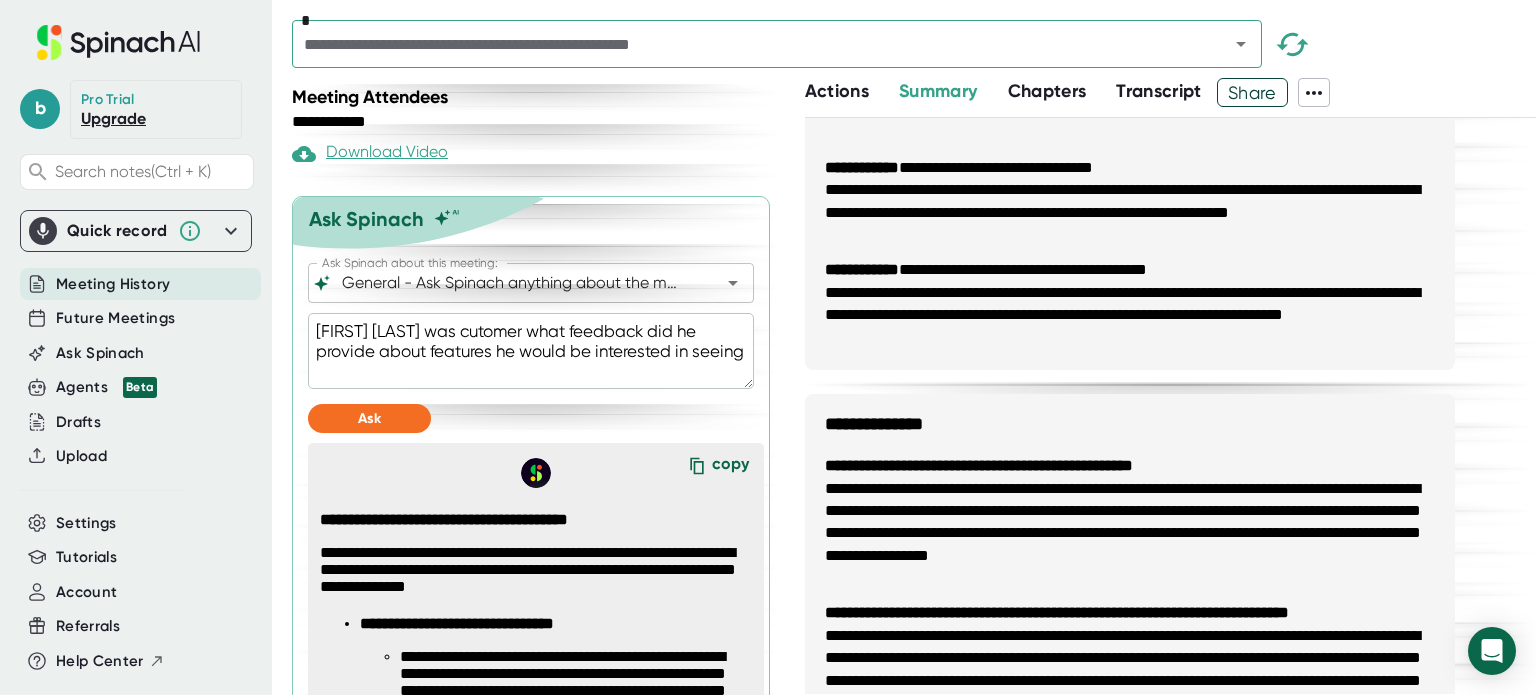 click on "[FIRST] [LAST] was cutomer what feedback did he provide about features he would be interested in seeing" at bounding box center [531, 351] 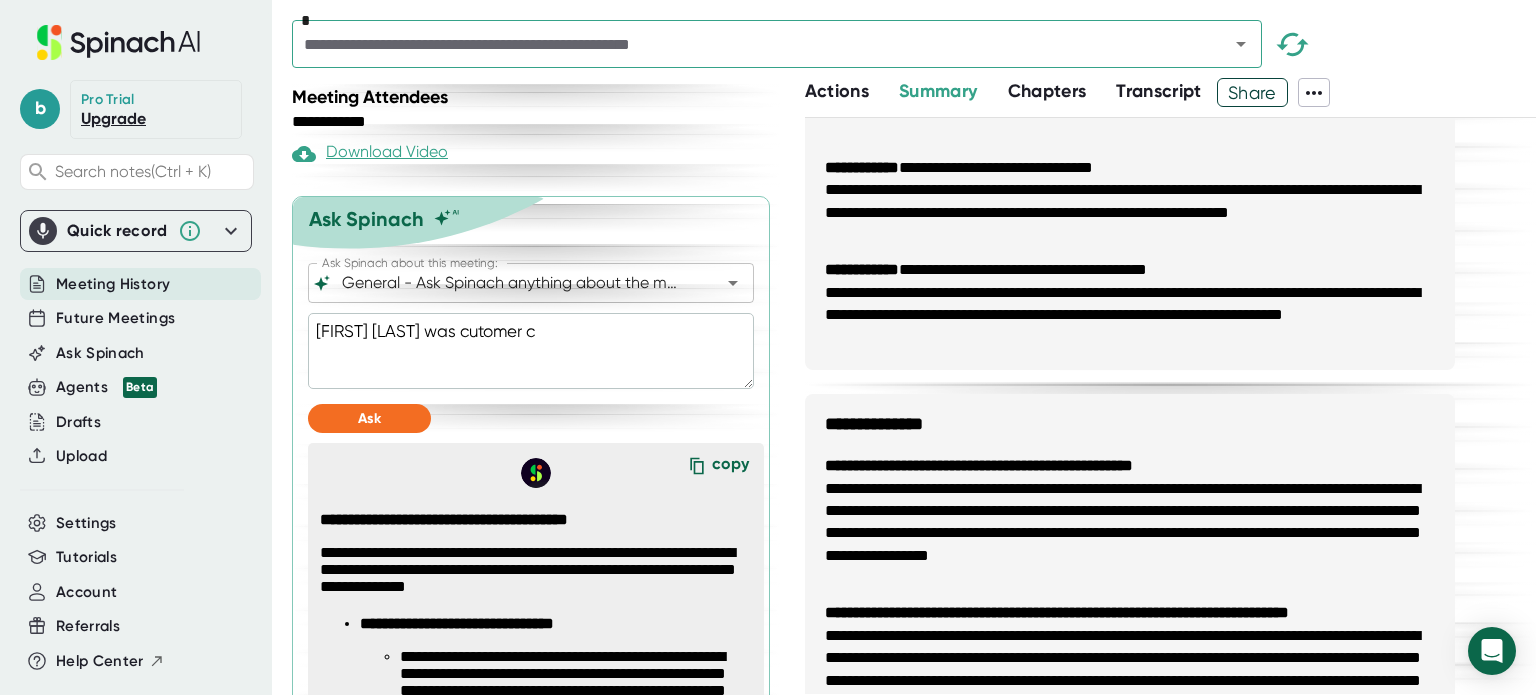 type on "[FIRST] [LAST] was cutomer ca" 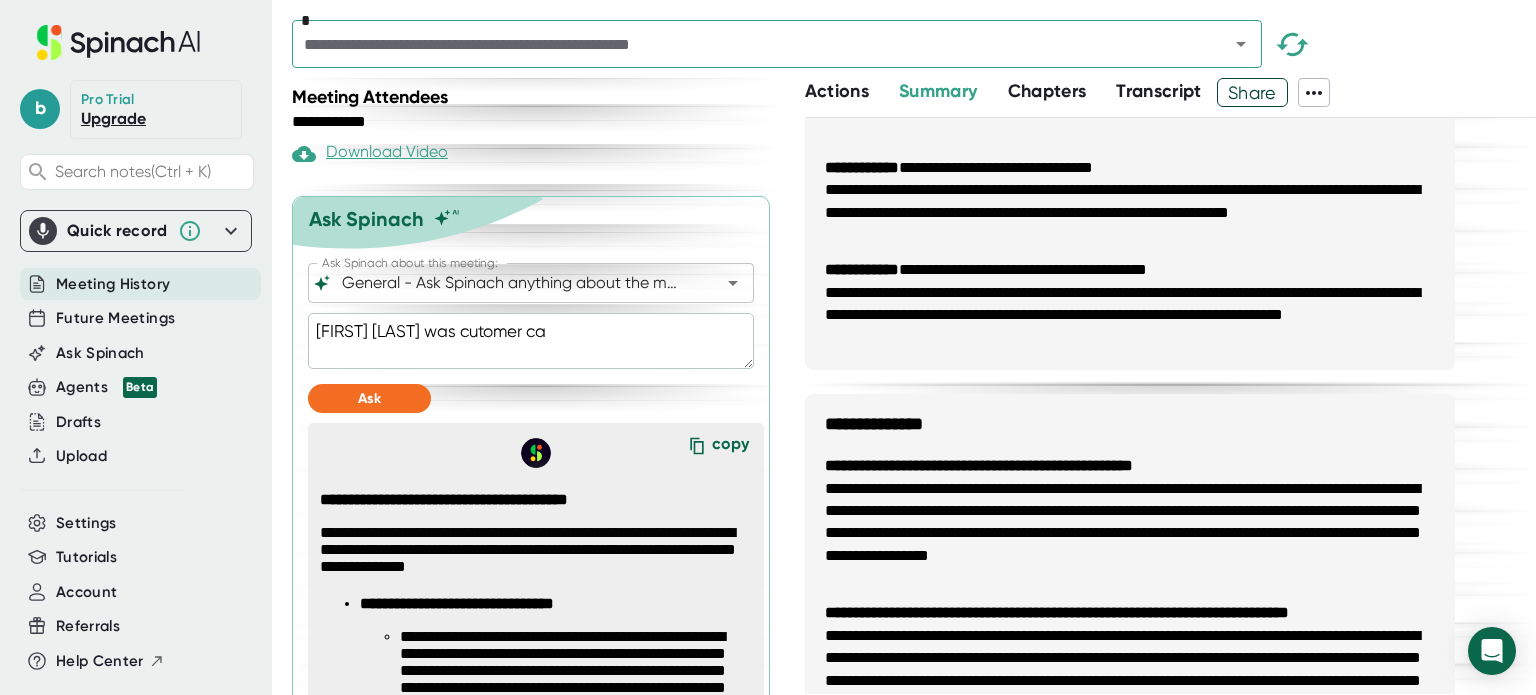 type on "[FIRST] [LAST] was cutomer can" 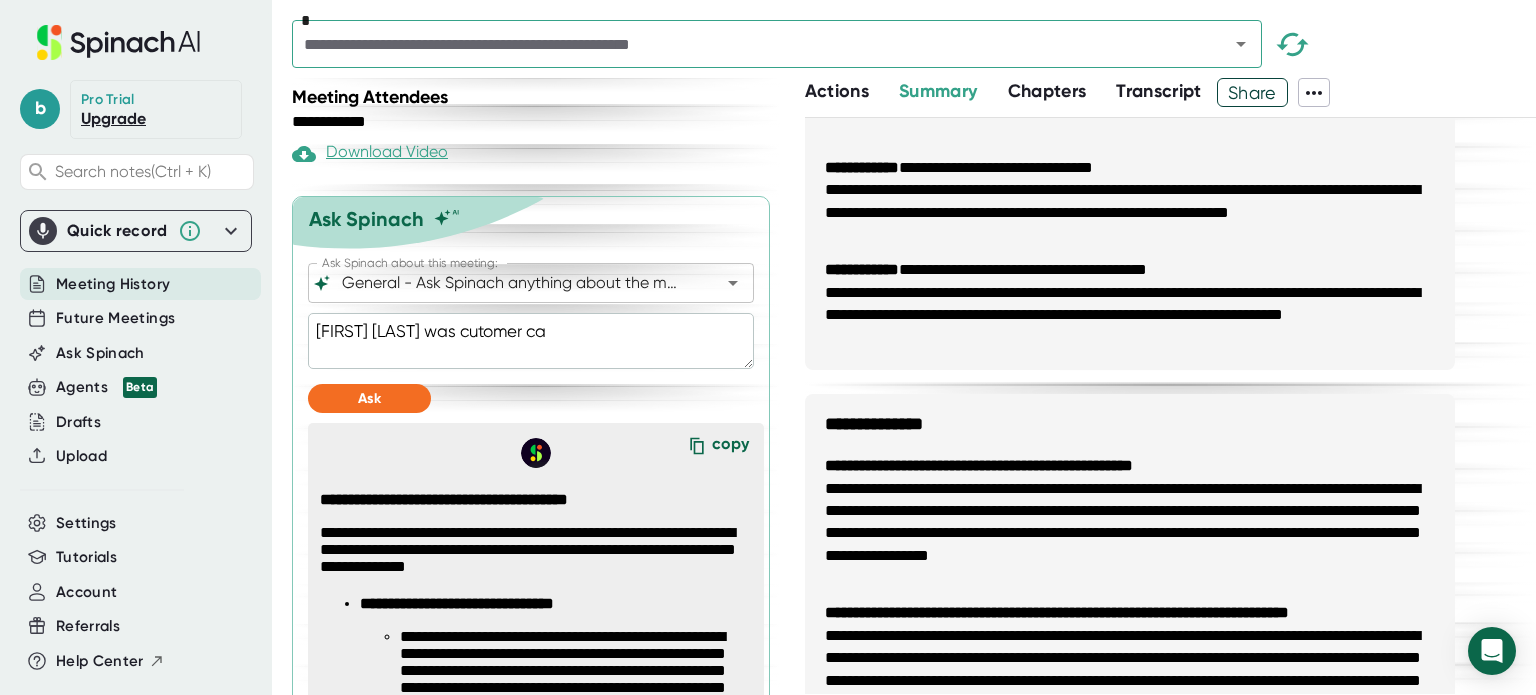type on "x" 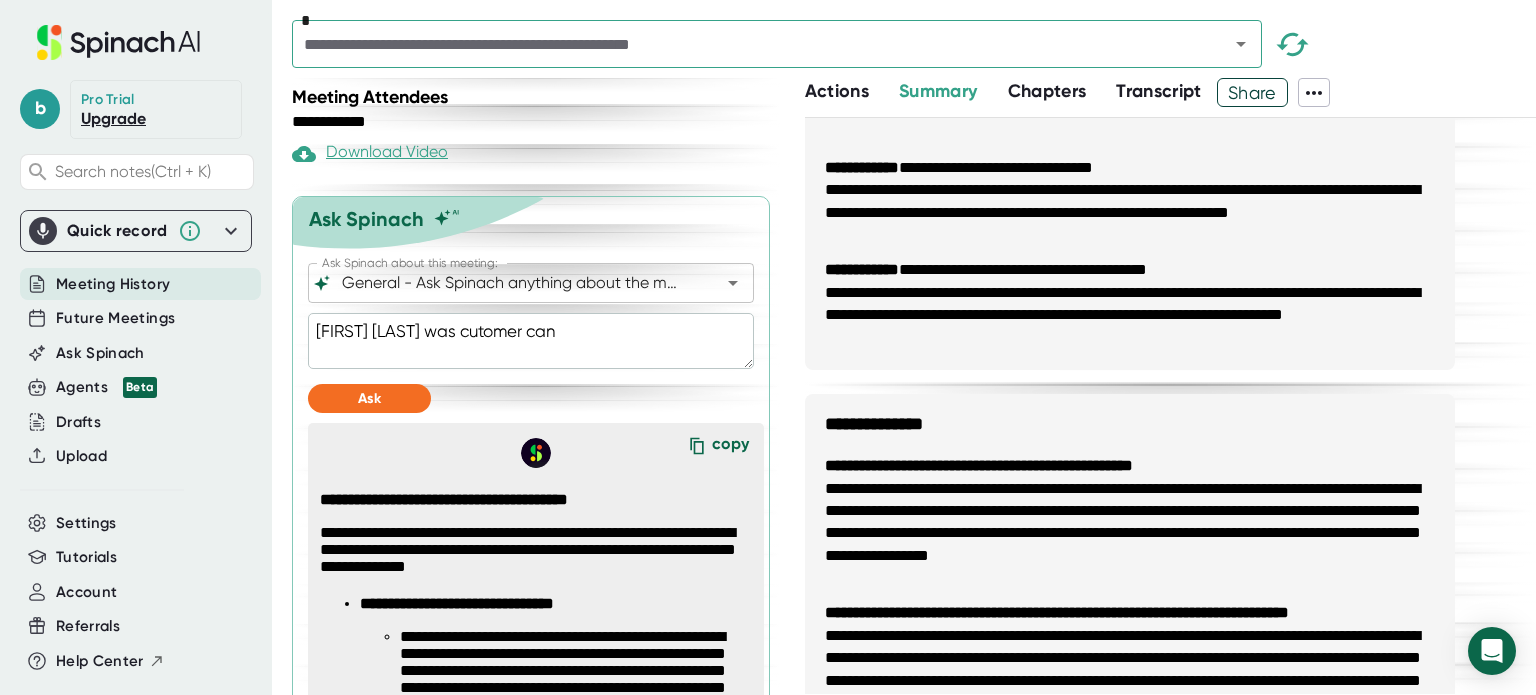 type on "[FIRST] [LAST] was cutomer can" 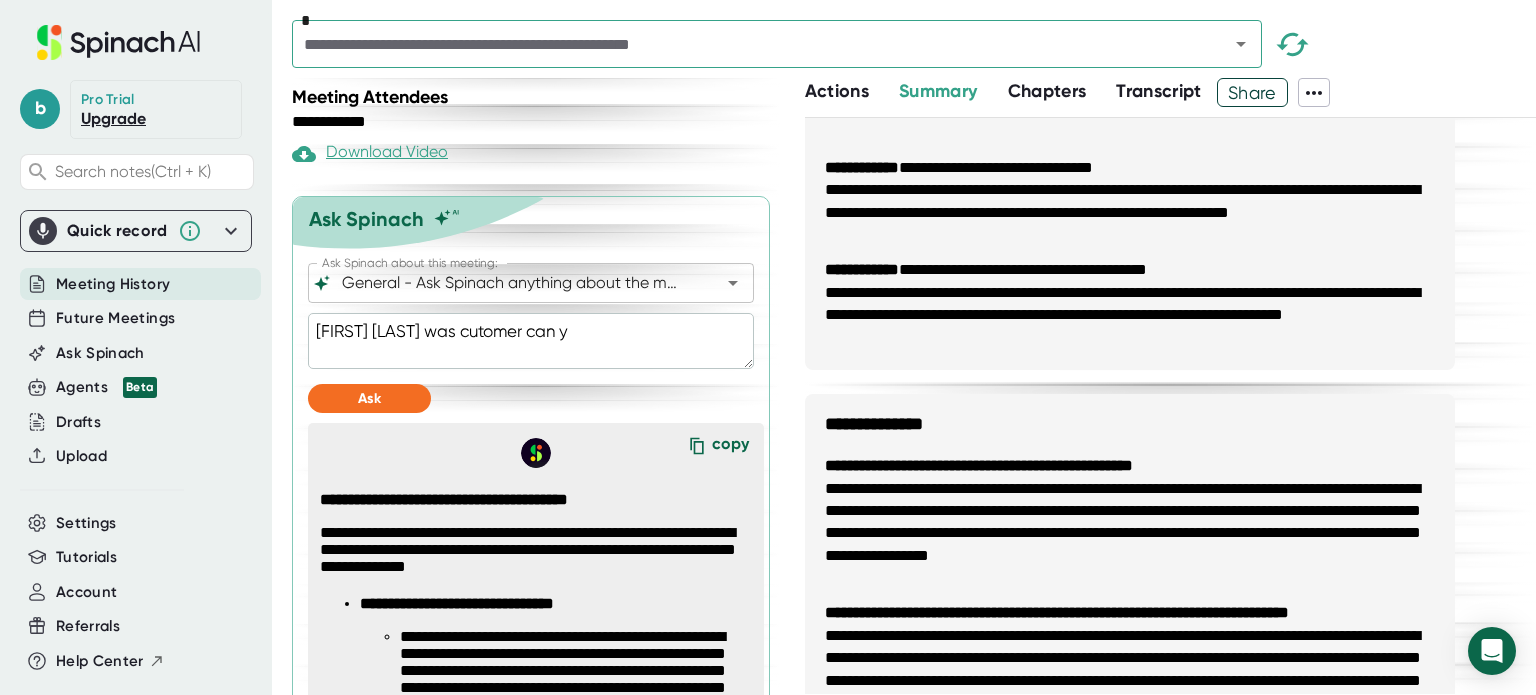 type on "[FIRST] [LAST] was cutomer can you p" 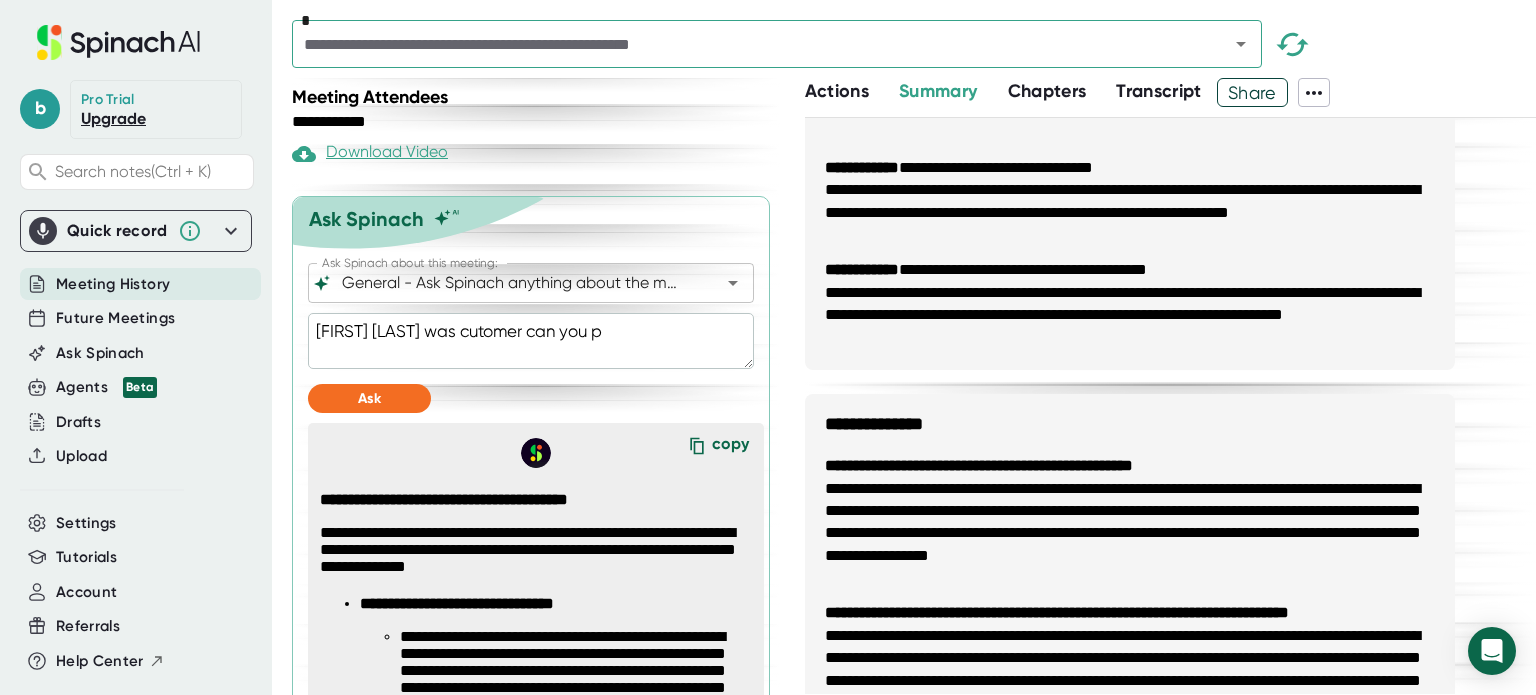 type on "[FIRST] [LAST] was cutomer can you" 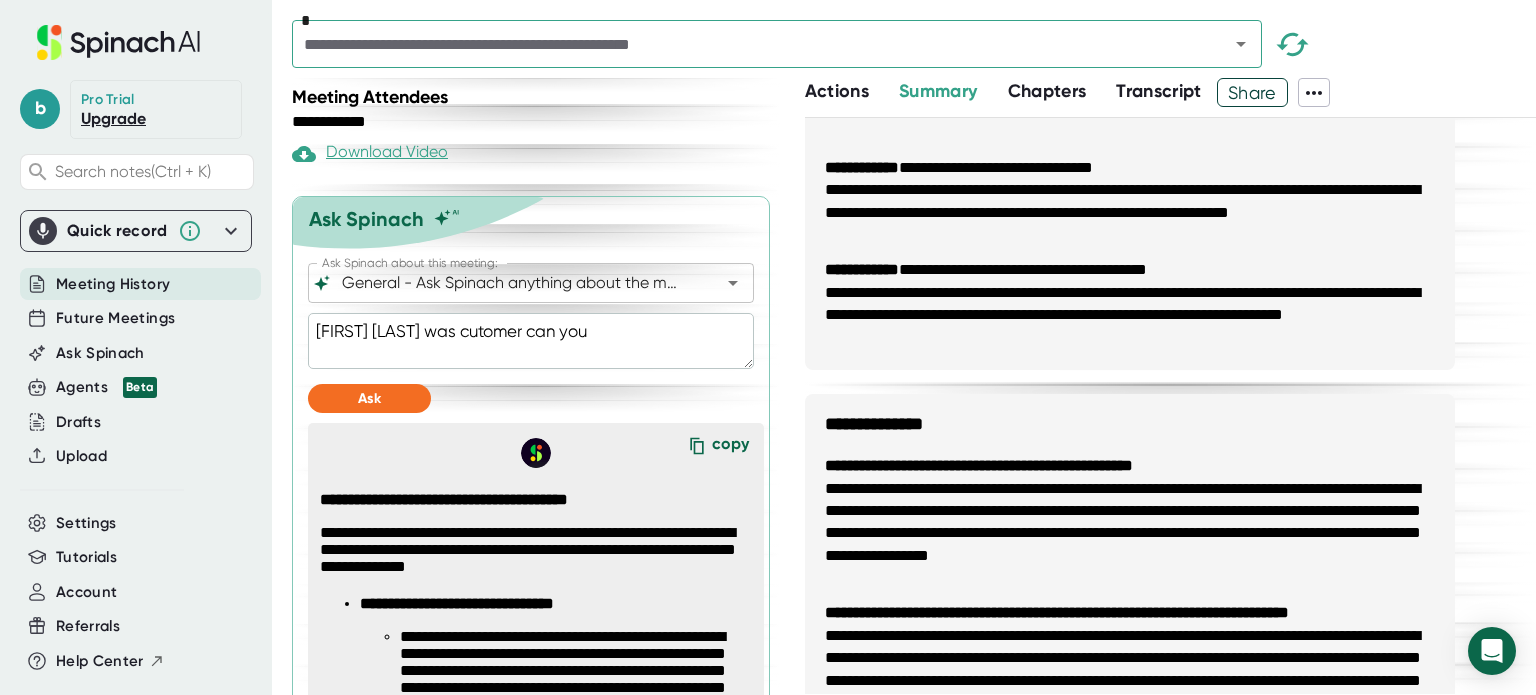 type on "[FIRST] [LAST] was cutomer can you" 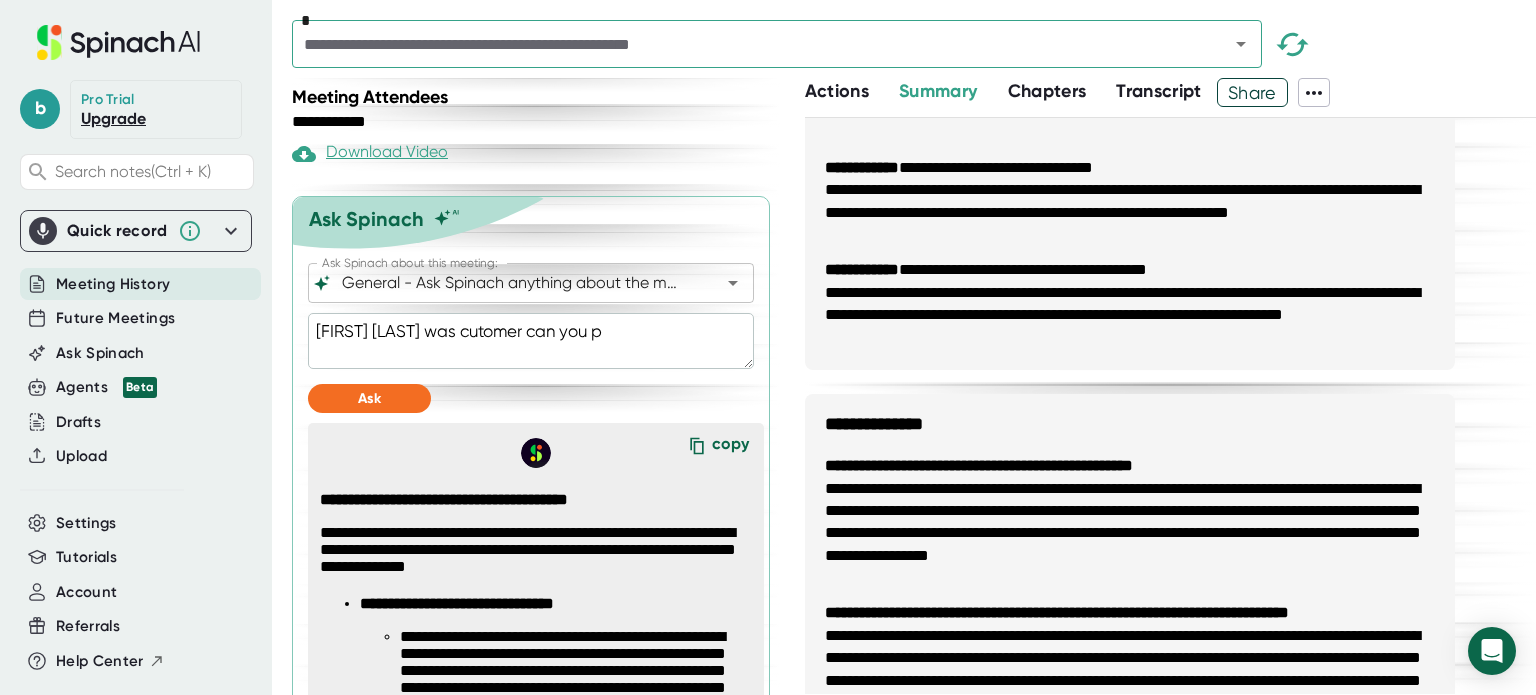 type on "[FIRST] [LAST] was cutomer can you pu" 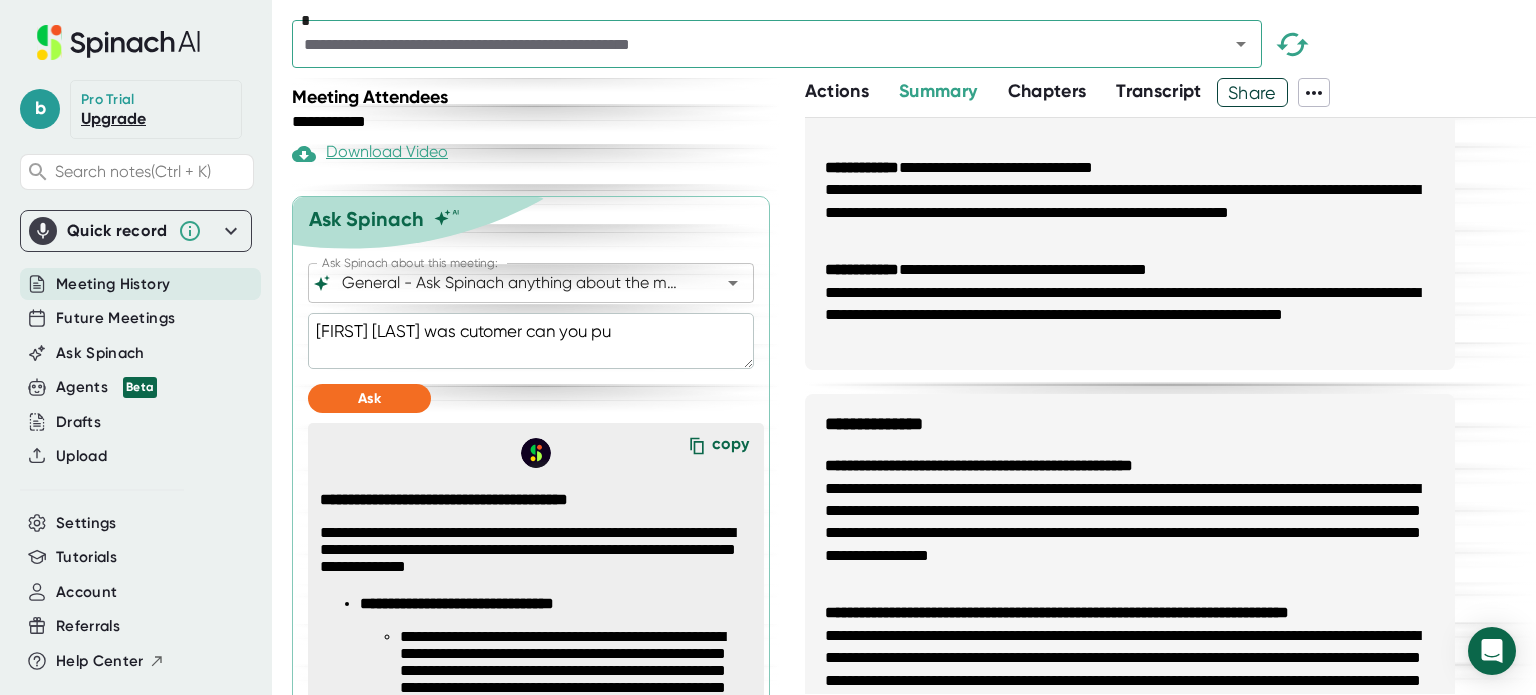 type on "[FIRST] [LAST] was cutomer can you pul" 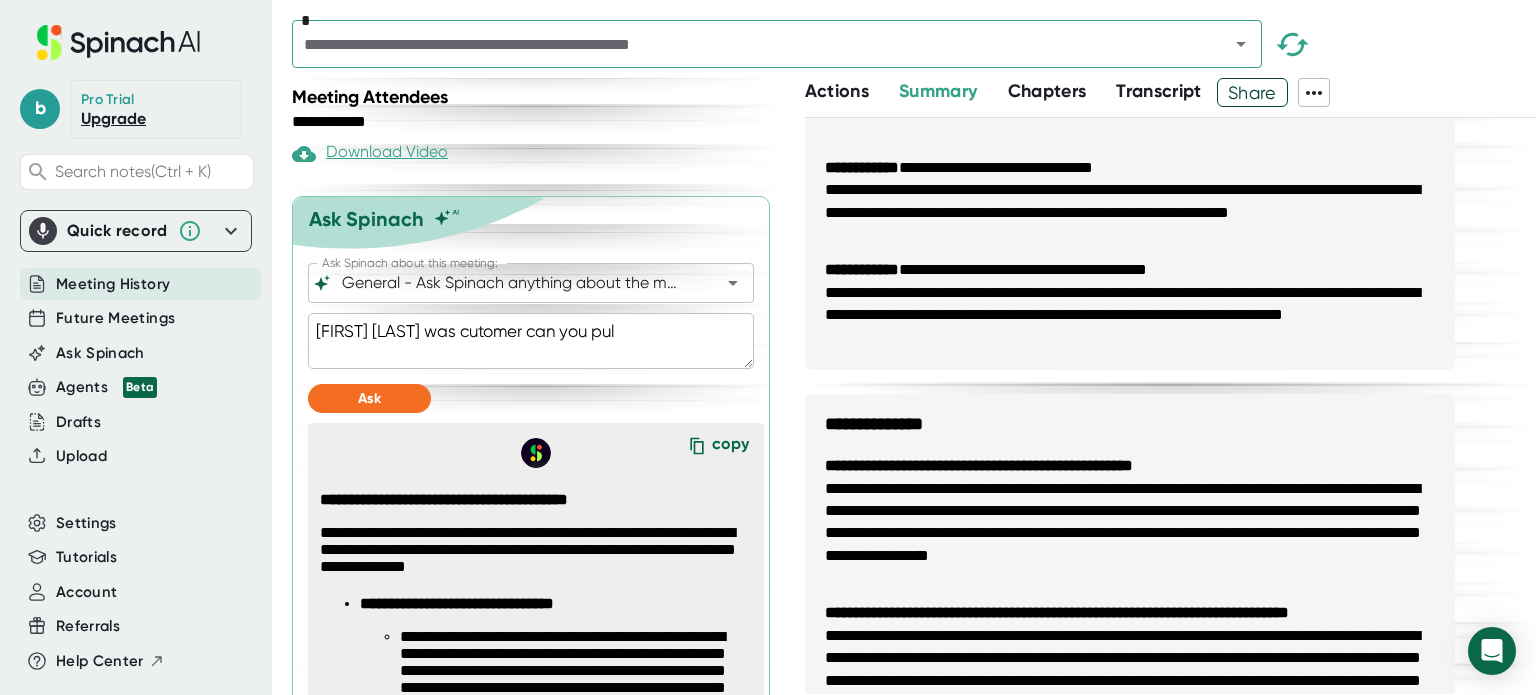 type on "[FIRST] [LAST] was cutomer can you pull" 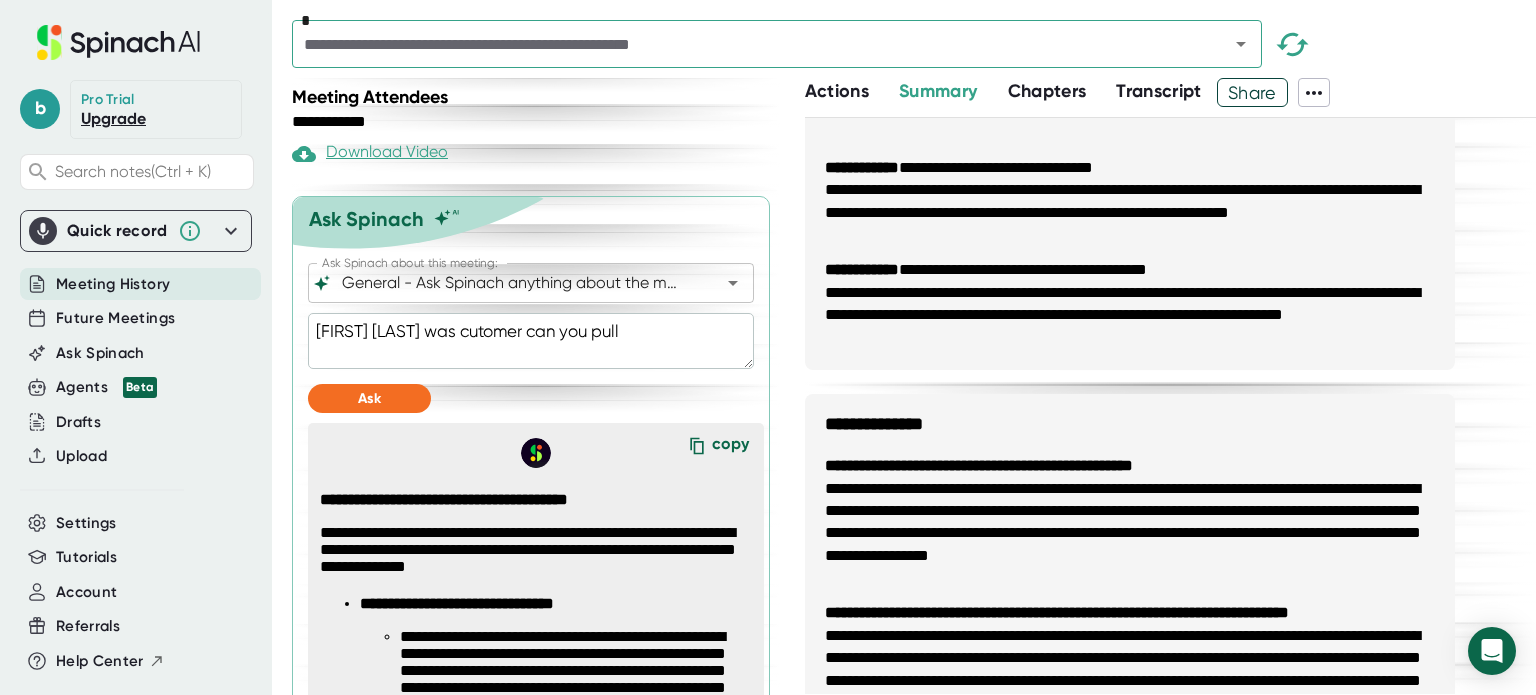 type on "[FIRST] [LAST] was cutomer can you pull" 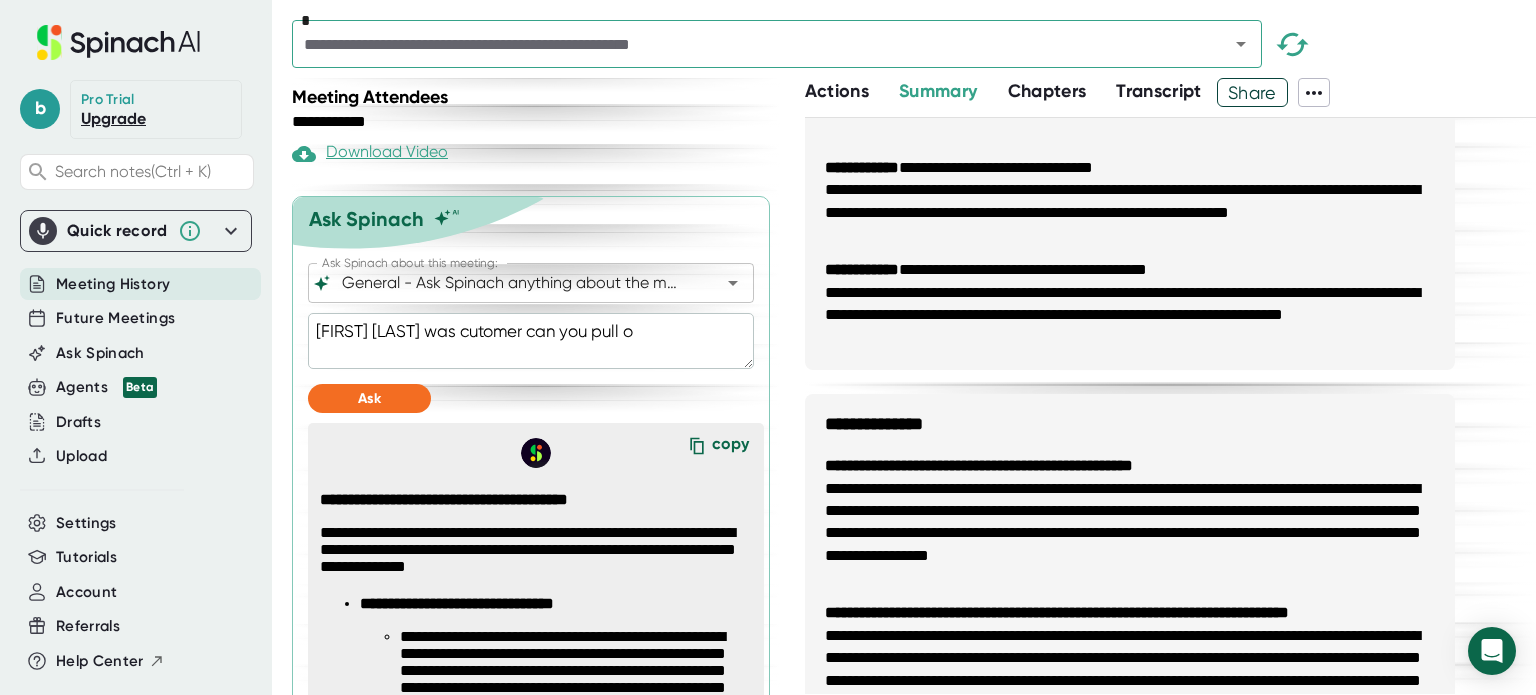 type on "[FIRST] [LAST] was cutomer can you pull ou" 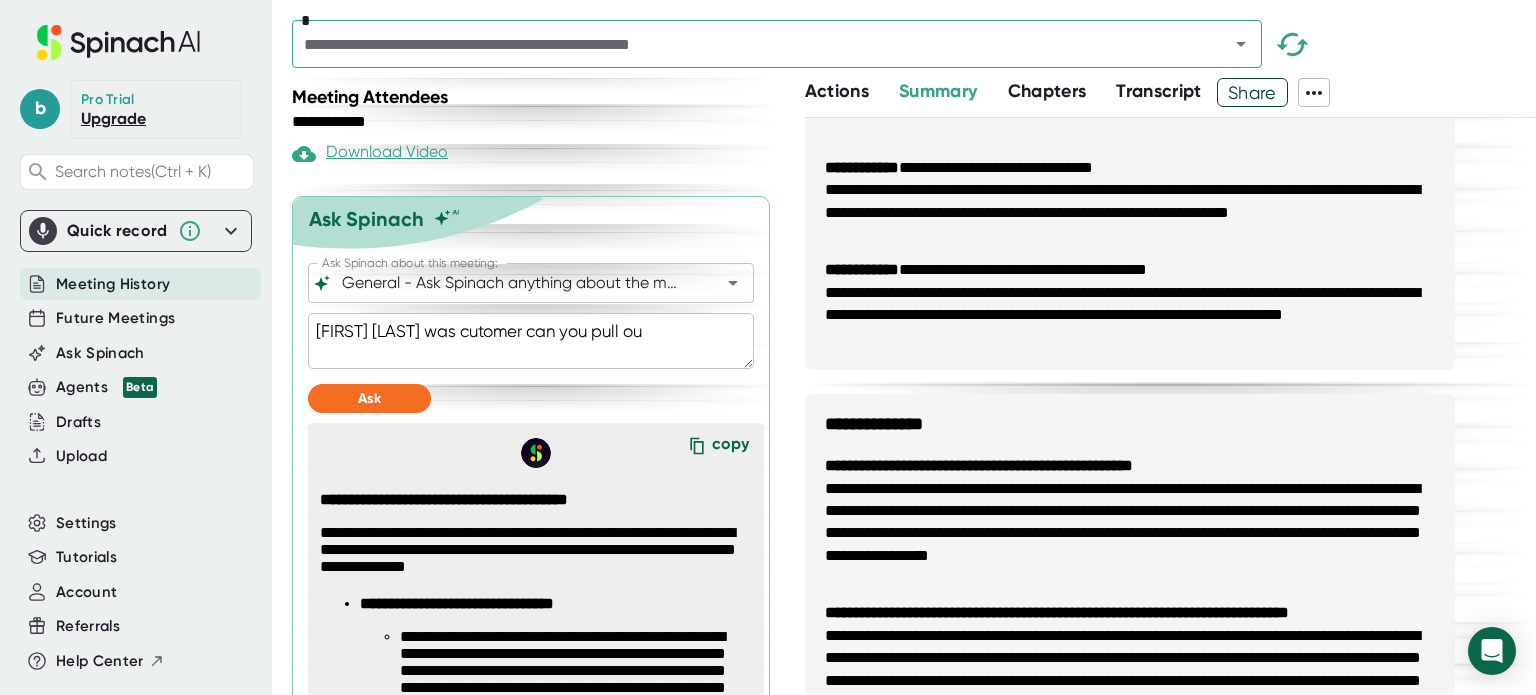 type on "x" 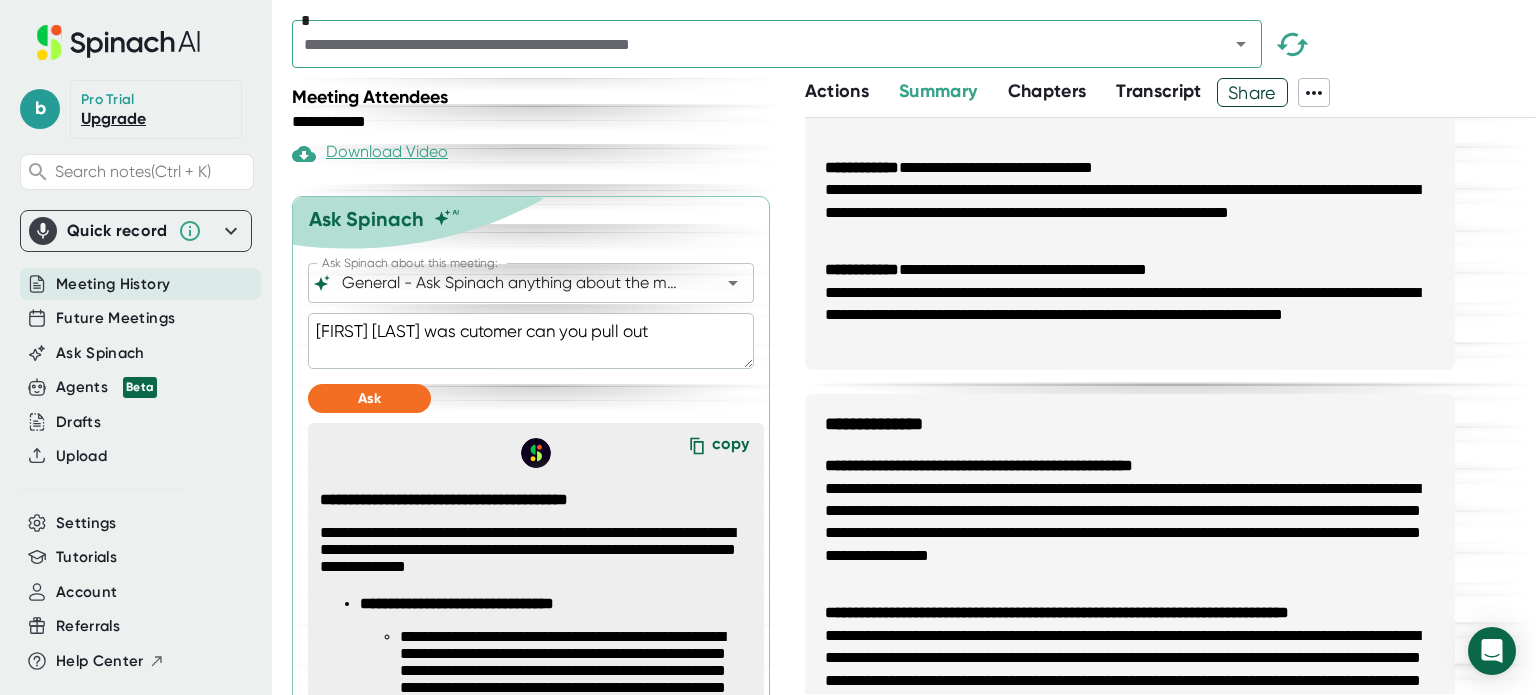 type on "[FIRST] [LAST] was cutomer can you pull out" 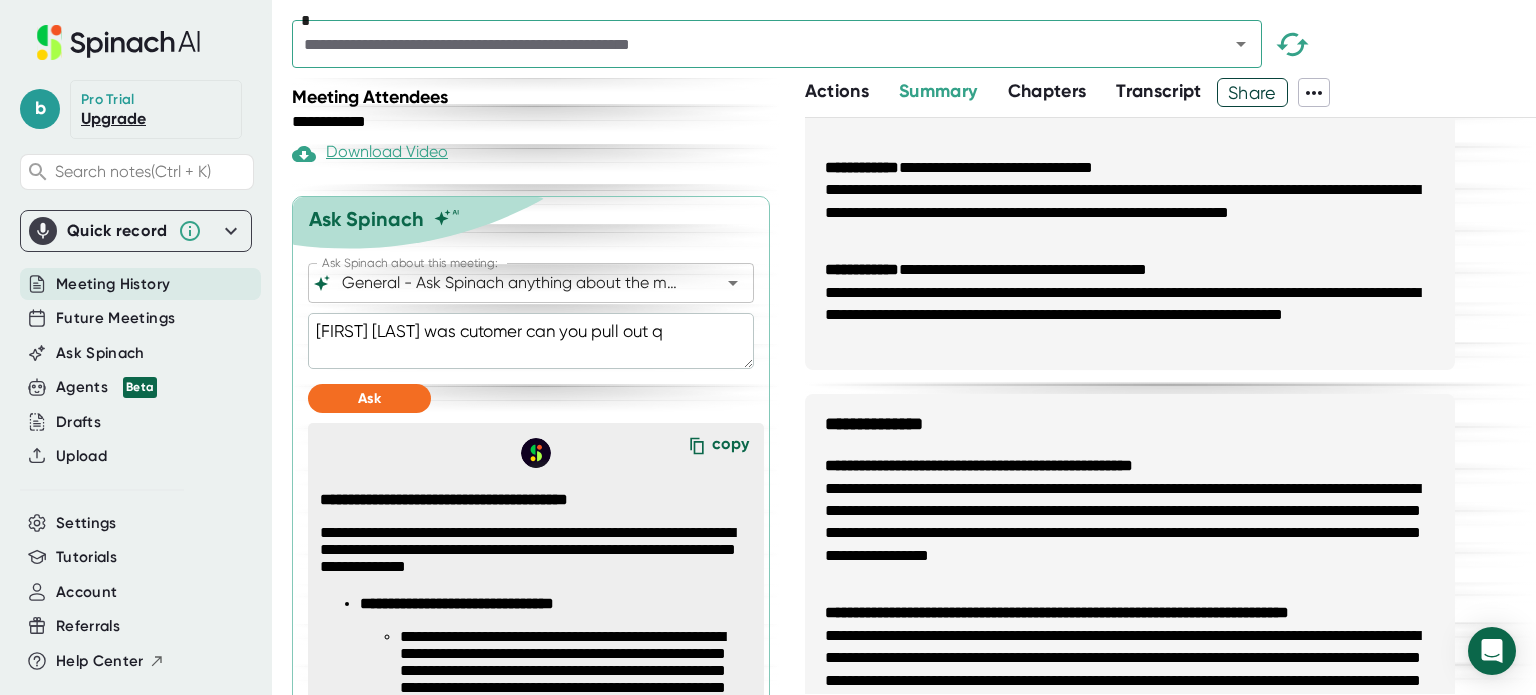 type on "[FIRST] [LAST] was cutomer can you pull out qu" 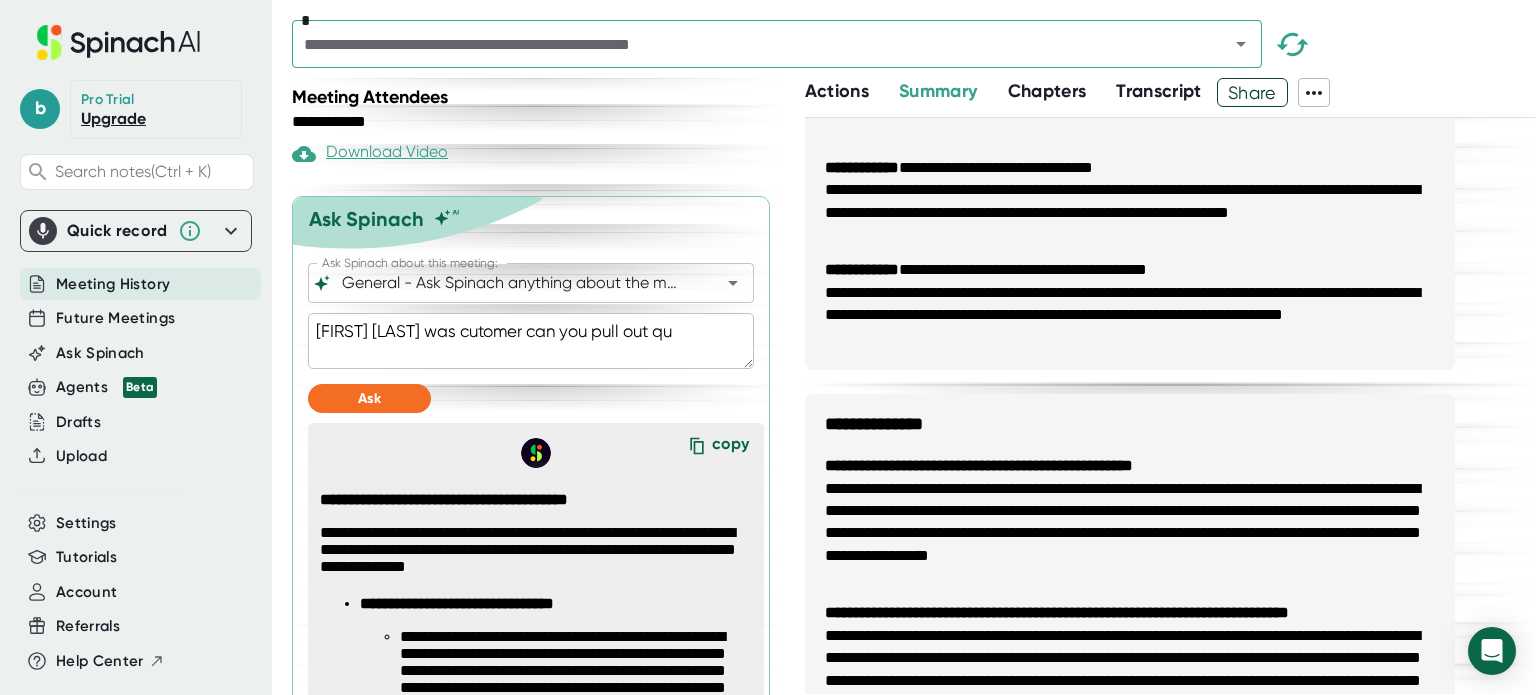 type on "[FIRST] [LAST] was cutomer can you pull out quo" 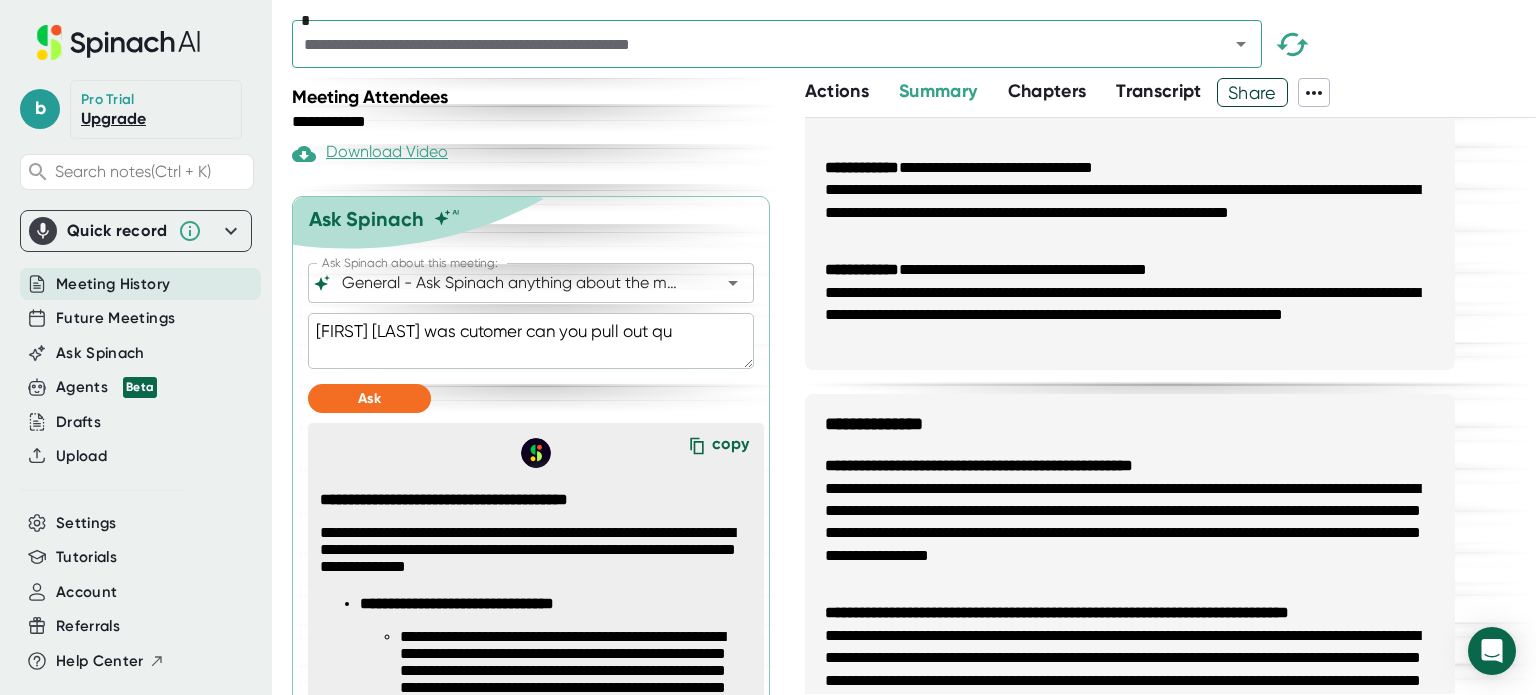 type on "x" 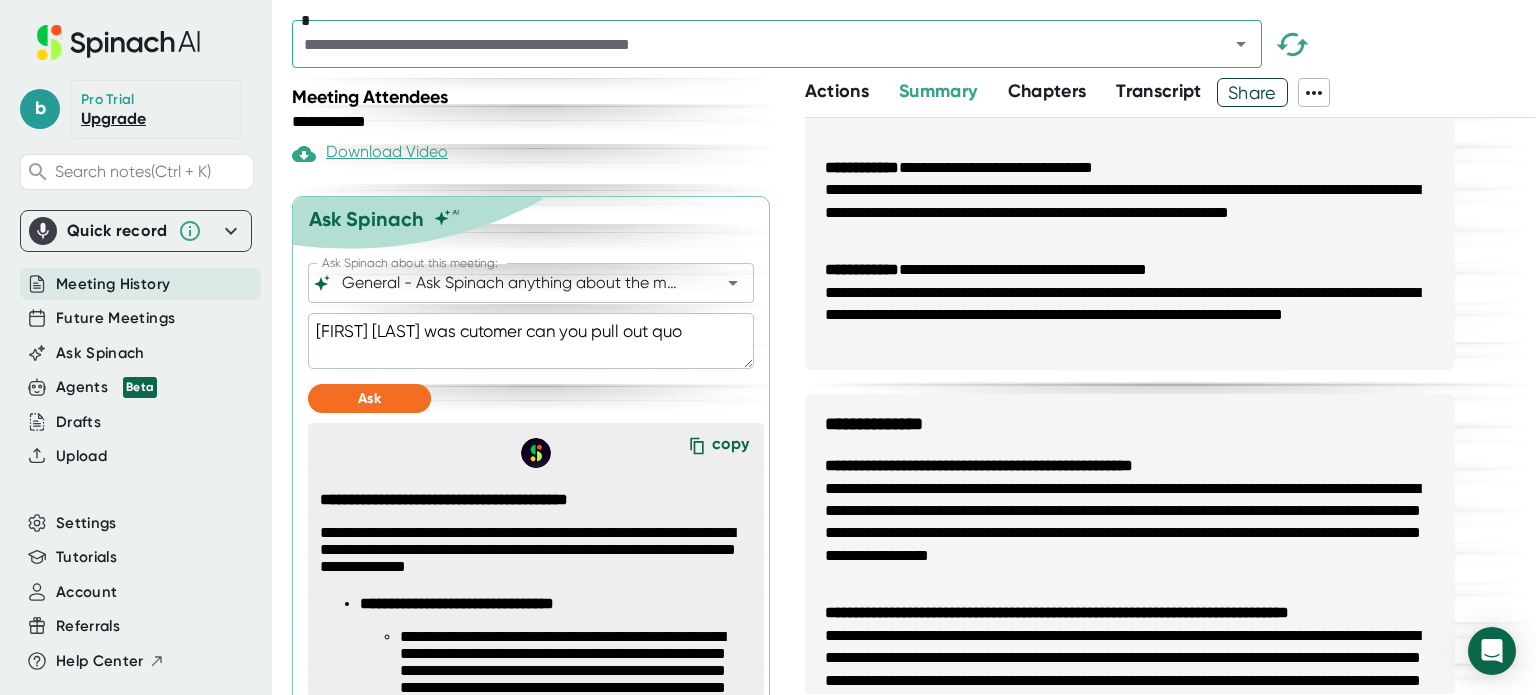 type on "[FIRST] [LAST] was cutomer can you pull out quoe" 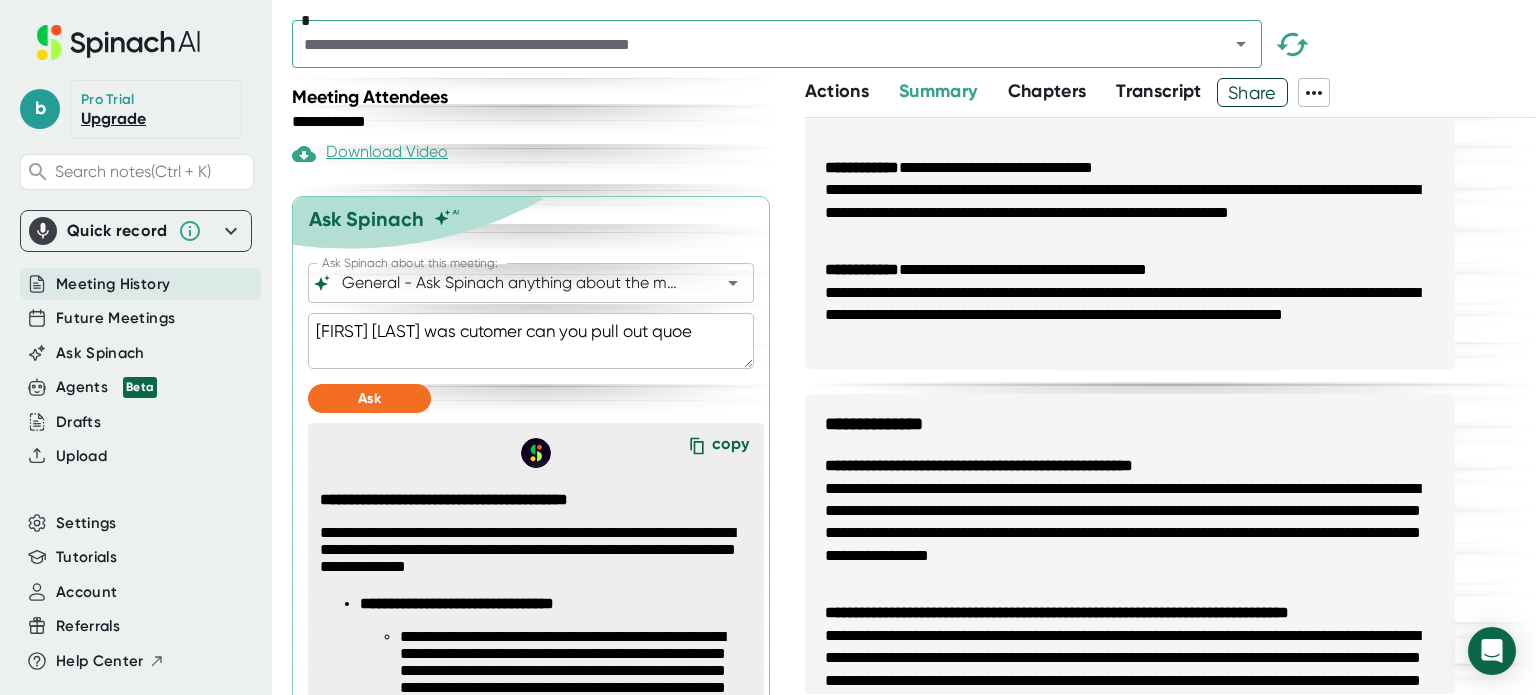 type on "[FIRST] [LAST] was cutomer can you pull out quoet" 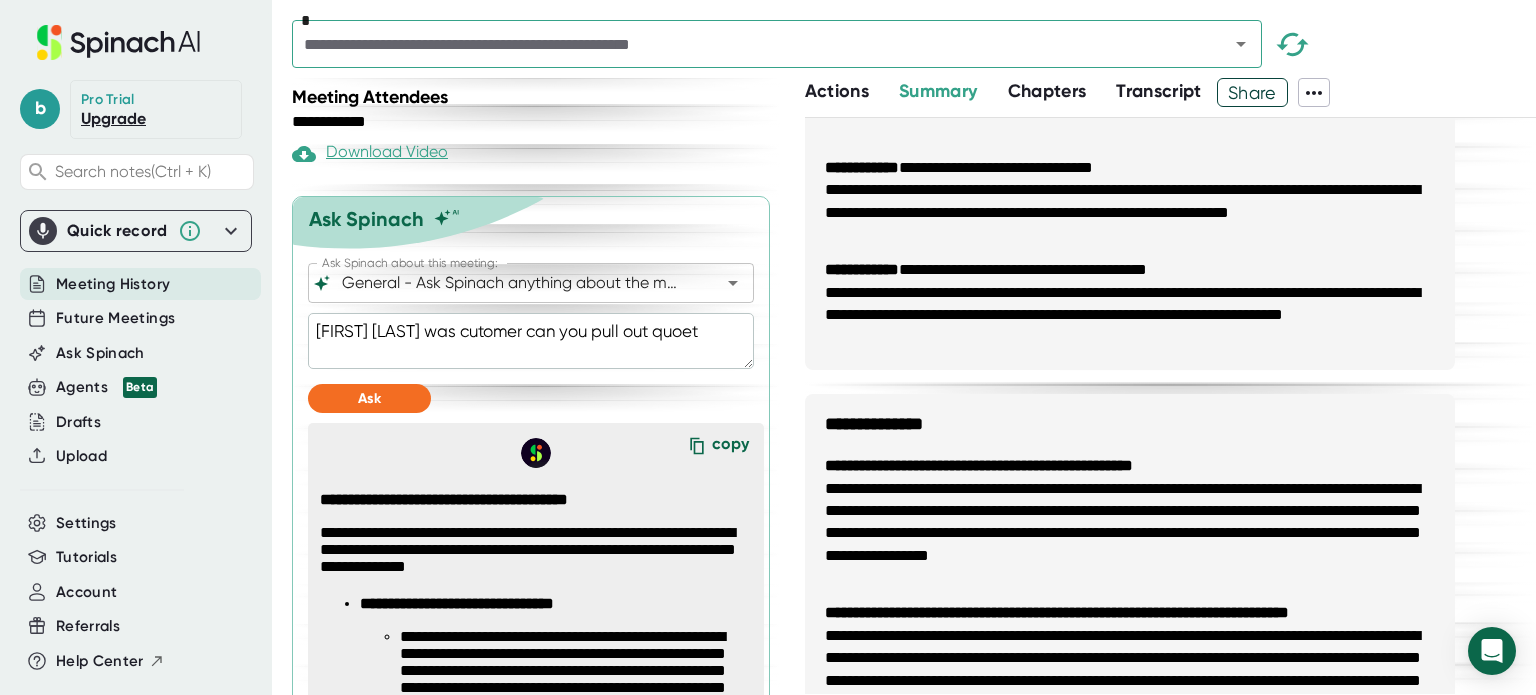 type on "[FIRST] [LAST] was cutomer can you pull out quoe" 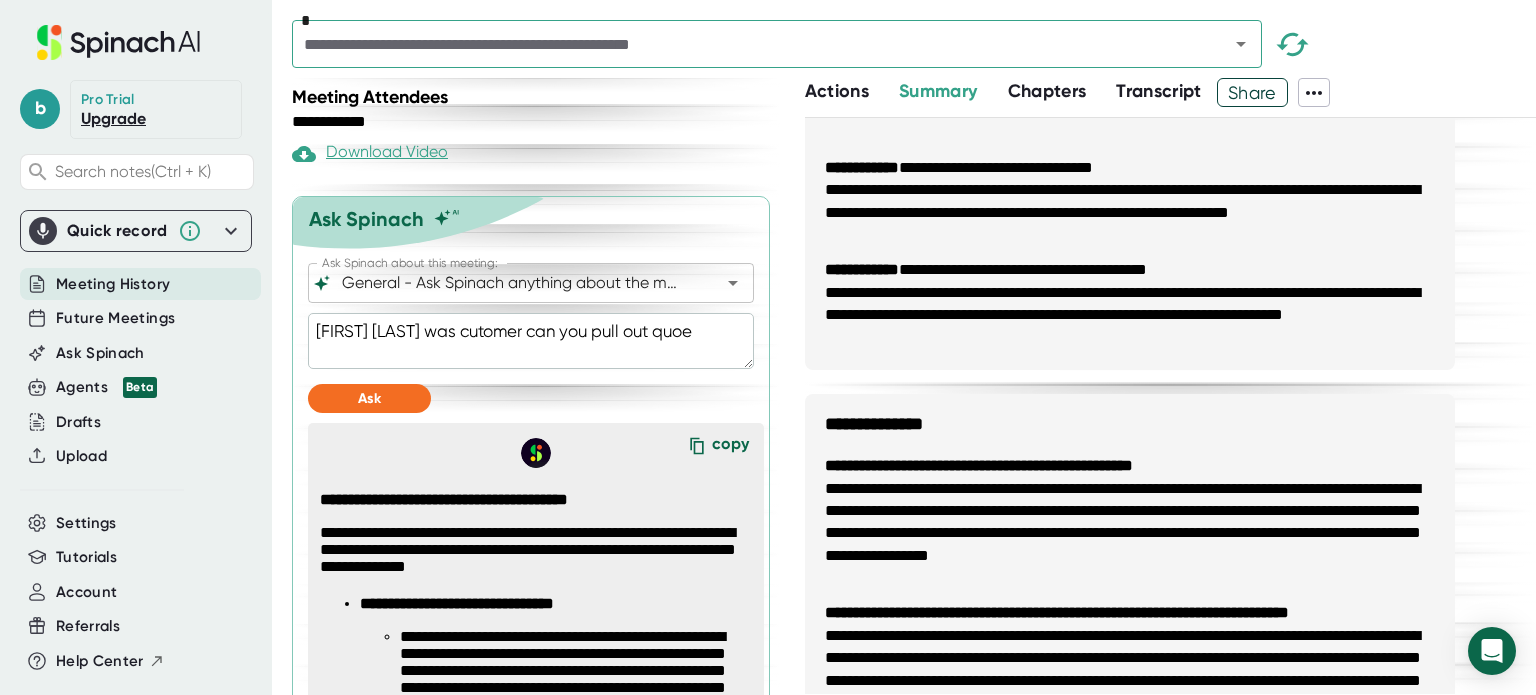 type on "[FIRST] [LAST] was cutomer can you pull out quo" 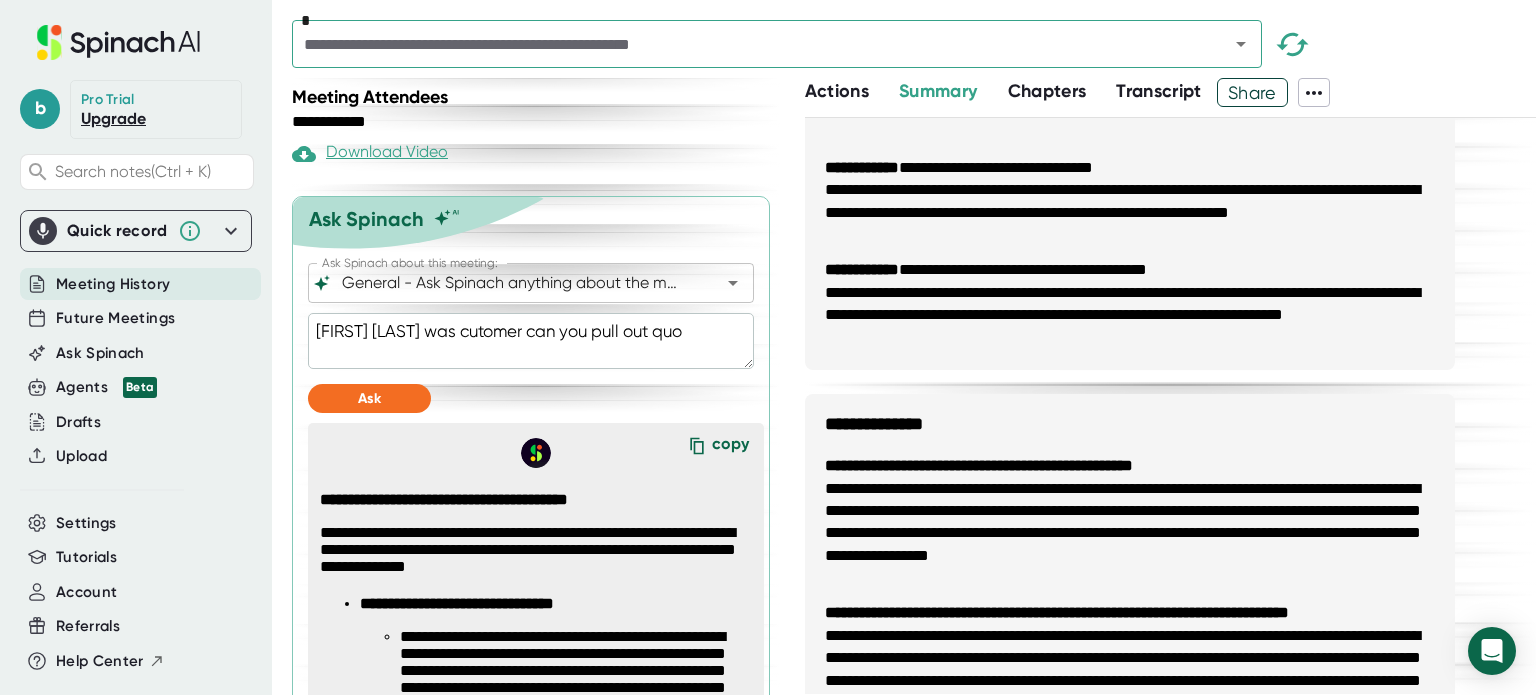 type on "[FIRST] [LAST] was cutomer can you pull out quot" 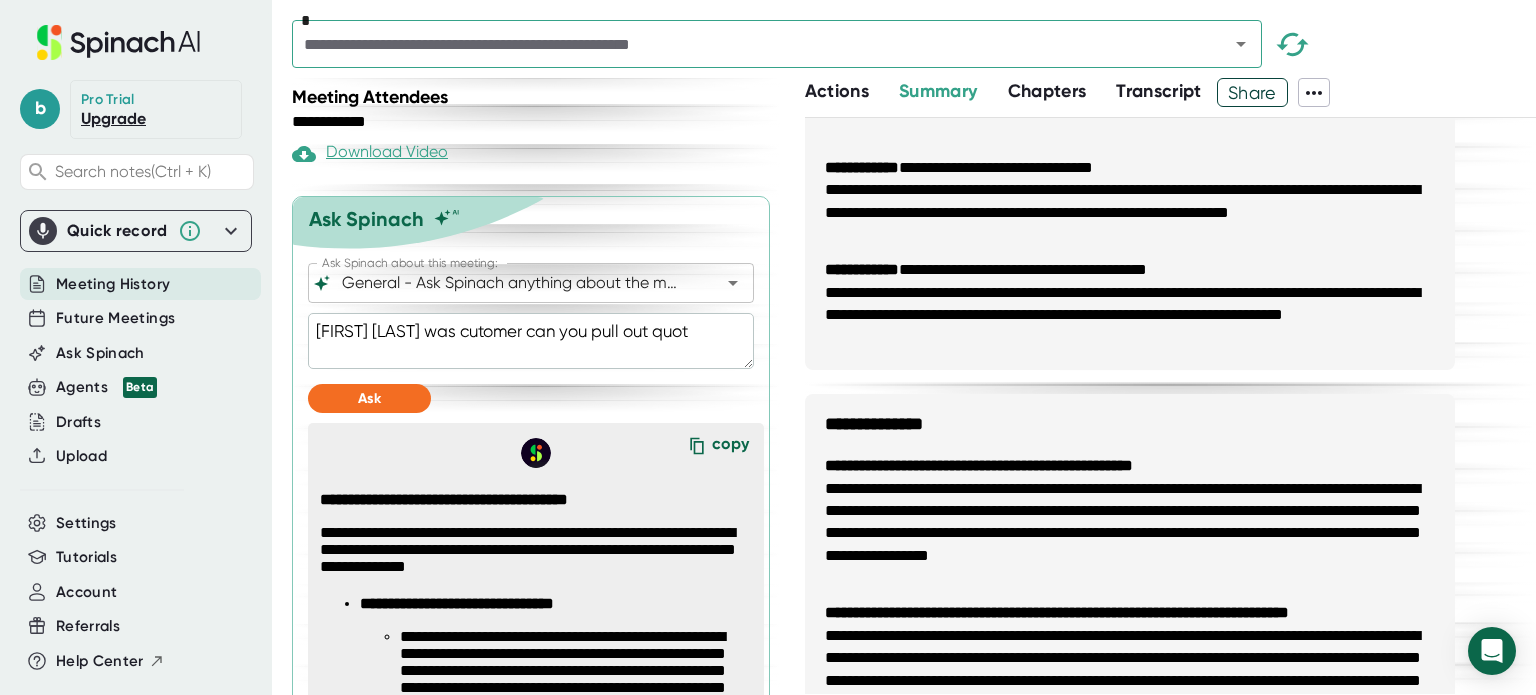 type on "[FIRST] [LAST] was cutomer can you pull out quote" 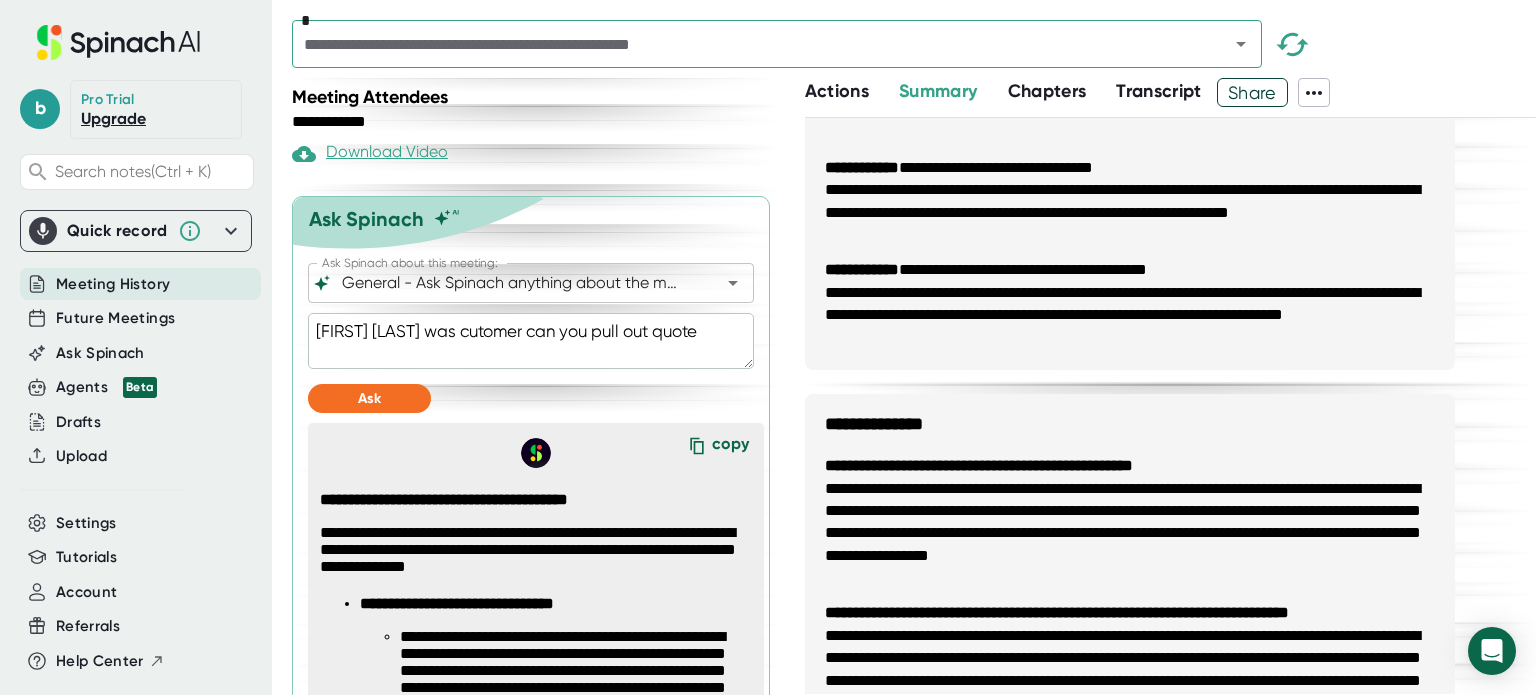 type on "[FIRST] [LAST] was cutomer can you pull out quotes" 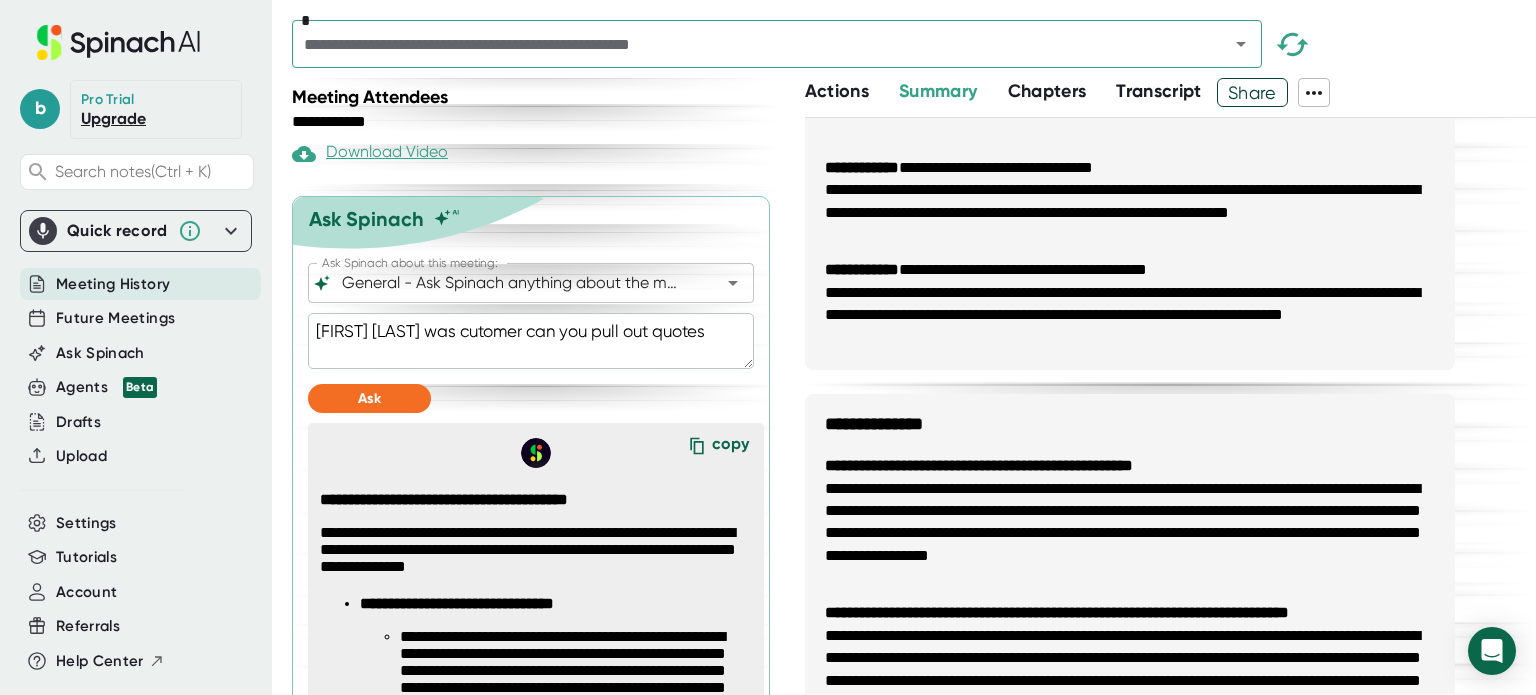 type on "[FIRST] [LAST] was cutomer can you pull out quotes" 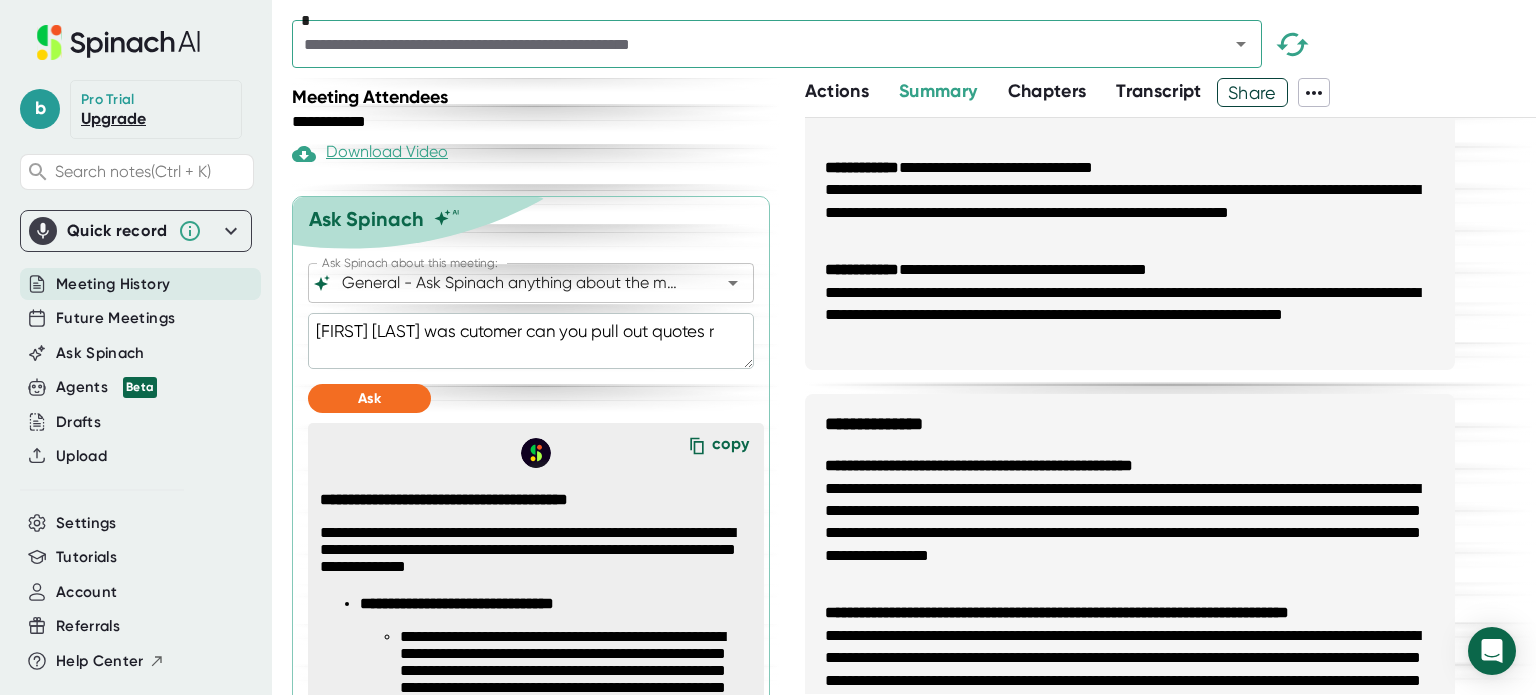 type on "[FIRST] [LAST] was cutomer can you pull out quotes re" 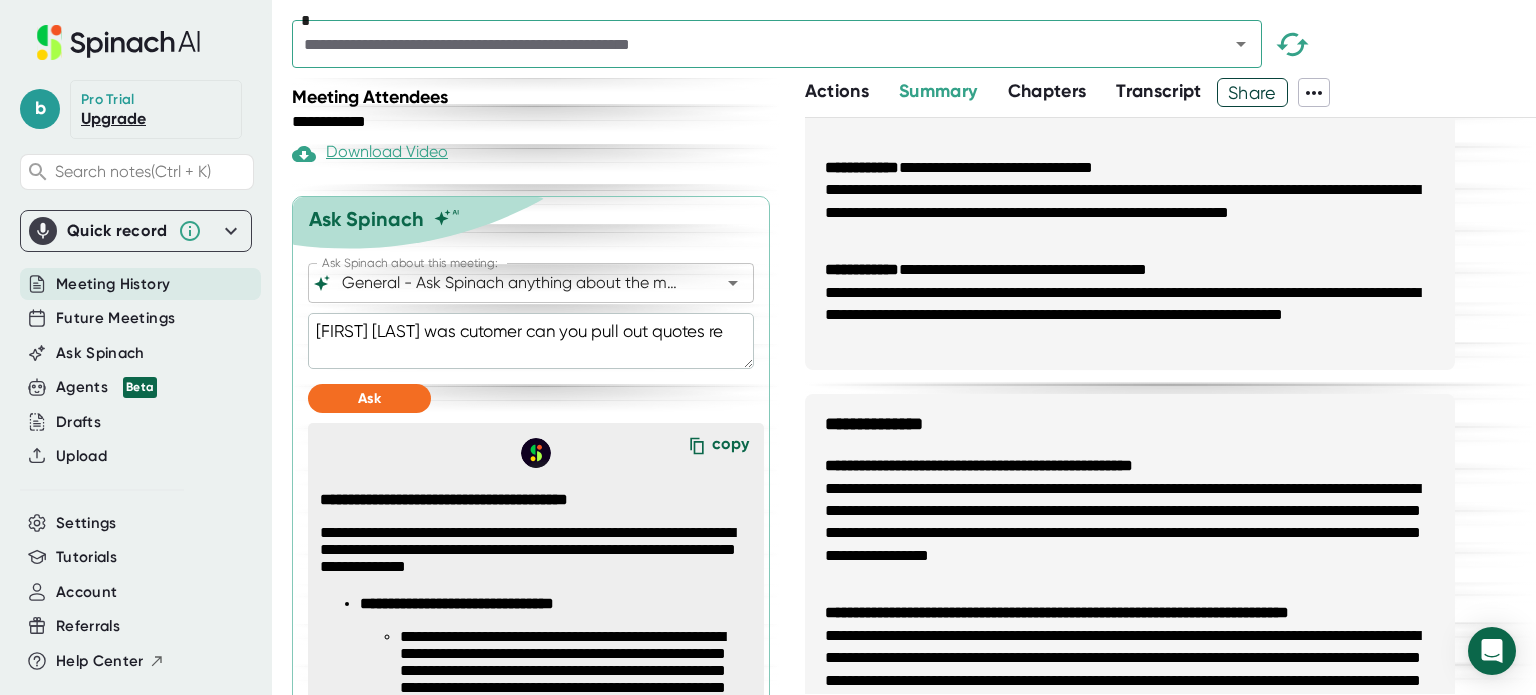 type on "[FIRST] [LAST] was cutomer can you pull out quotes rel" 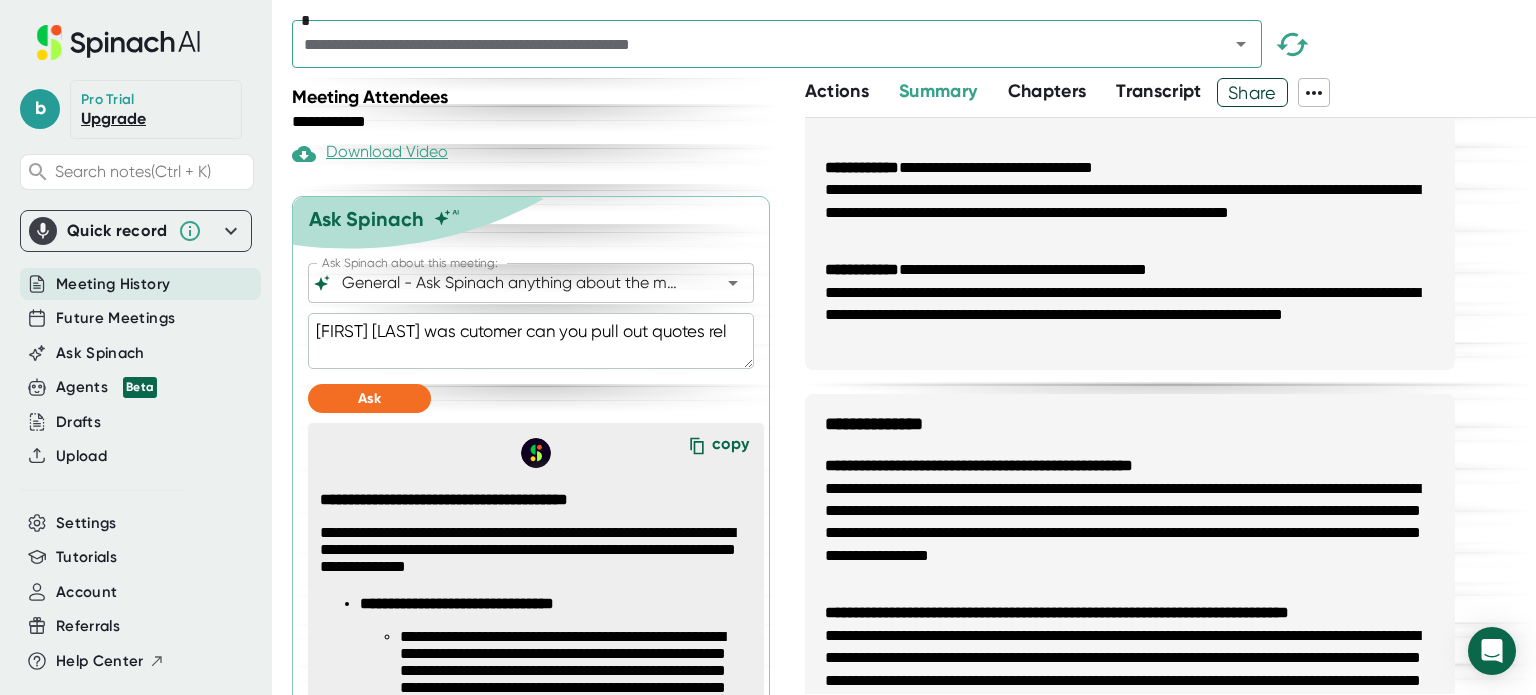 type on "[FIRST] [LAST] was cutomer can you pull out quotes rele" 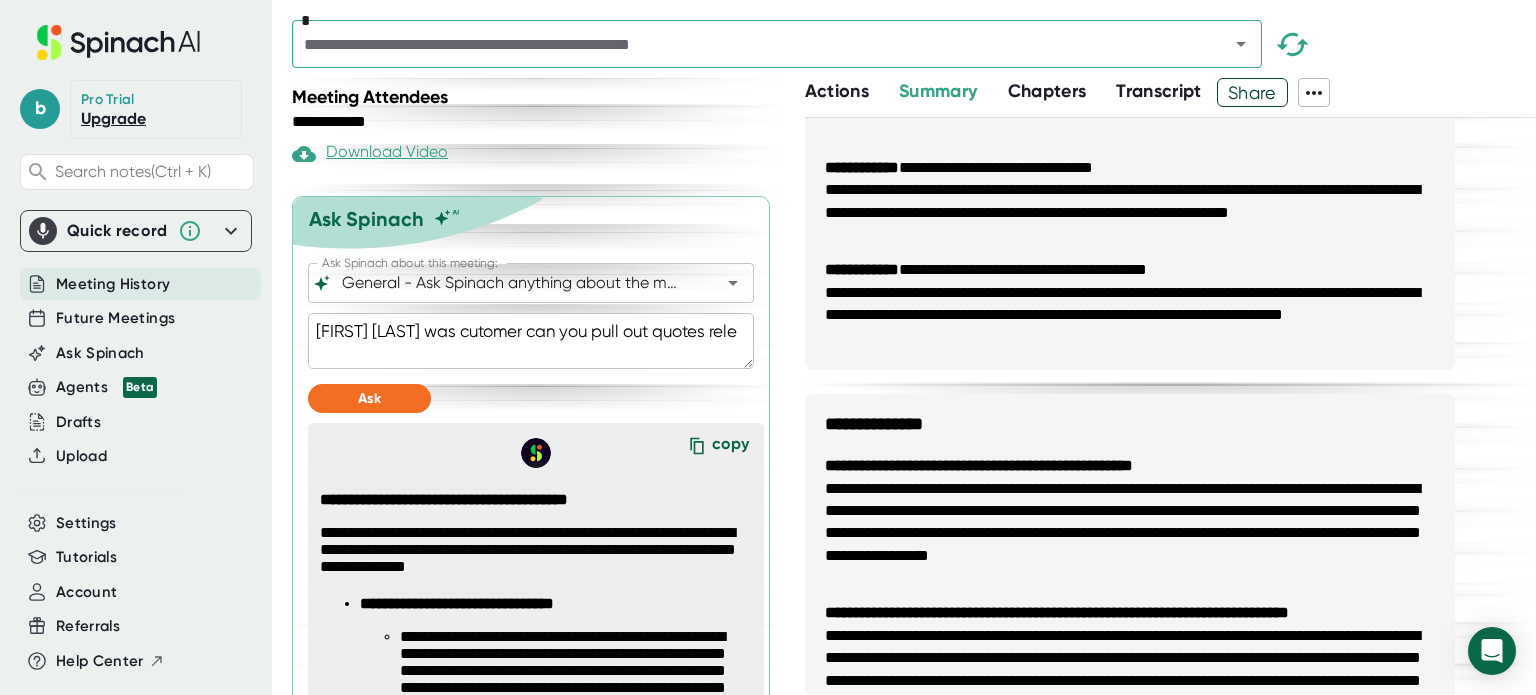 type on "x" 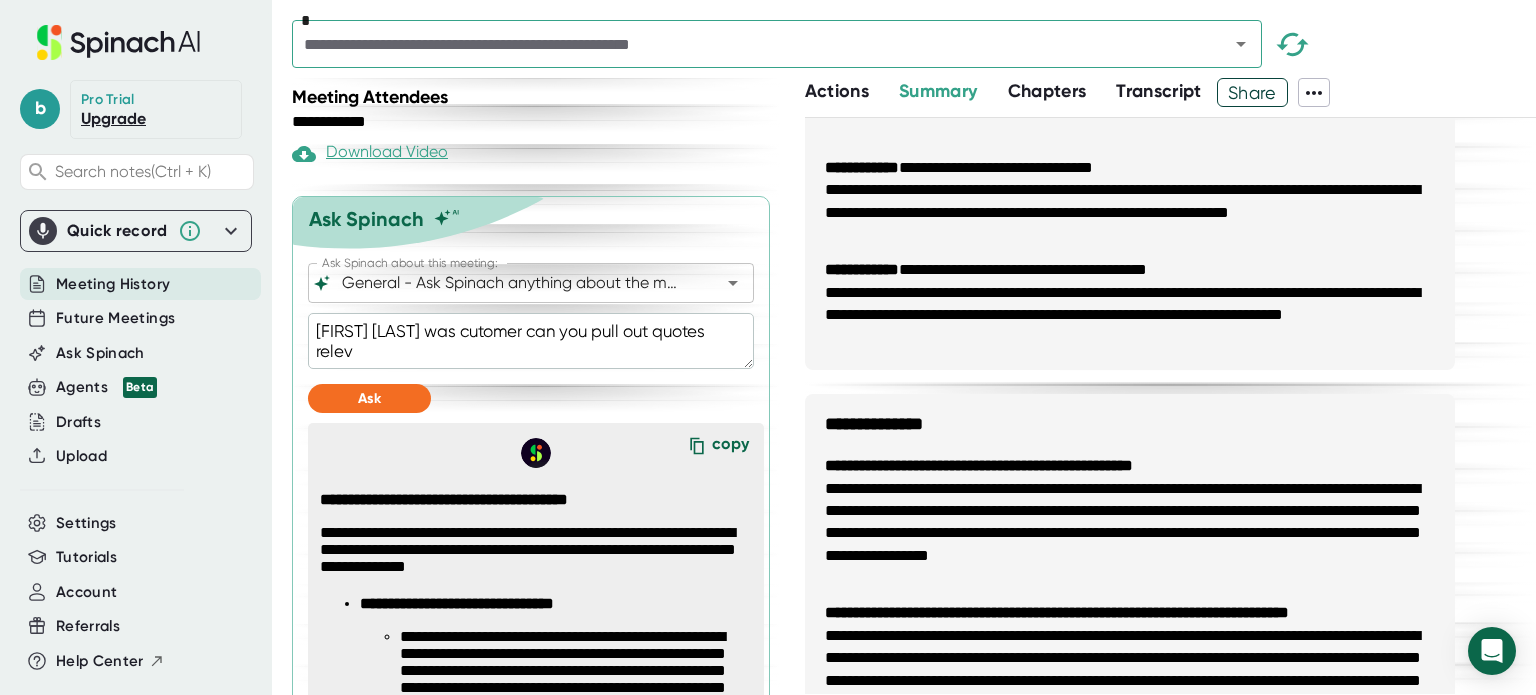 type on "x" 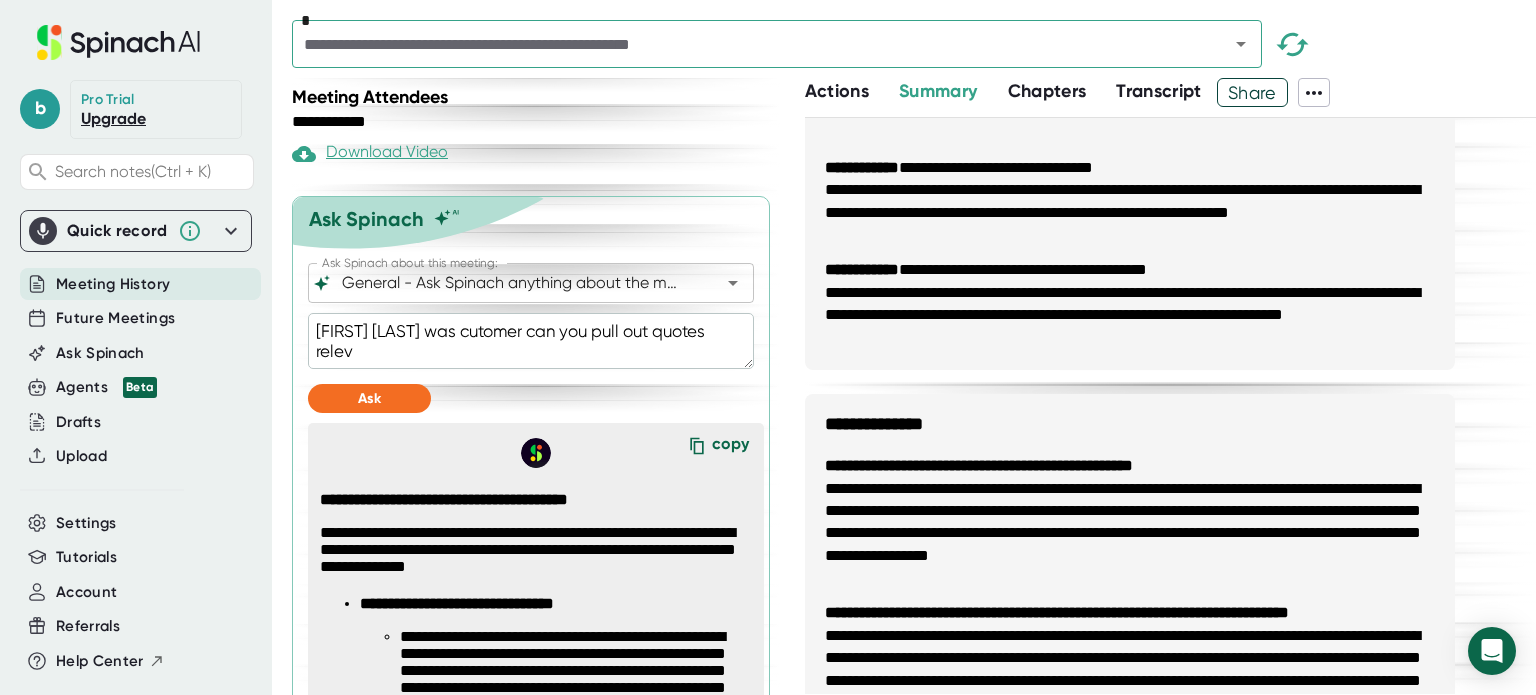 type on "[FIRST] [LAST] was cutomer can you pull out quotes releva" 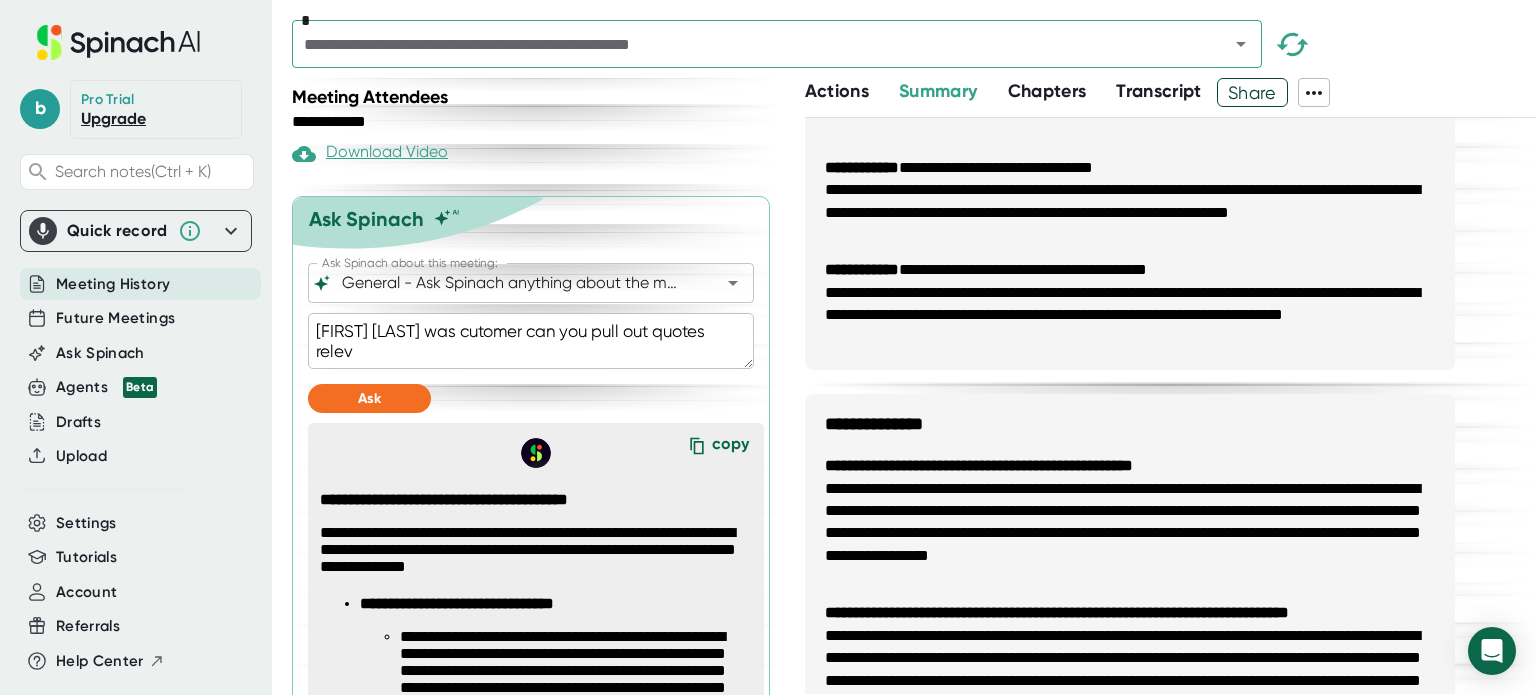 type on "x" 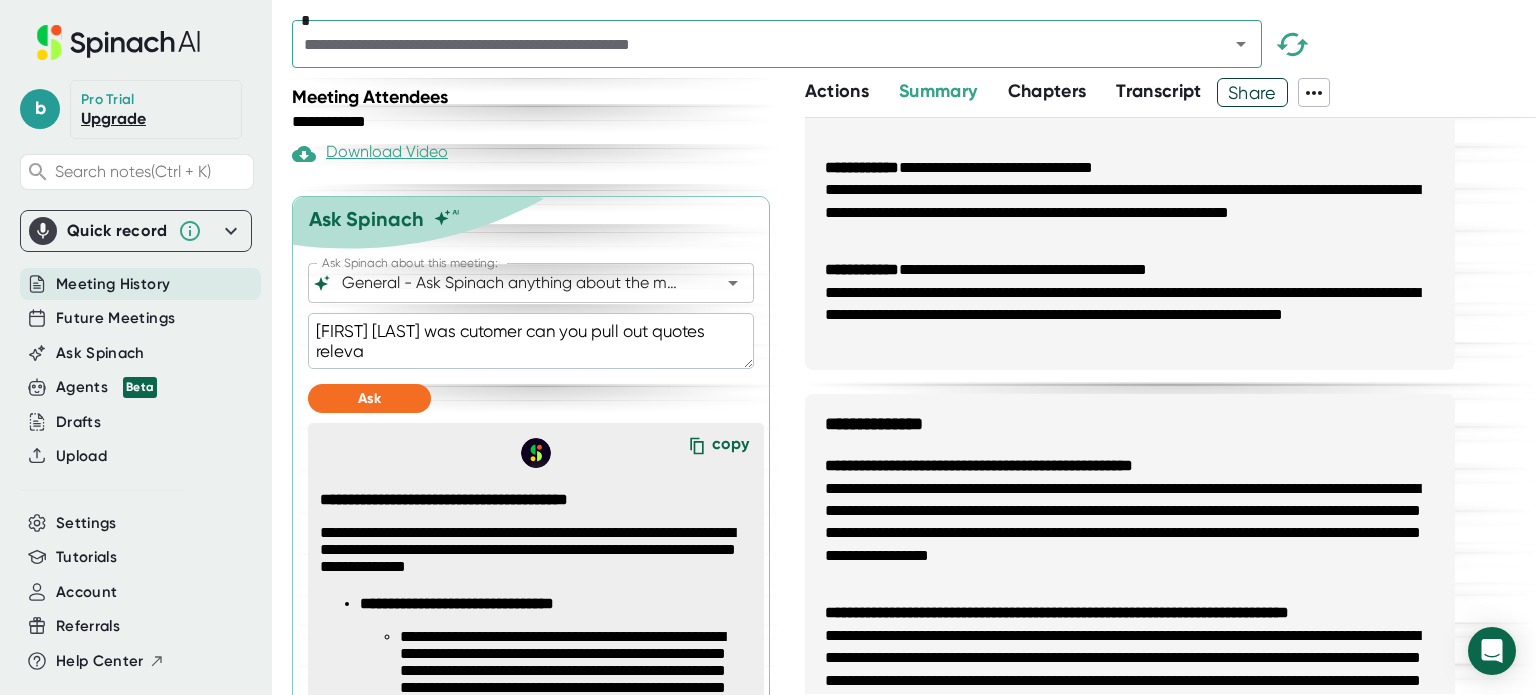 type on "[FIRST] [LAST] was cutomer can you pull out quotes relevan" 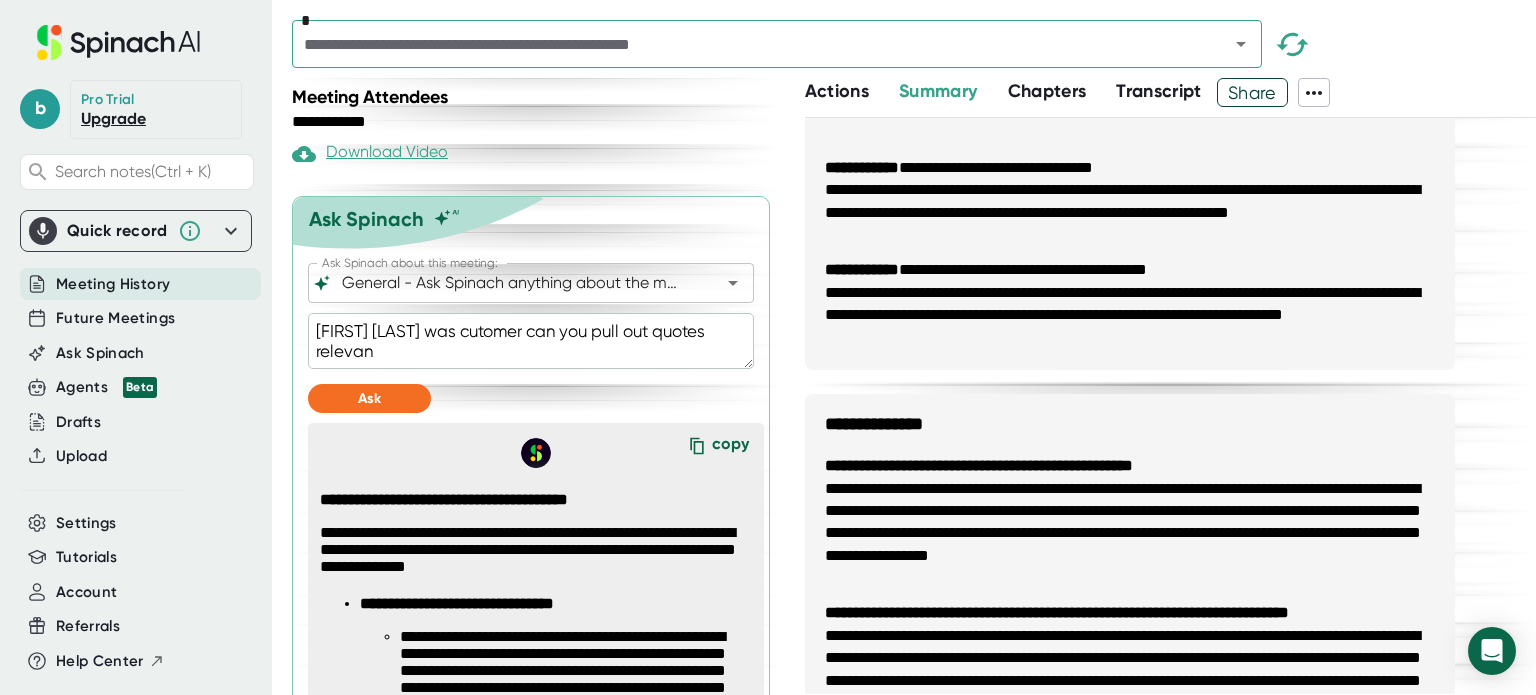 type on "[FIRST] [LAST] was cutomer can you pull out quotes relevant" 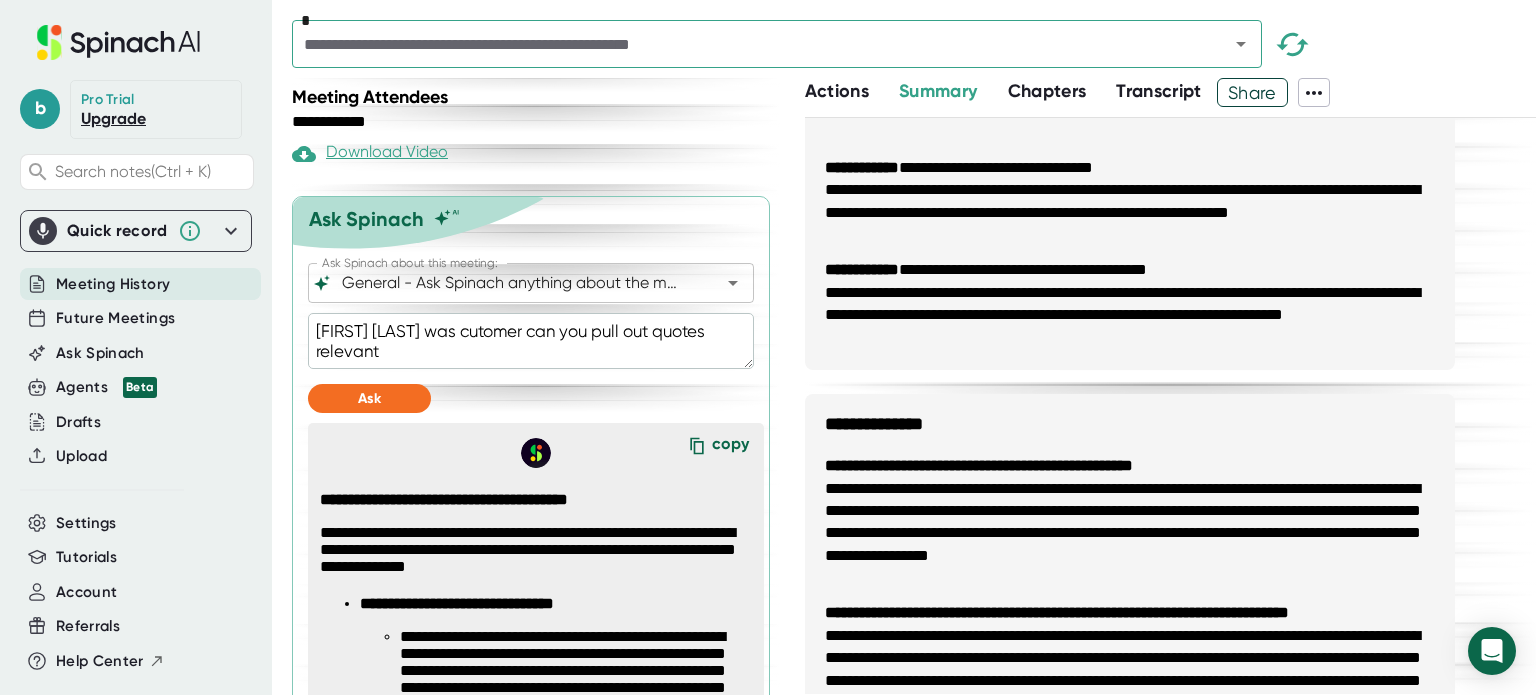 type on "[FIRST] [LAST] was cutomer can you pull out quotes relevant" 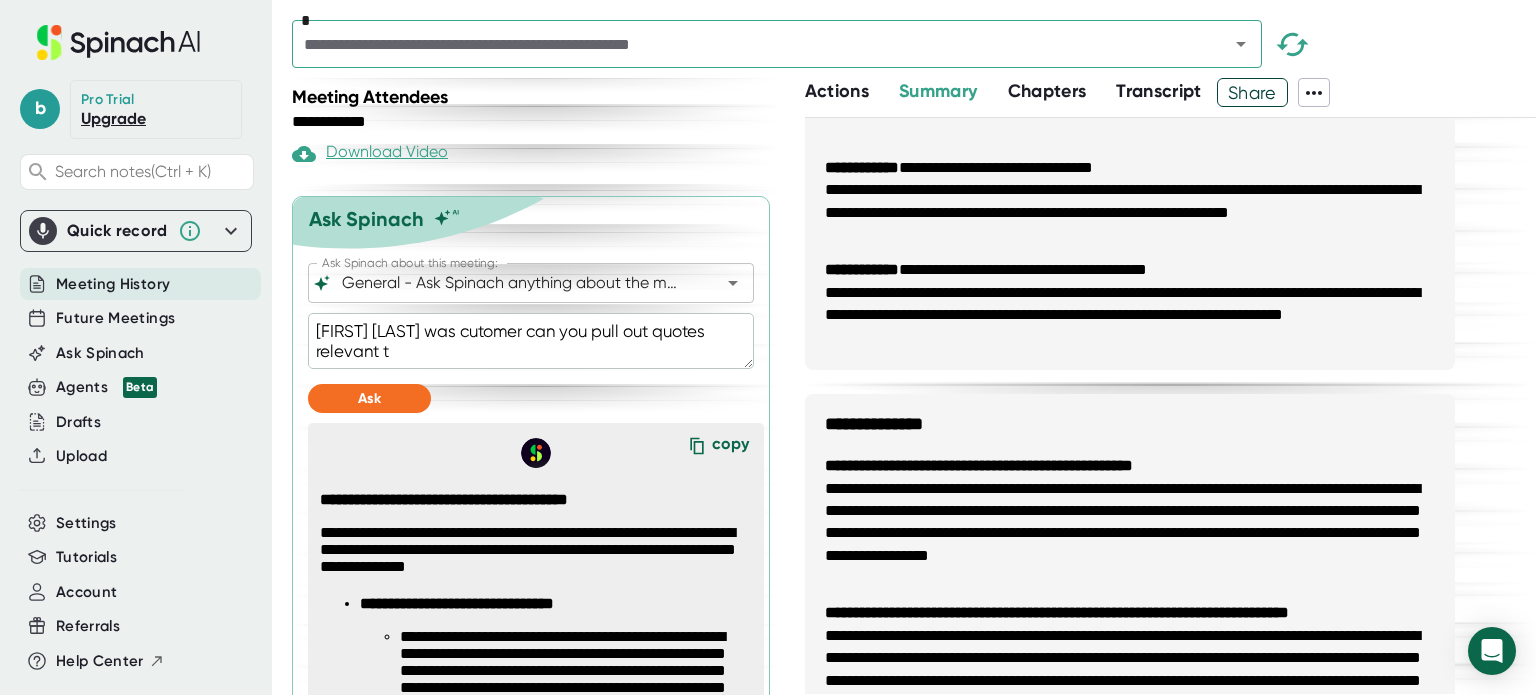 type on "x" 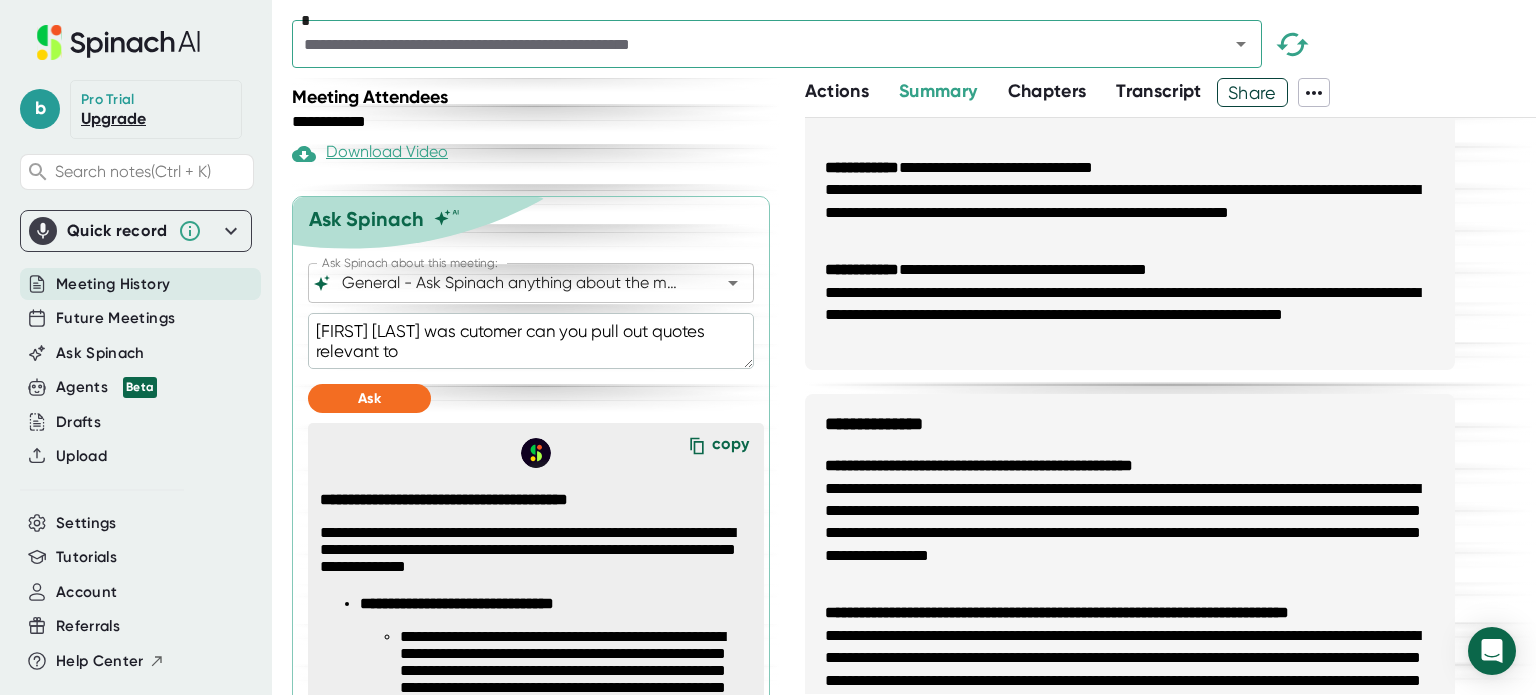 type on "[FIRST] [LAST] was cutomer can you pull out quotes relevant to" 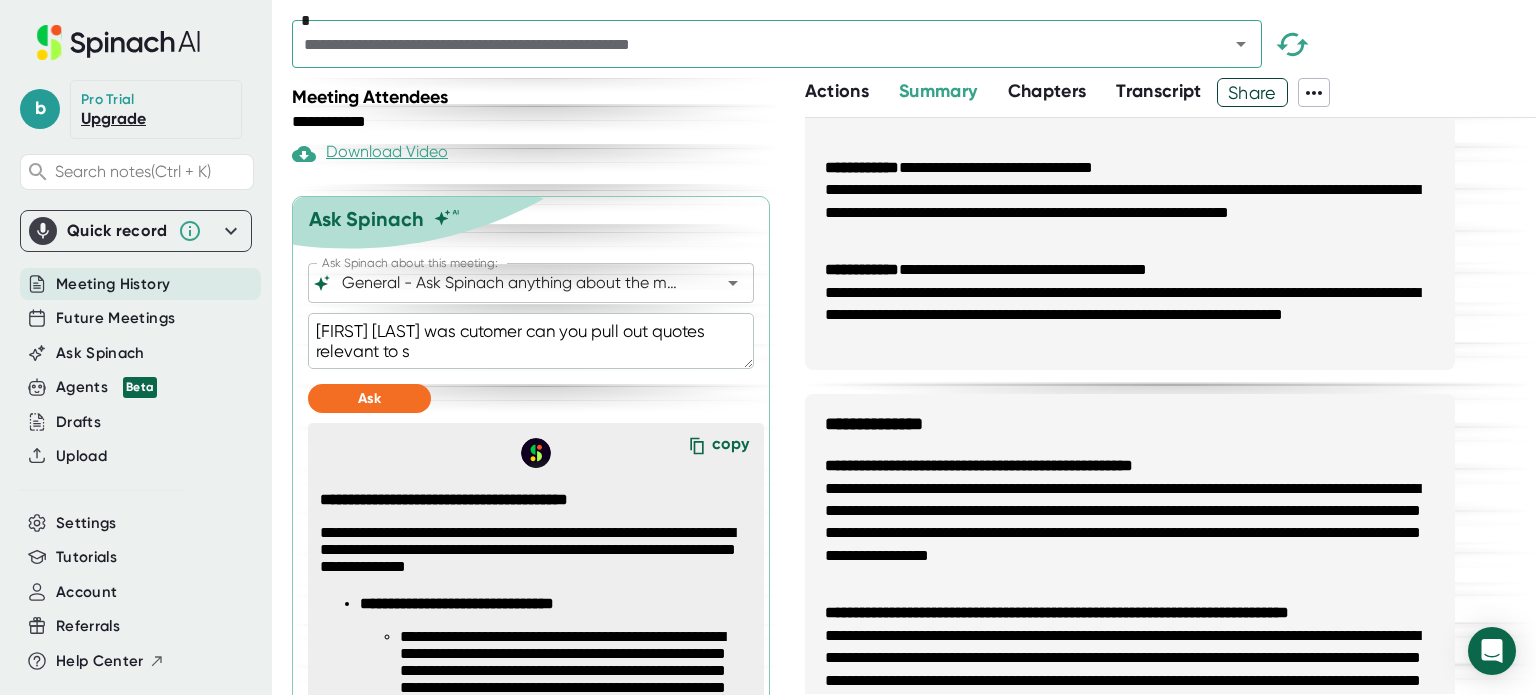 type on "[FIRST] [LAST] was cutomer can you pull out quotes relevant to sa" 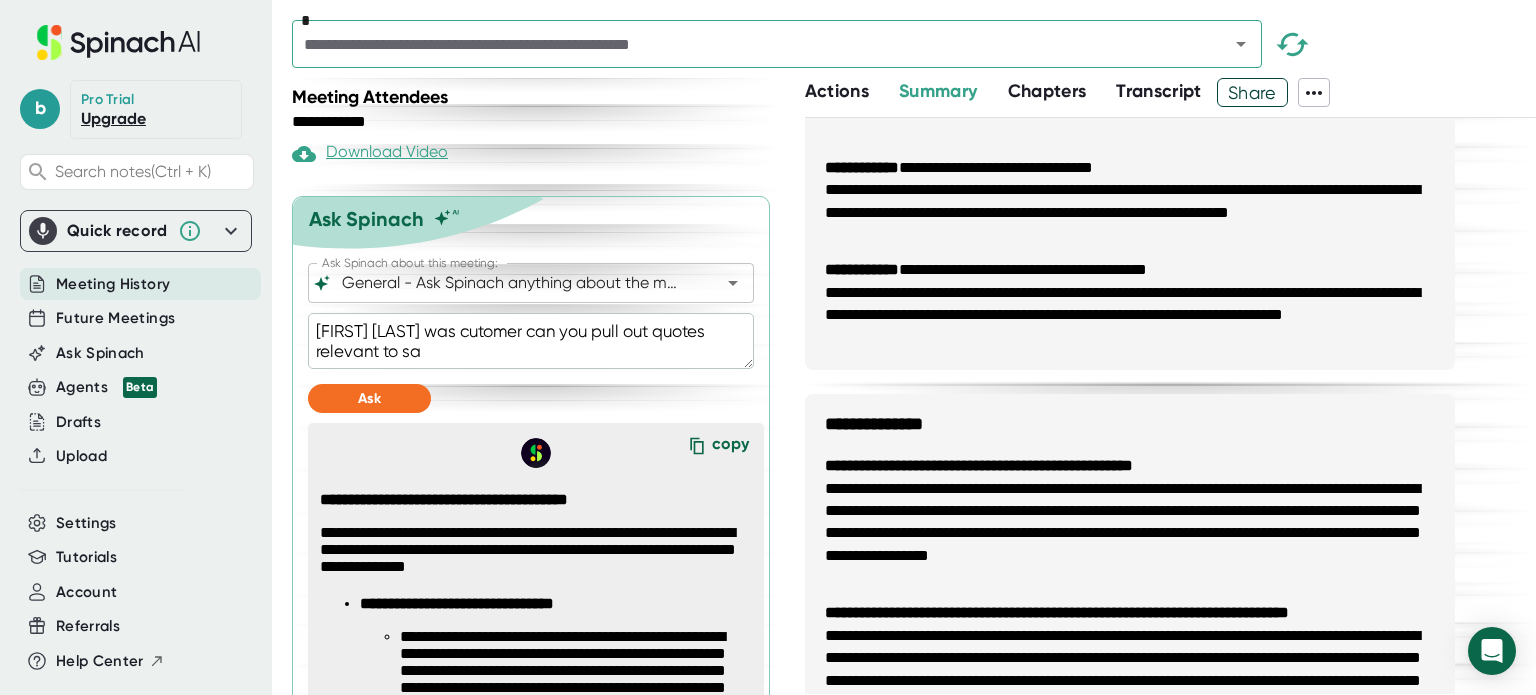 type on "[FIRST] [LAST] was cutomer can you pull out quotes relevant to sal" 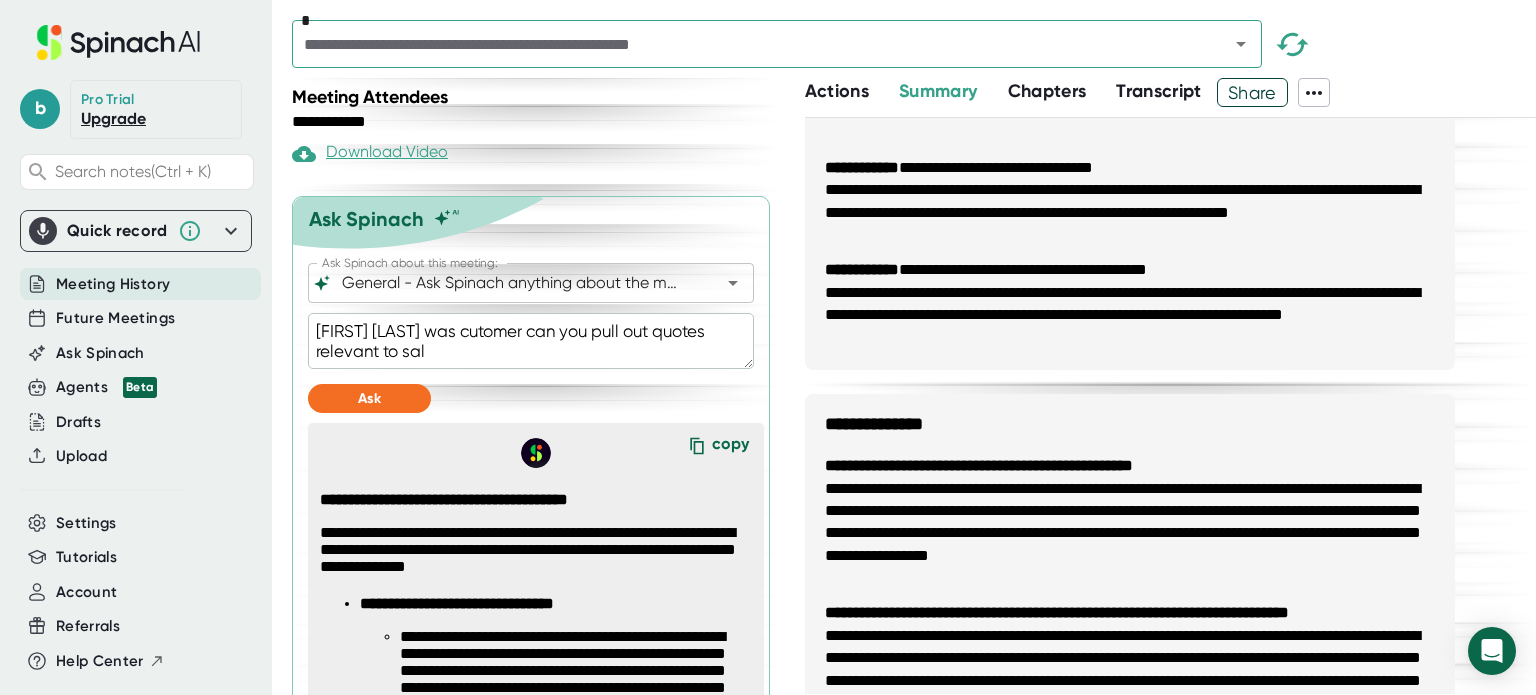 type on "[FIRST] [LAST] was cutomer can you pull out quotes relevant to sale" 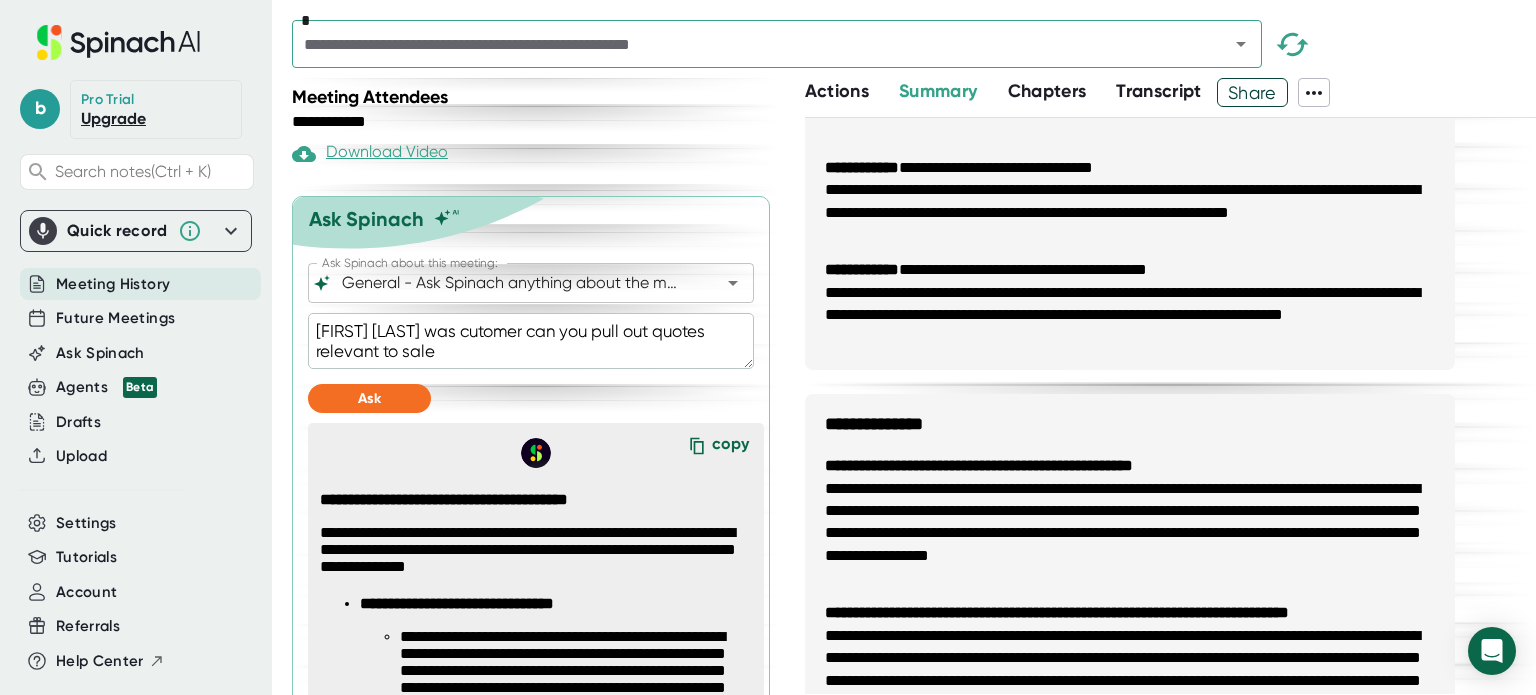 type on "x" 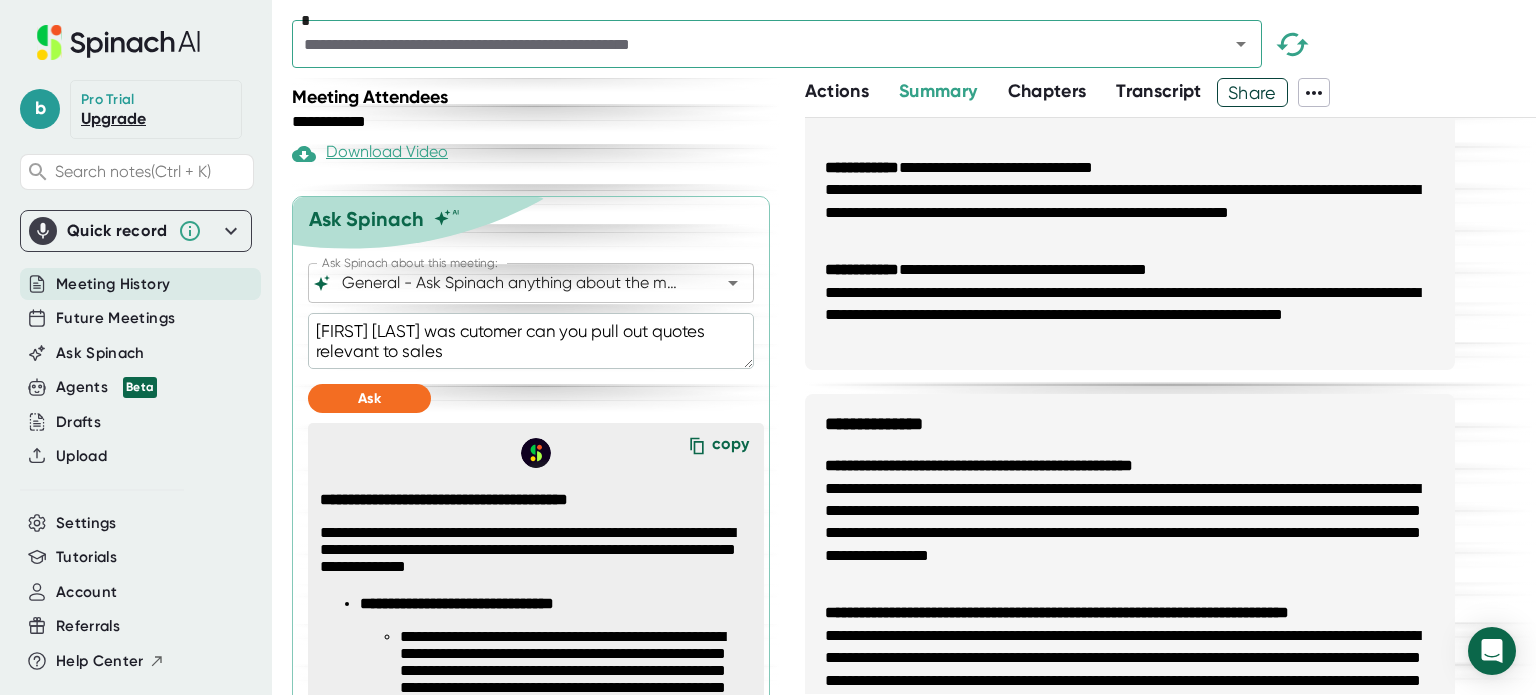 type on "[FIRST] [LAST] was cutomer can you pull out quotes relevant to sales" 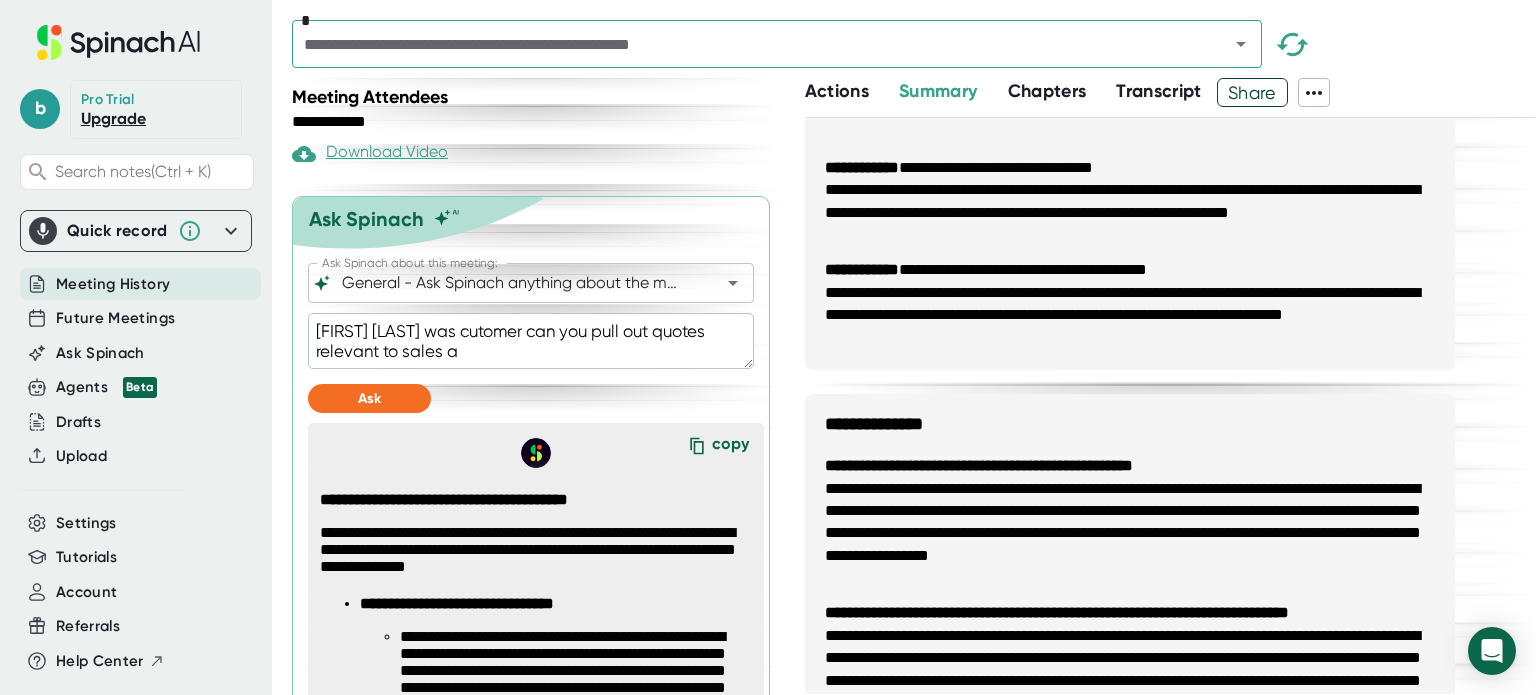 type on "[FIRST] [LAST] was cutomer can you pull out quotes relevant to sales am" 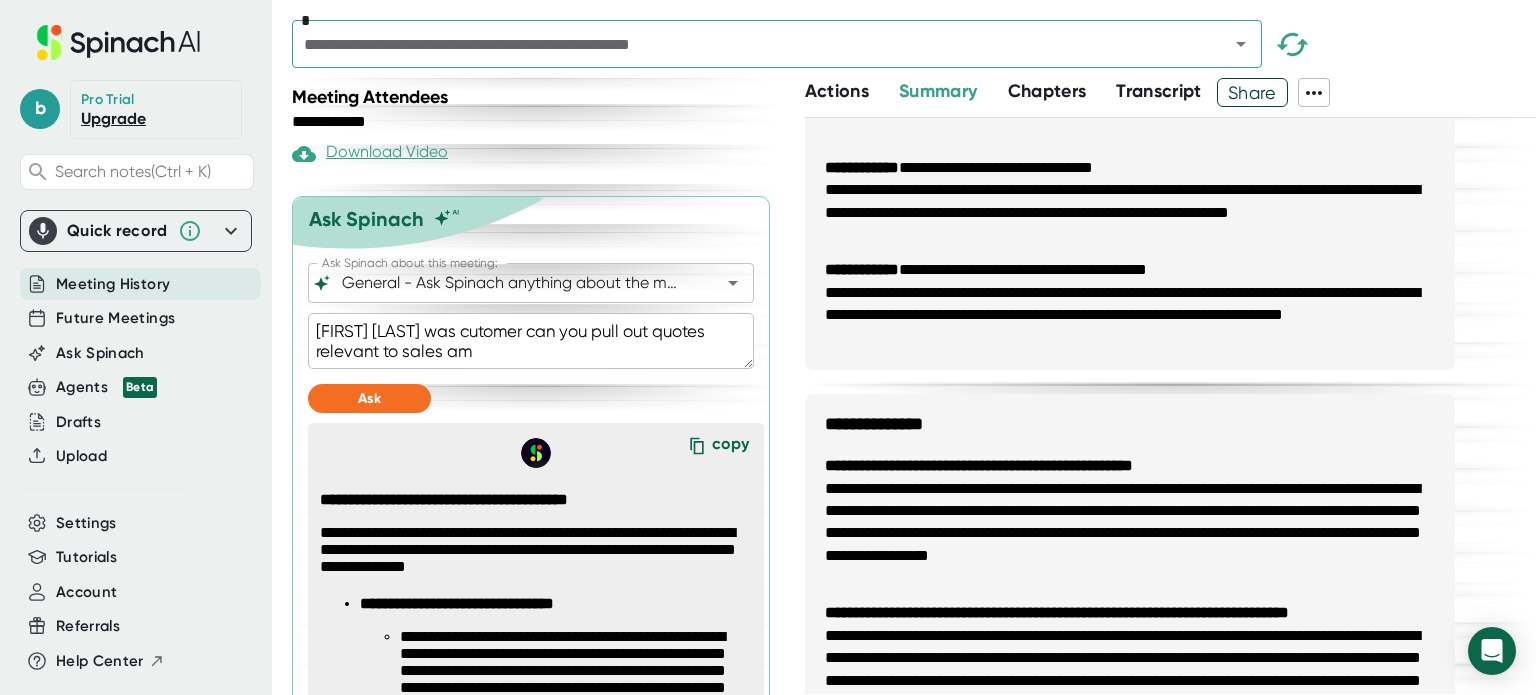 type on "x" 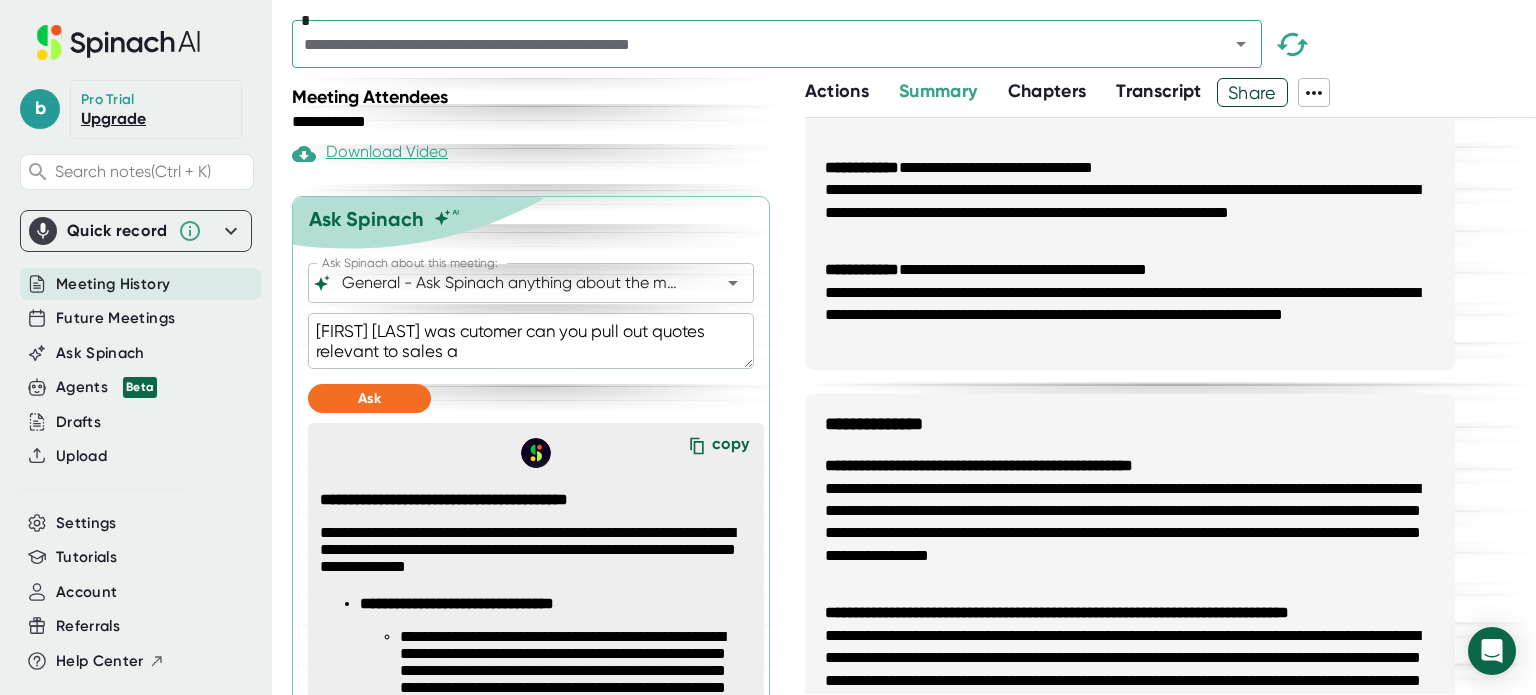 type on "[FIRST] [LAST] was cutomer can you pull out quotes relevant to sales an" 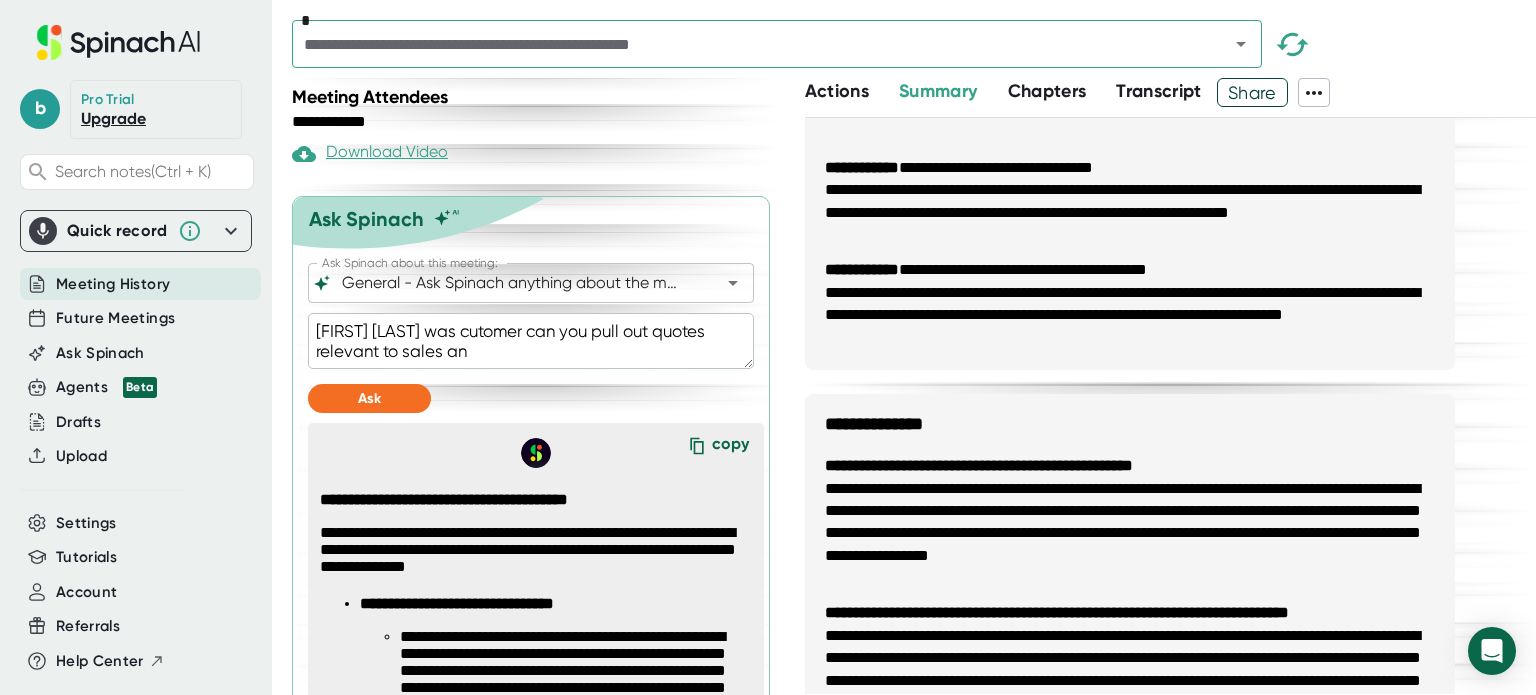 type on "[FIRST] [LAST] was cutomer can you pull out quotes relevant to sales and" 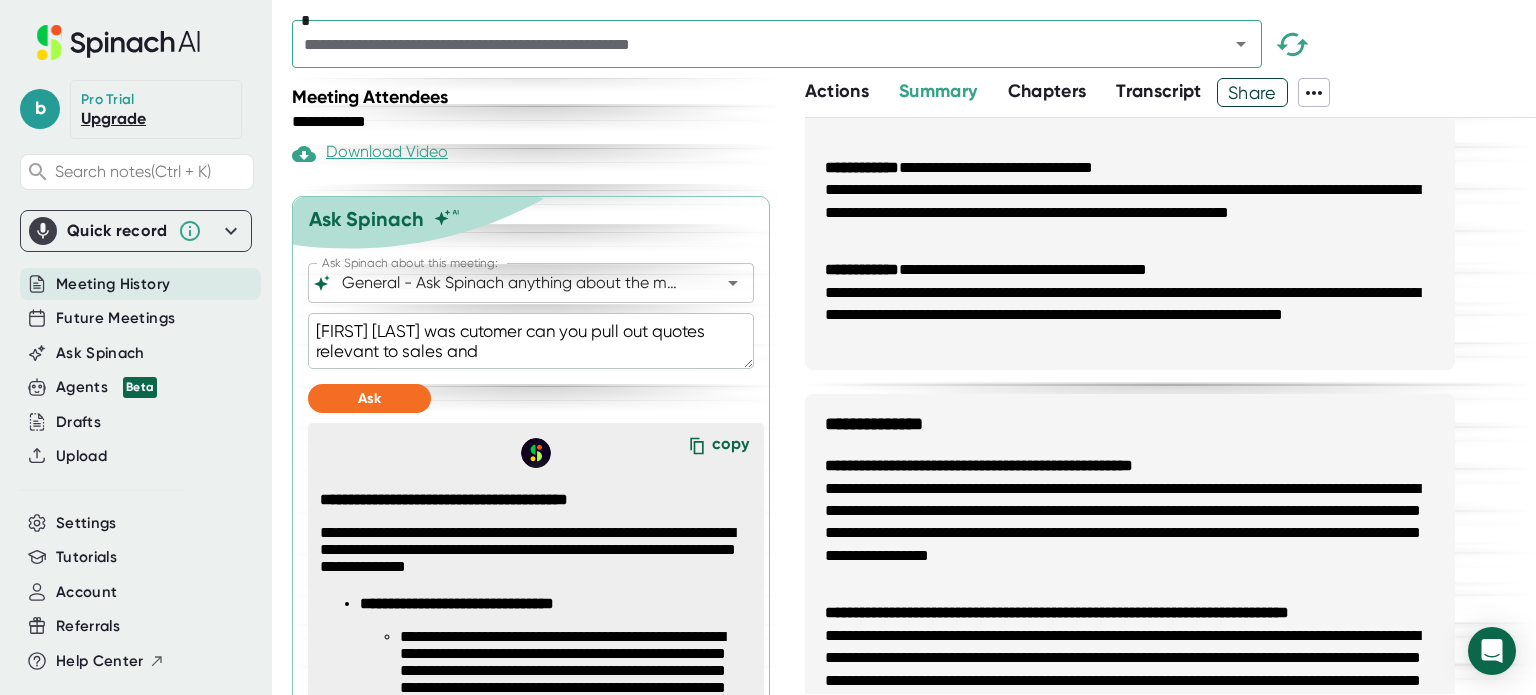 type on "[FIRST] [LAST] was cutomer can you pull out quotes relevant to sales and" 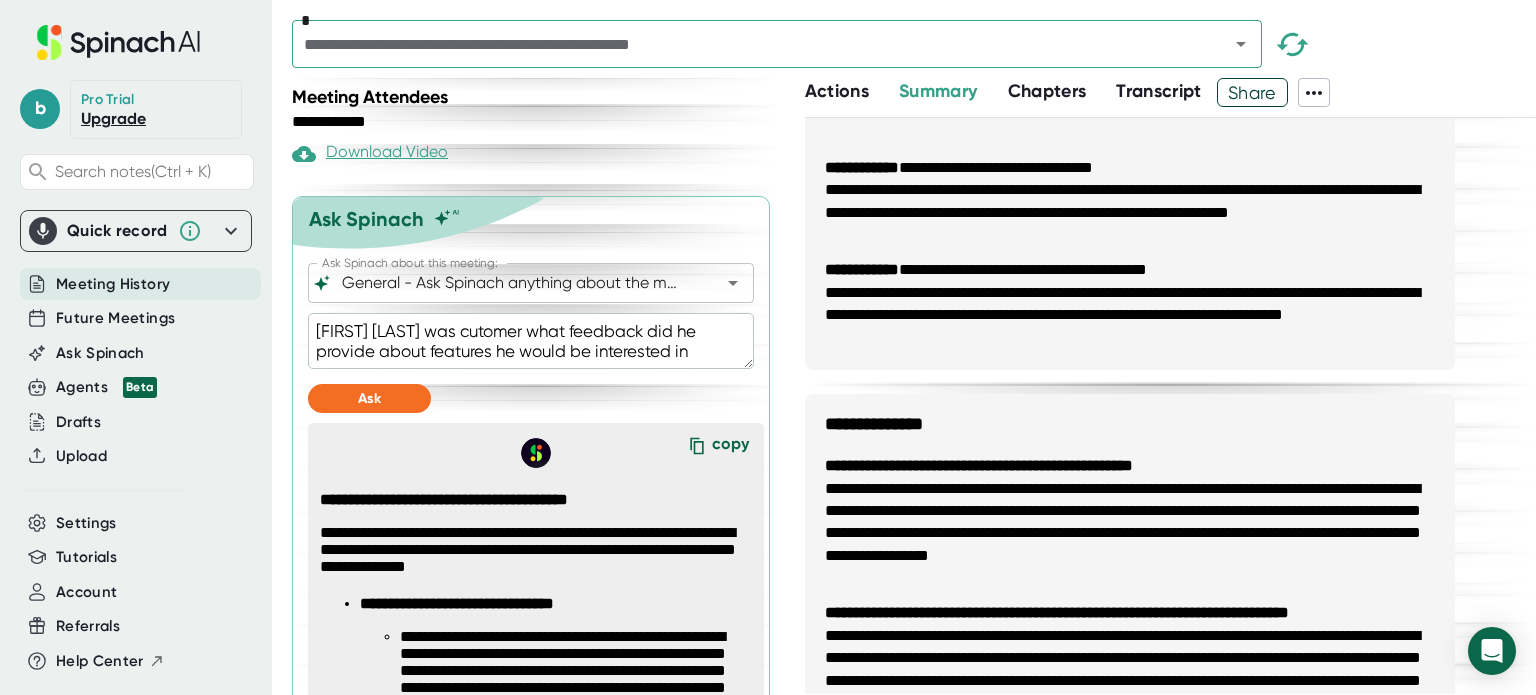 type on "[FIRST] [LAST] was cutomer can you pull out quotes relevant to sales and ma" 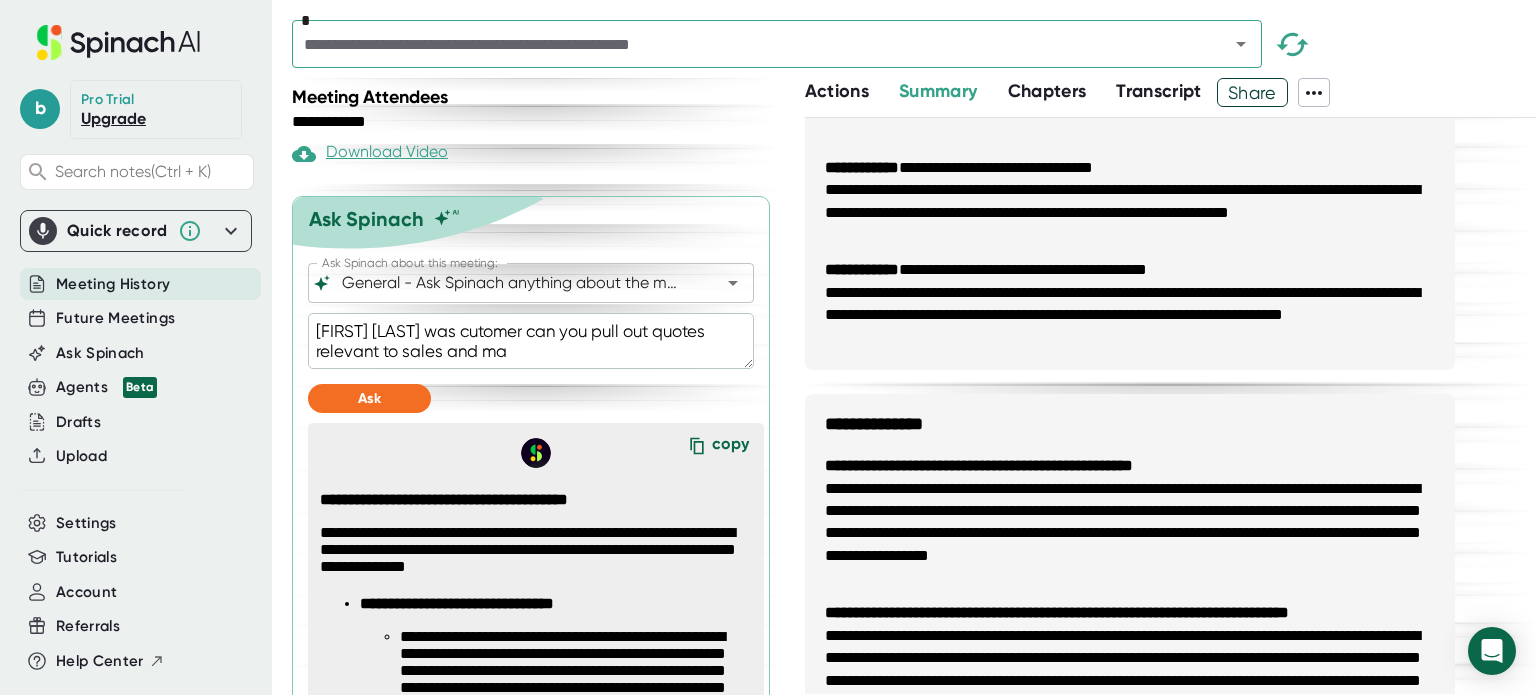 type on "x" 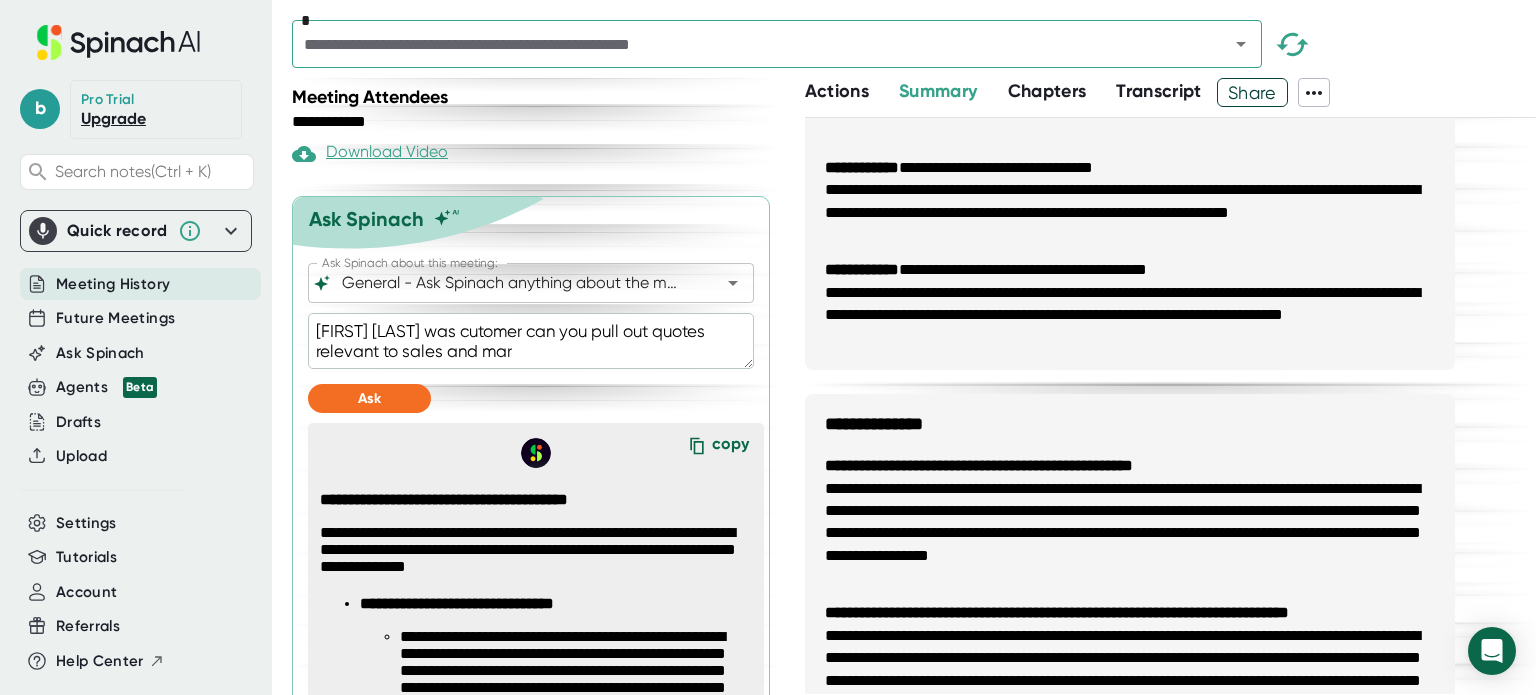 type on "[FIRST] [LAST] was cutomer can you pull out quotes relevant to sales and mare" 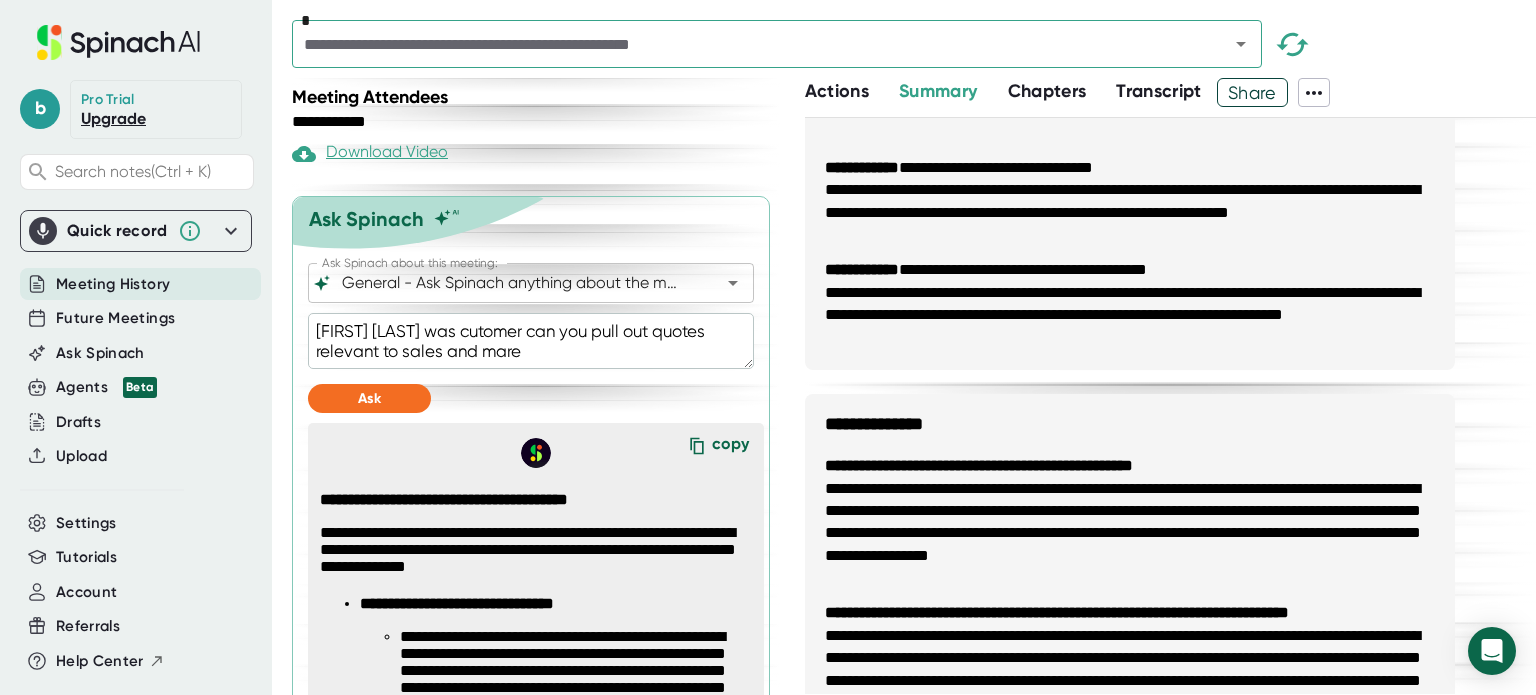 type on "[FIRST] [LAST] was cutomer can you pull out quotes relevant to sales and maret" 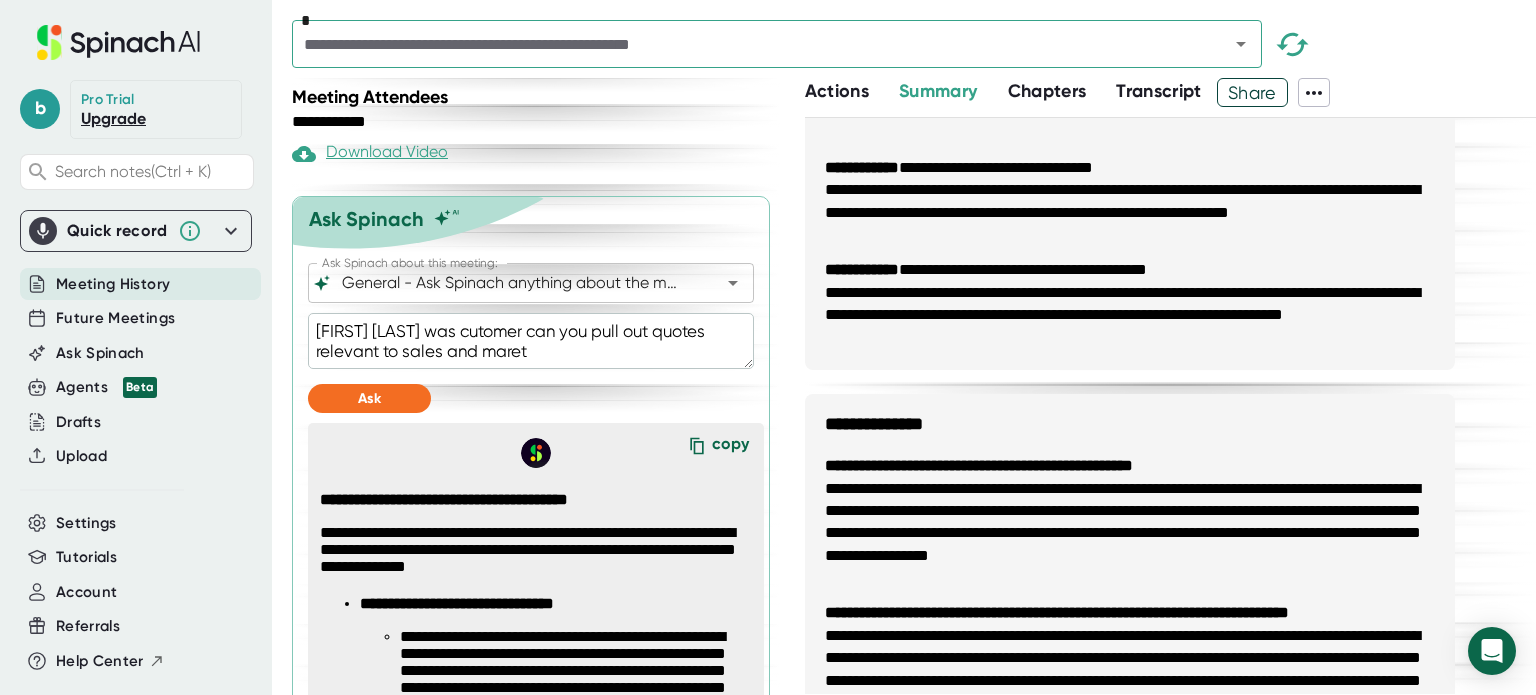 type on "[FIRST] [LAST] was cutomer can you pull out quotes relevant to sales and mareti" 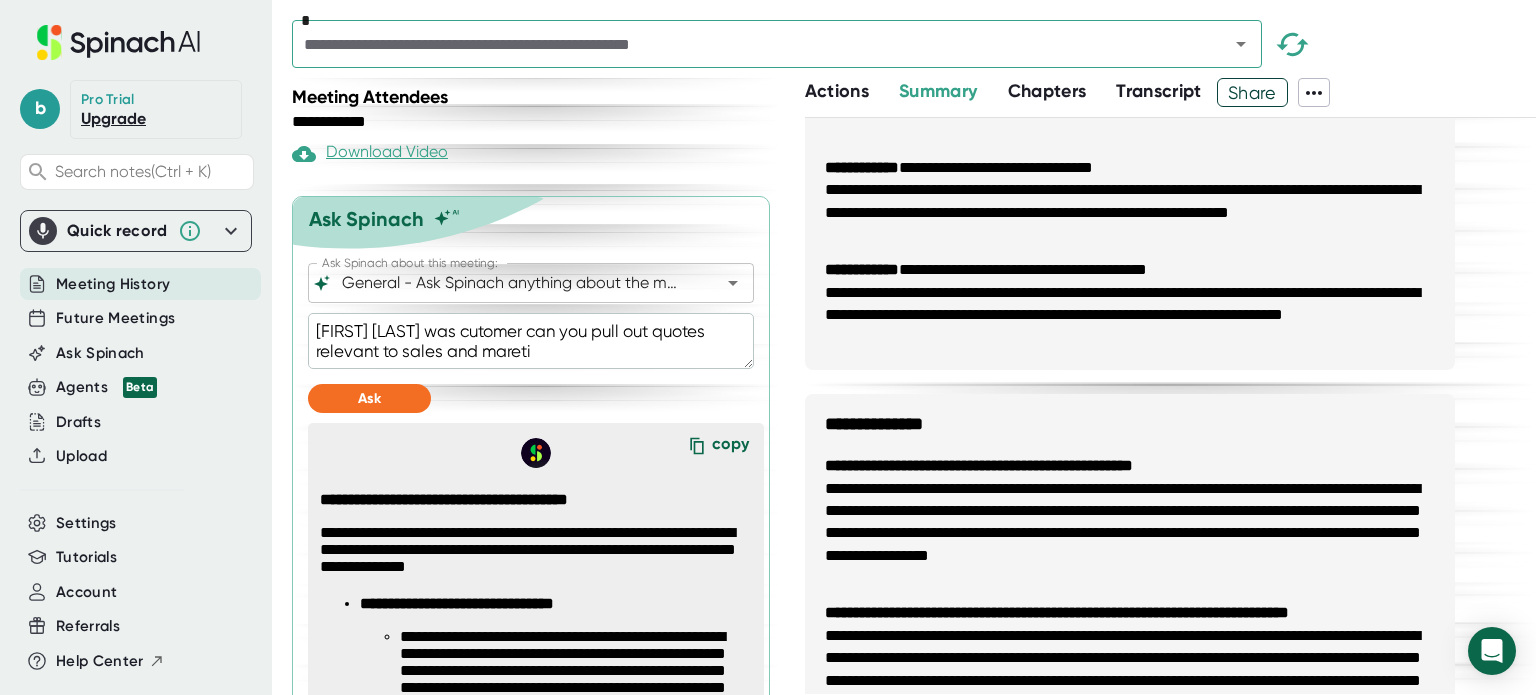 type on "[FIRST] [LAST] was cutomer can you pull out quotes relevant to sales and maretin" 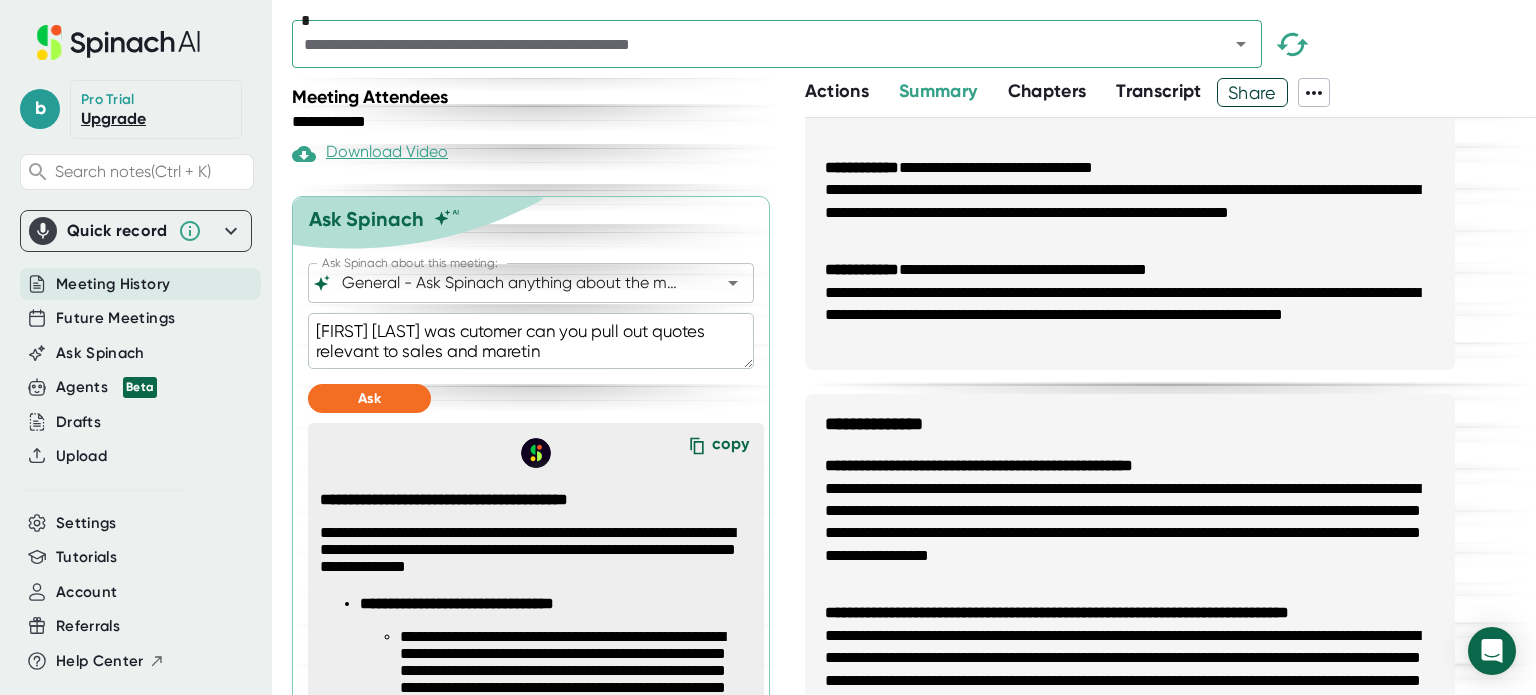 type on "[FIRST] [LAST] was cutomer can you pull out quotes relevant to sales and mareting" 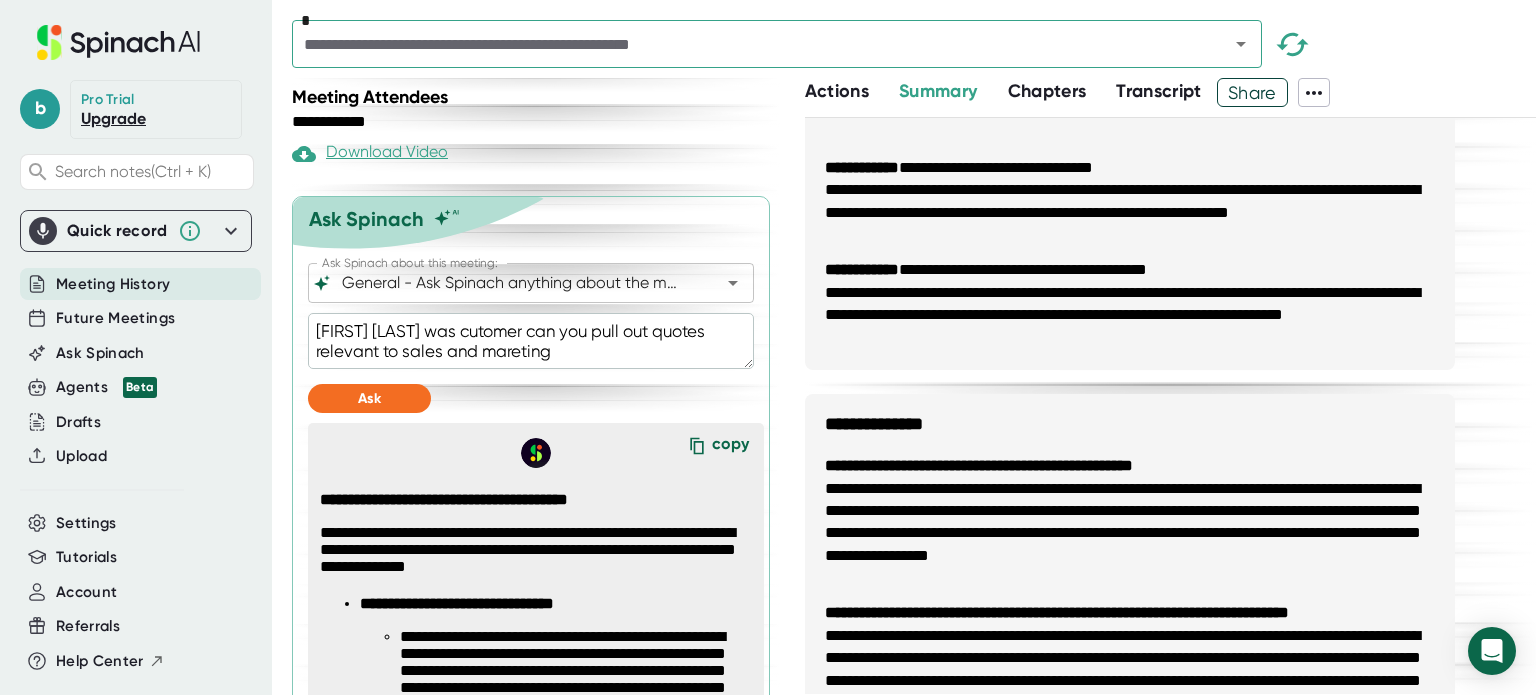 type on "[FIRST] [LAST] was cutomer can you pull out quotes relevant to sales and maretin" 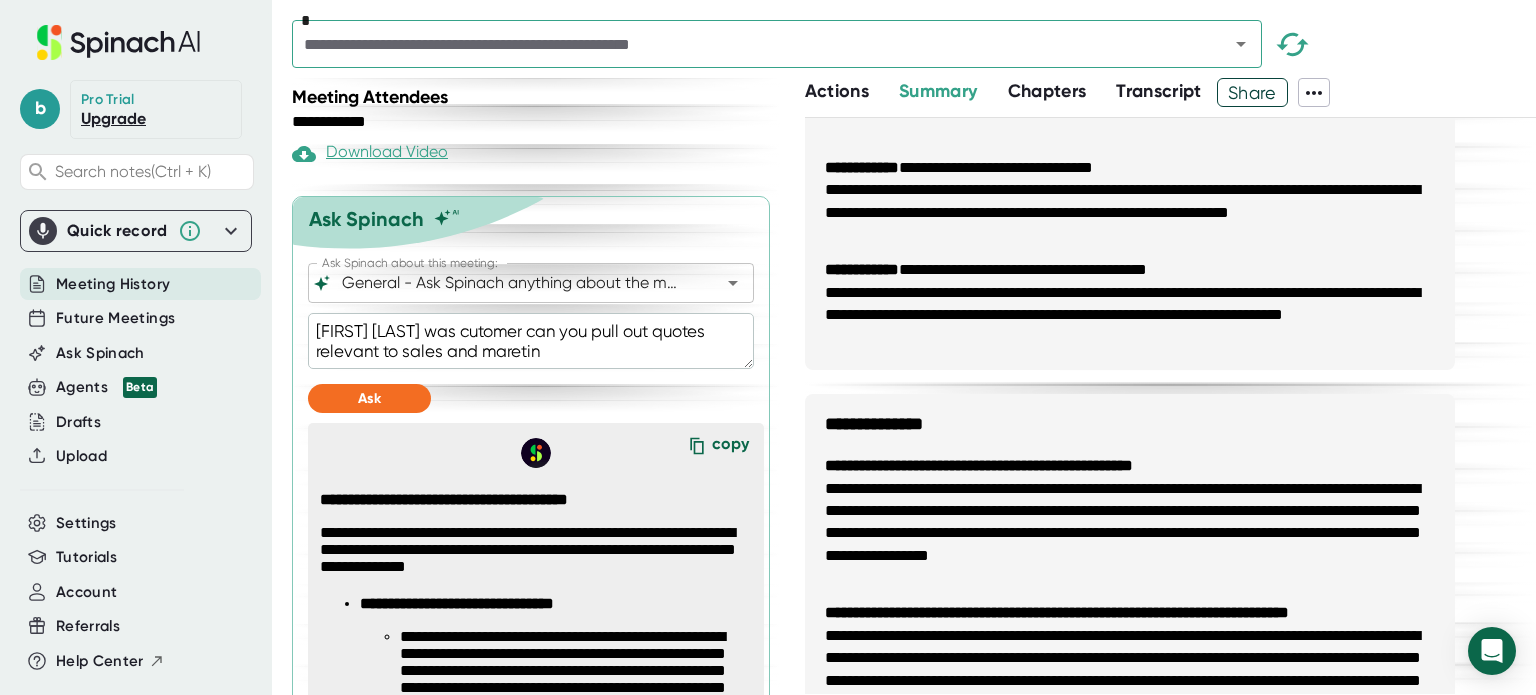 type on "[FIRST] [LAST] was cutomer can you pull out quotes relevant to sales and mareti" 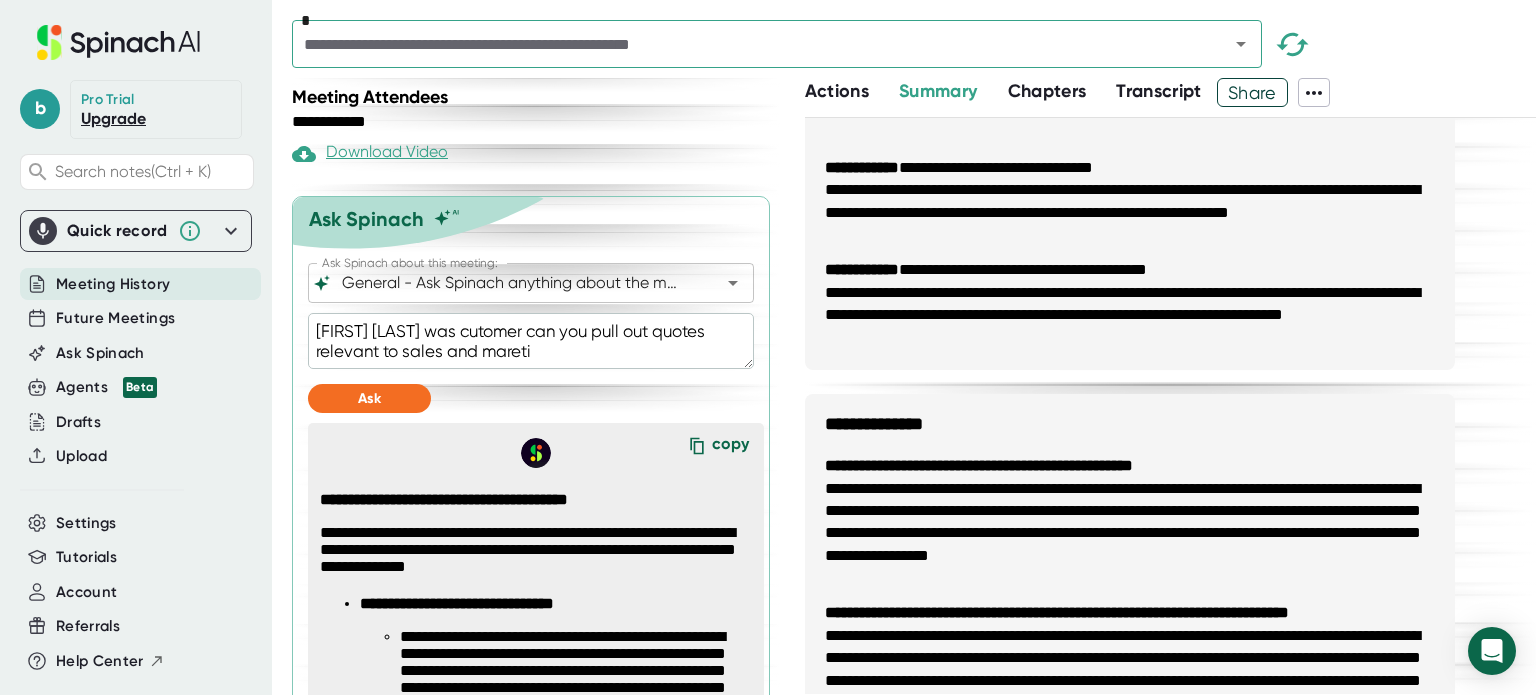 type on "[FIRST] [LAST] was cutomer can you pull out quotes relevant to sales and maret" 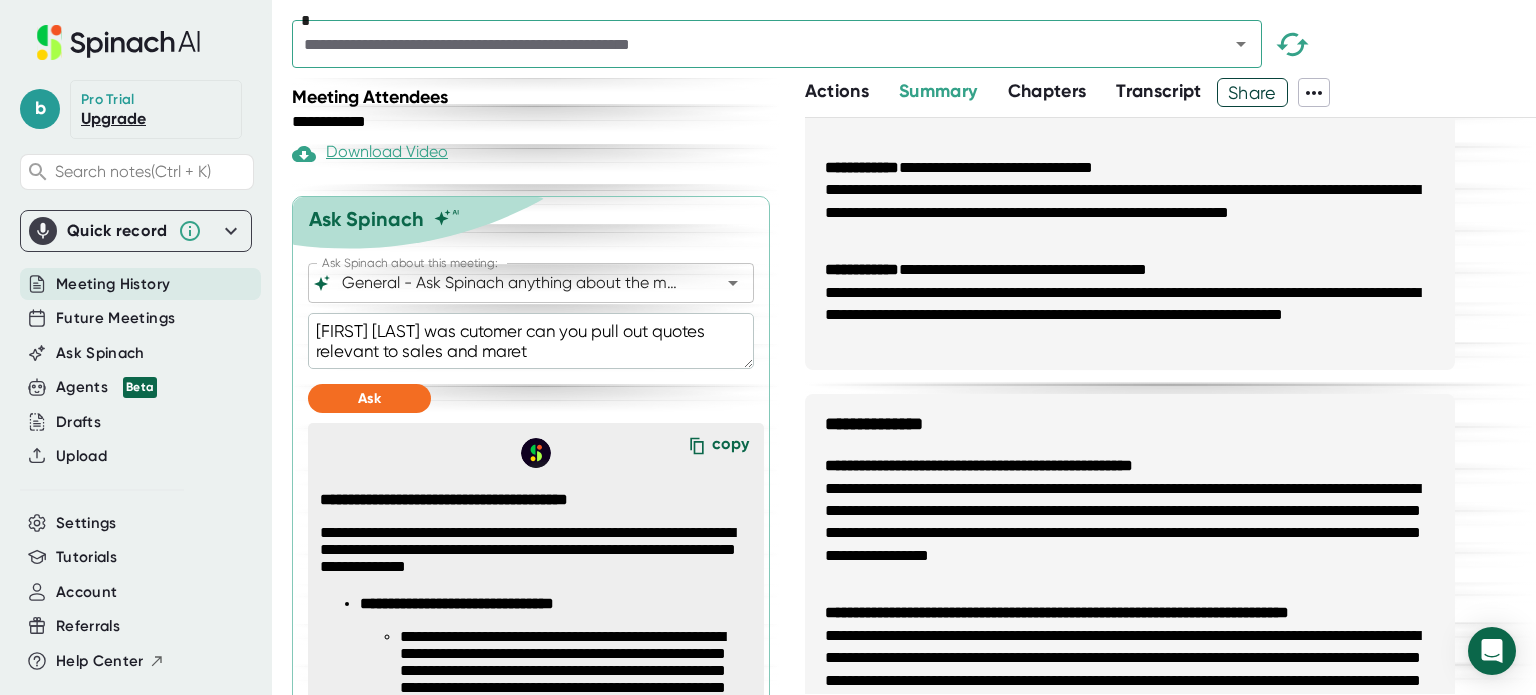type on "[FIRST] [LAST] was cutomer can you pull out quotes relevant to sales and mare" 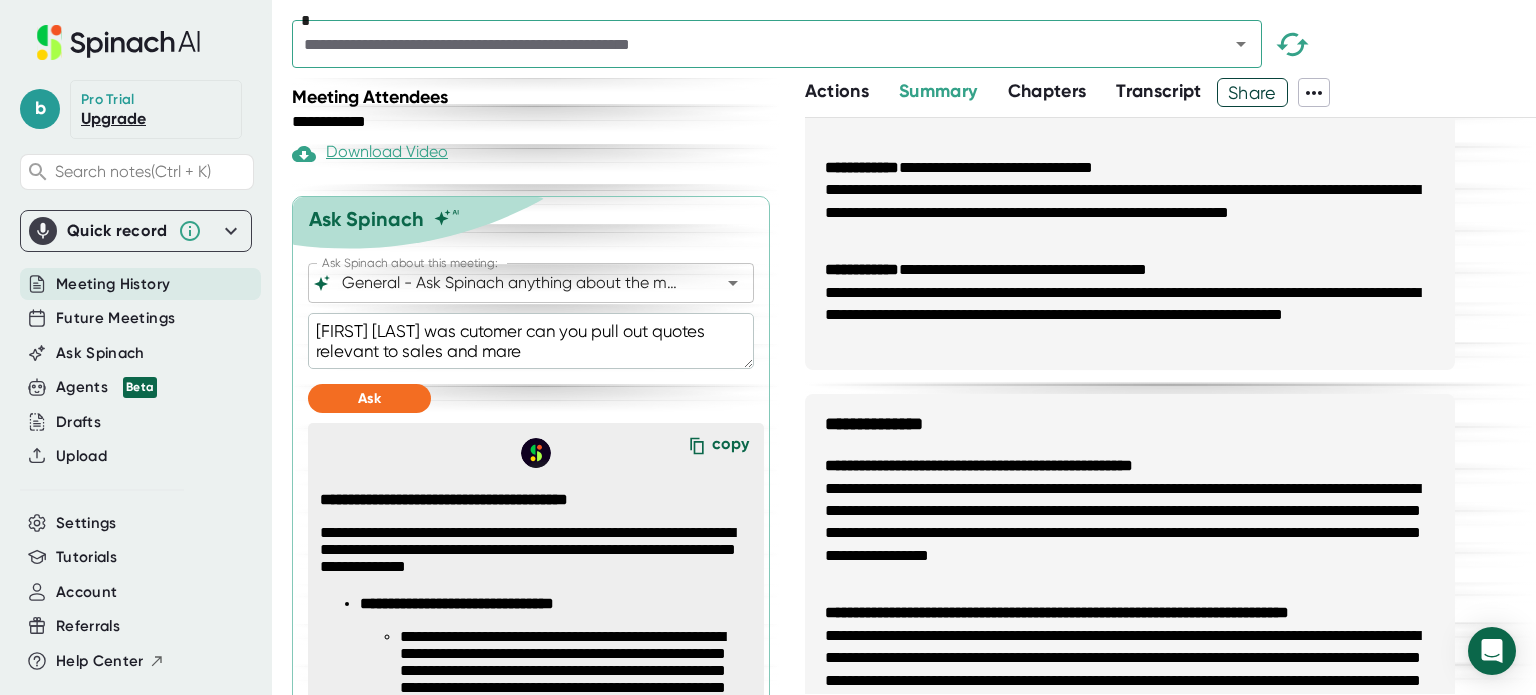 type on "[FIRST] [LAST] was cutomer can you pull out quotes relevant to sales and mar" 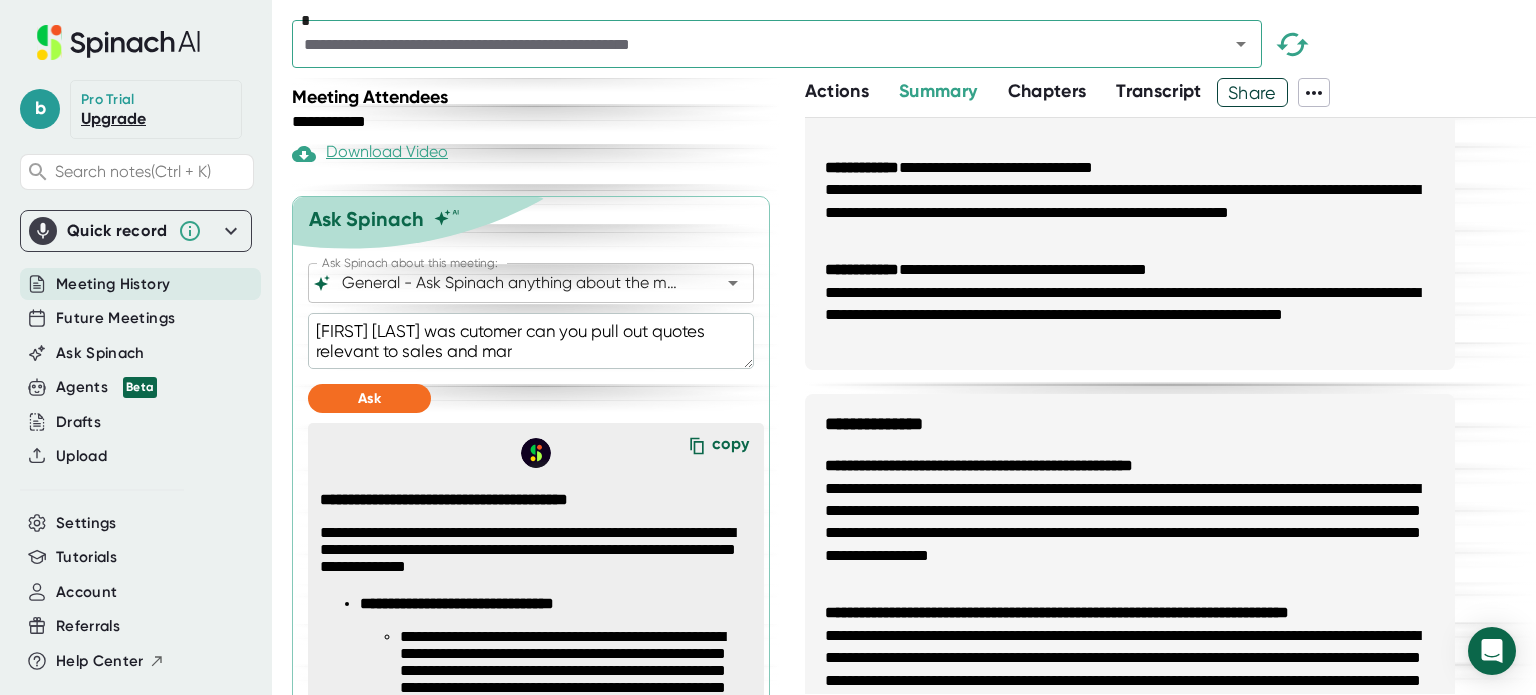 type on "[FIRST] [LAST] was cutomer can you pull out quotes relevant to sales and mark" 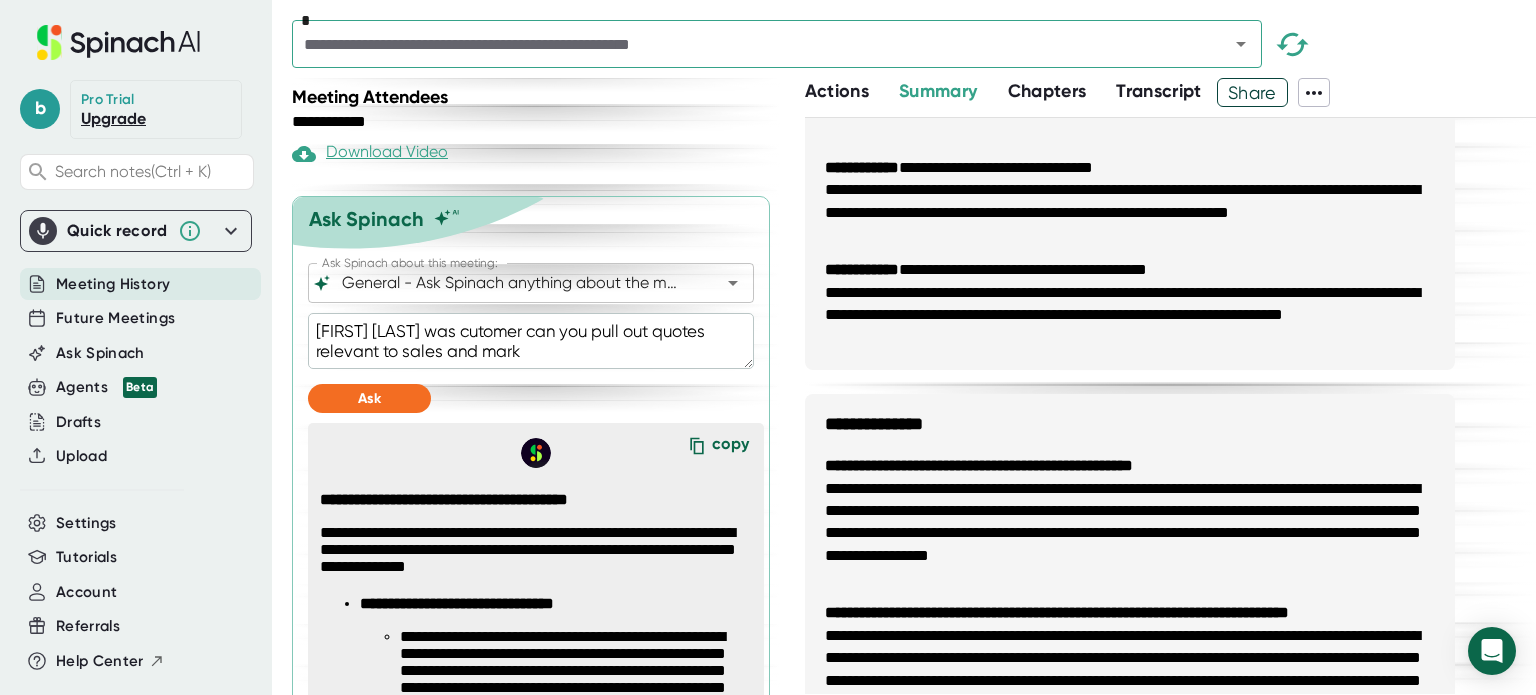 type on "[FIRST] [LAST] was cutomer can you pull out quotes relevant to sales and marke" 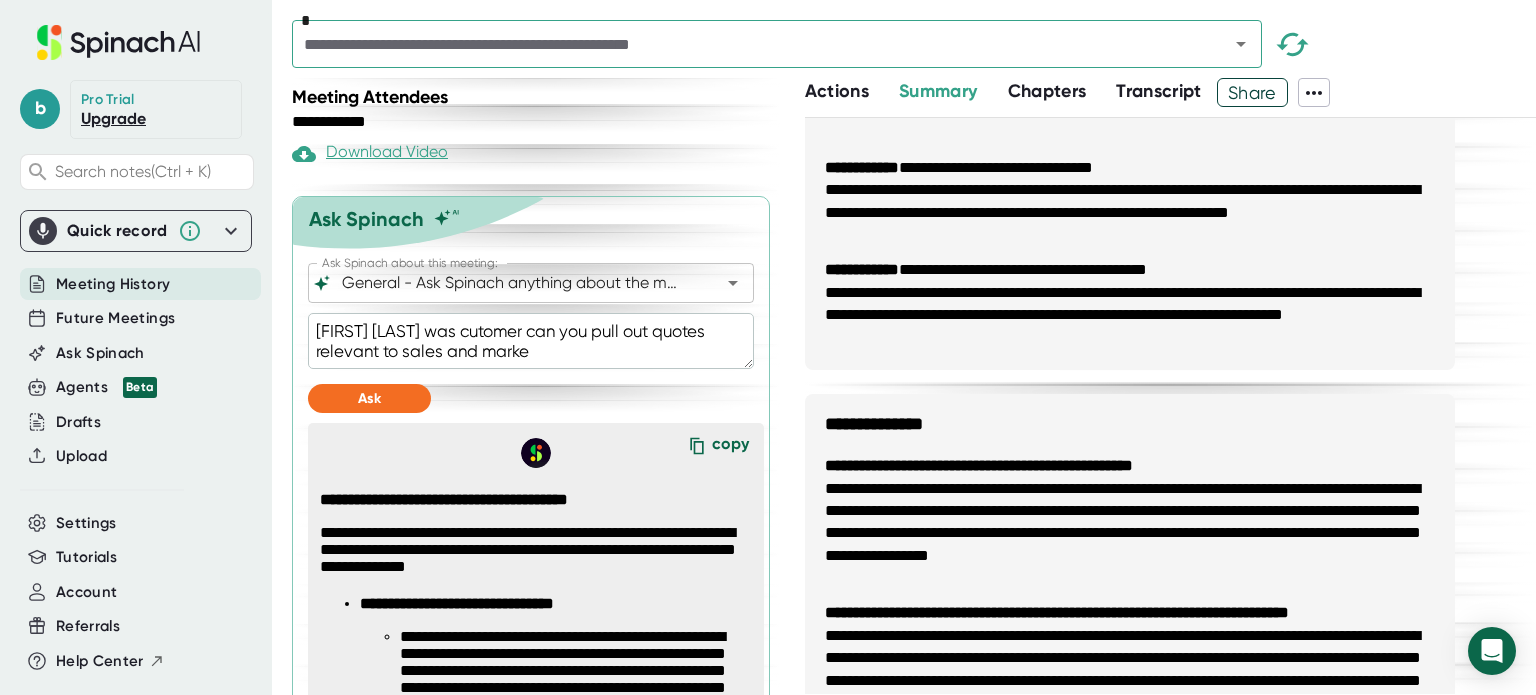 type on "[FIRST] [LAST] was cutomer can you pull out quotes relevant to sales and market" 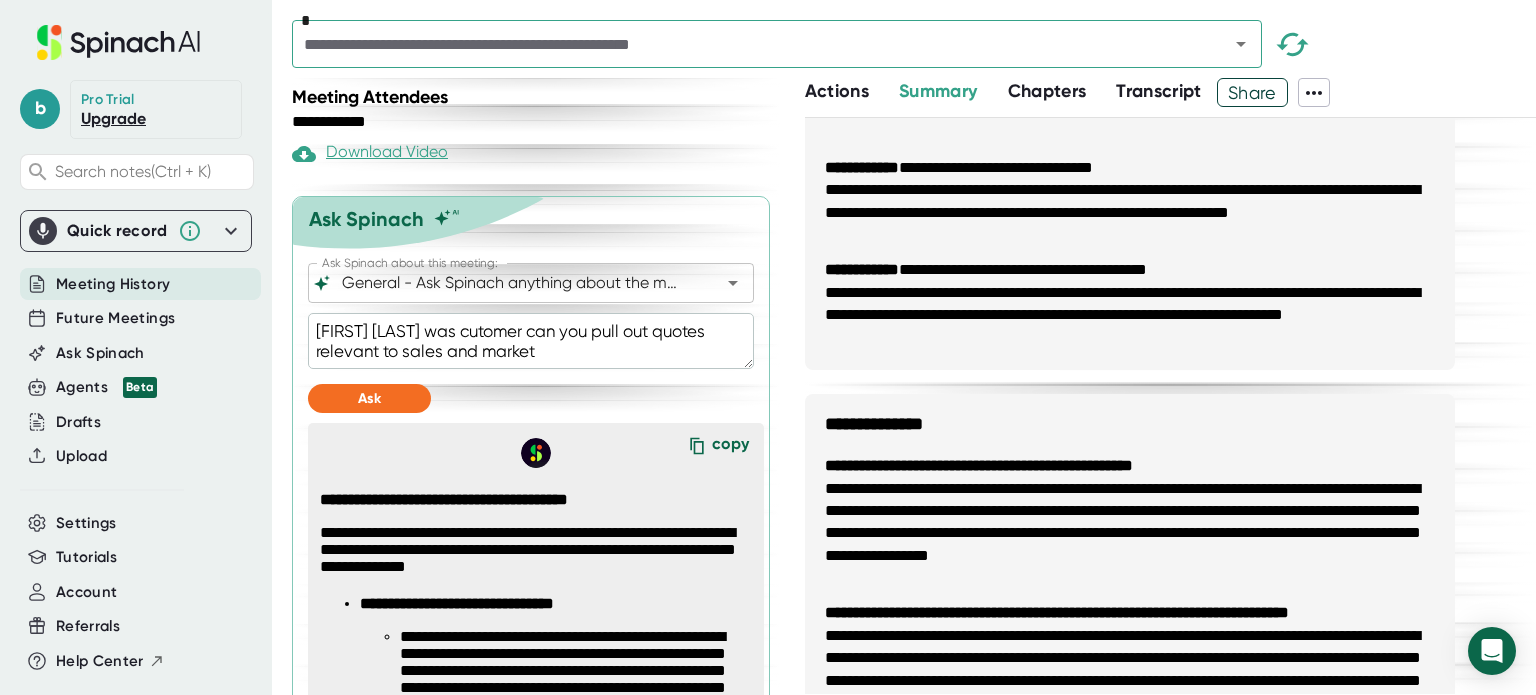 type on "[FIRST] [LAST] was cutomer can you pull out quotes relevant to sales and marketi" 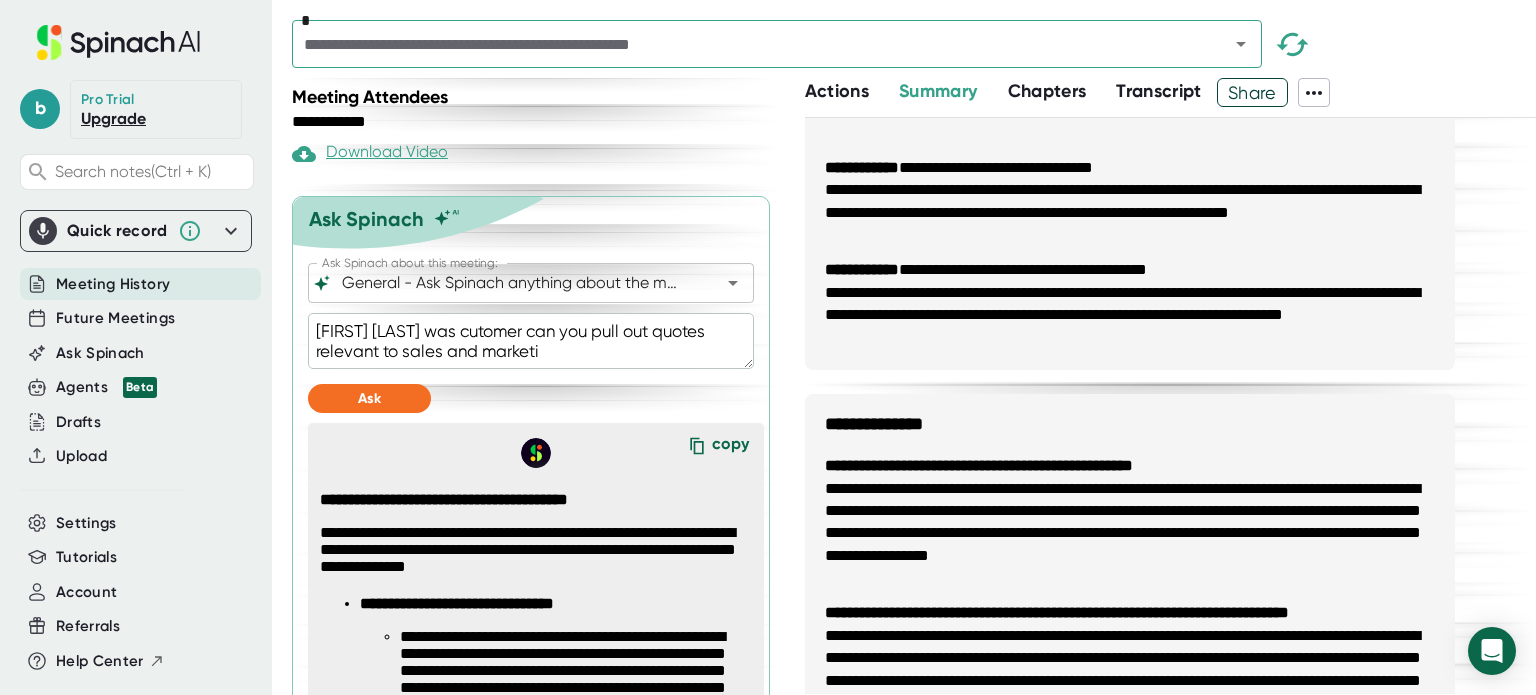 type on "[FIRST] [LAST] was cutomer can you pull out quotes relevant to sales and marketin" 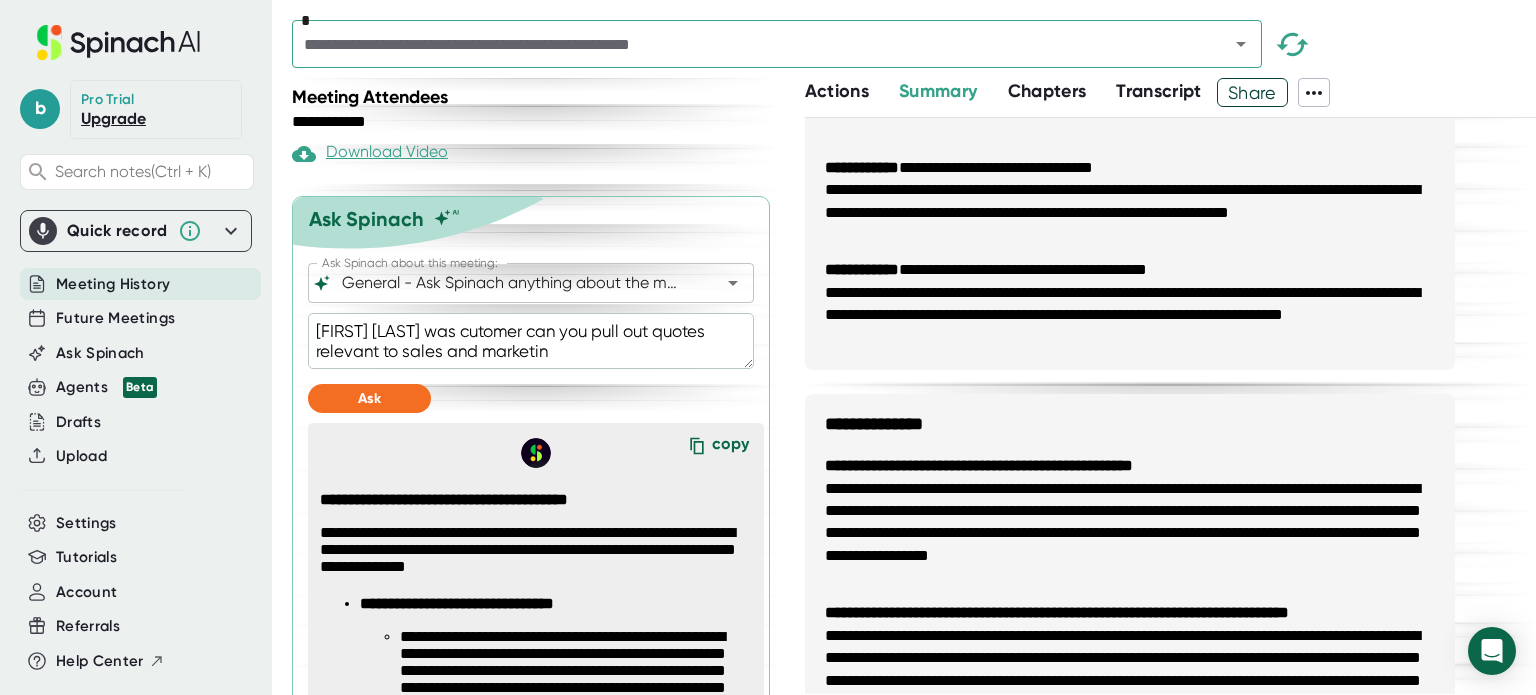 type on "[FIRST] [LAST] was cutomer can you pull out quotes relevant to sales and marketing" 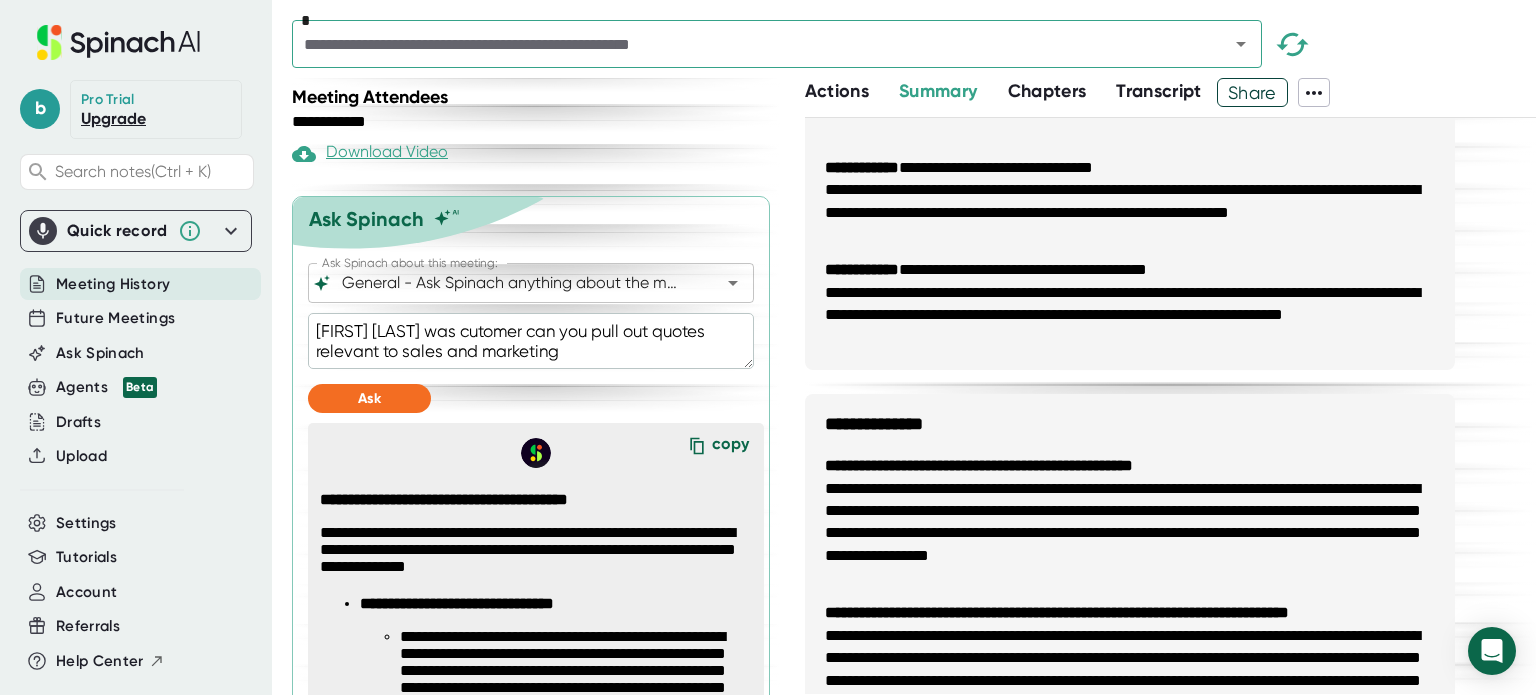 type on "[FIRST] [LAST] was cutomer can you pull out quotes relevant to sales and marketing" 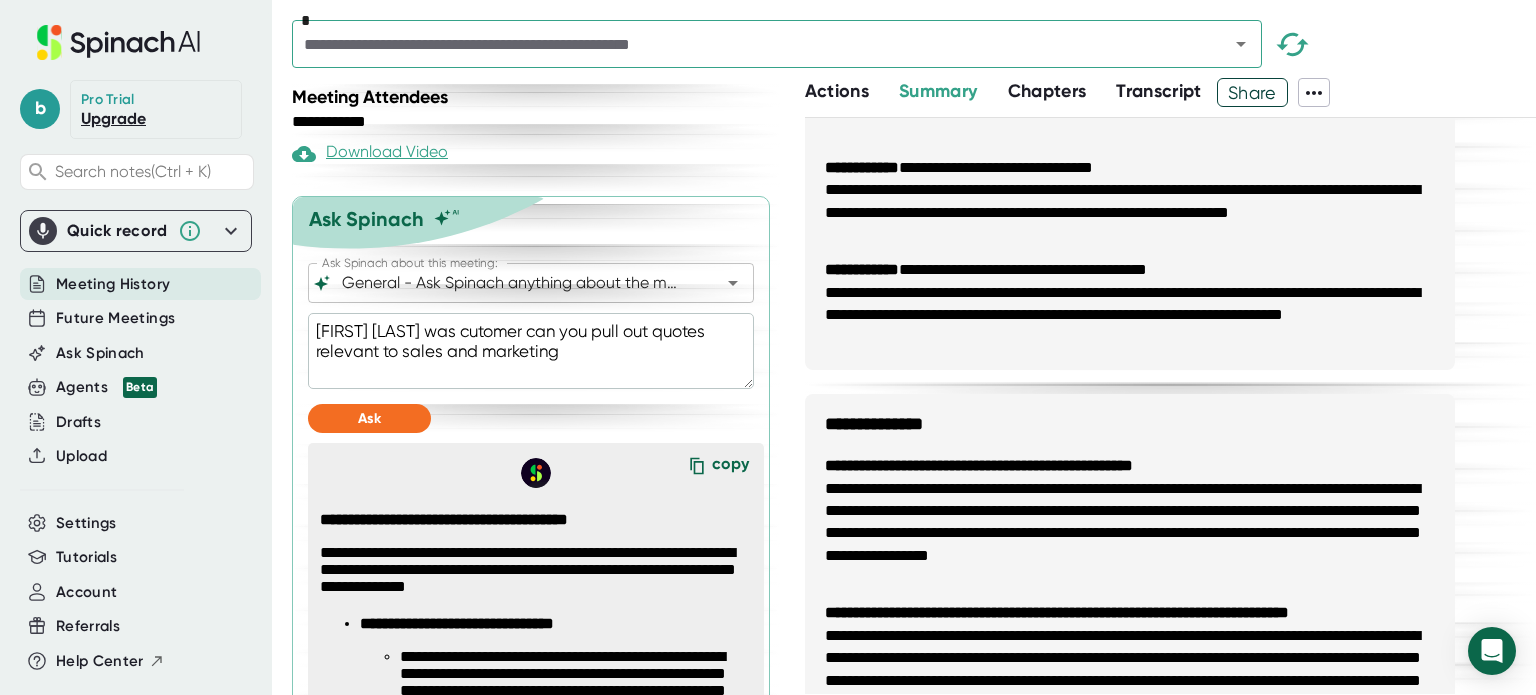 type on "[FIRST] [LAST] was cutomer can you pull out quotes relevant to sales and marketing" 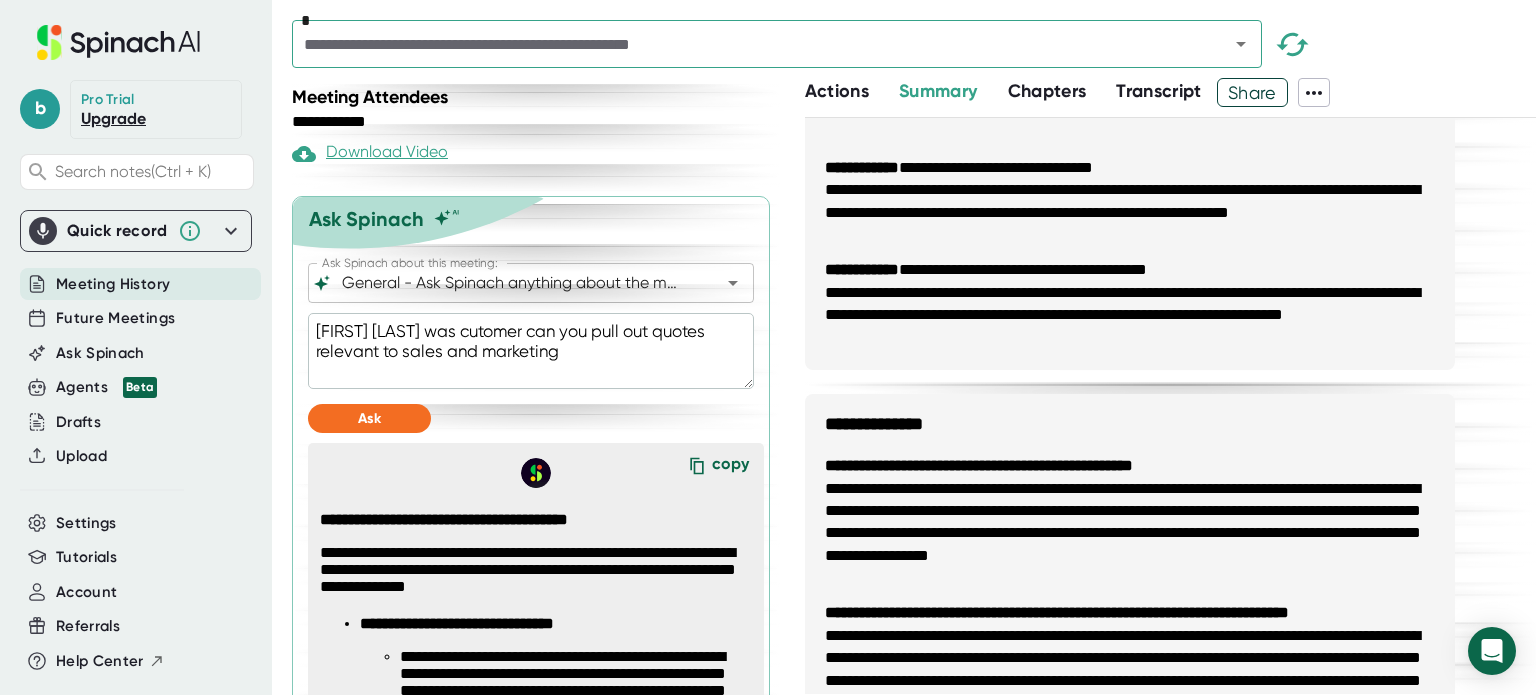 type on "x" 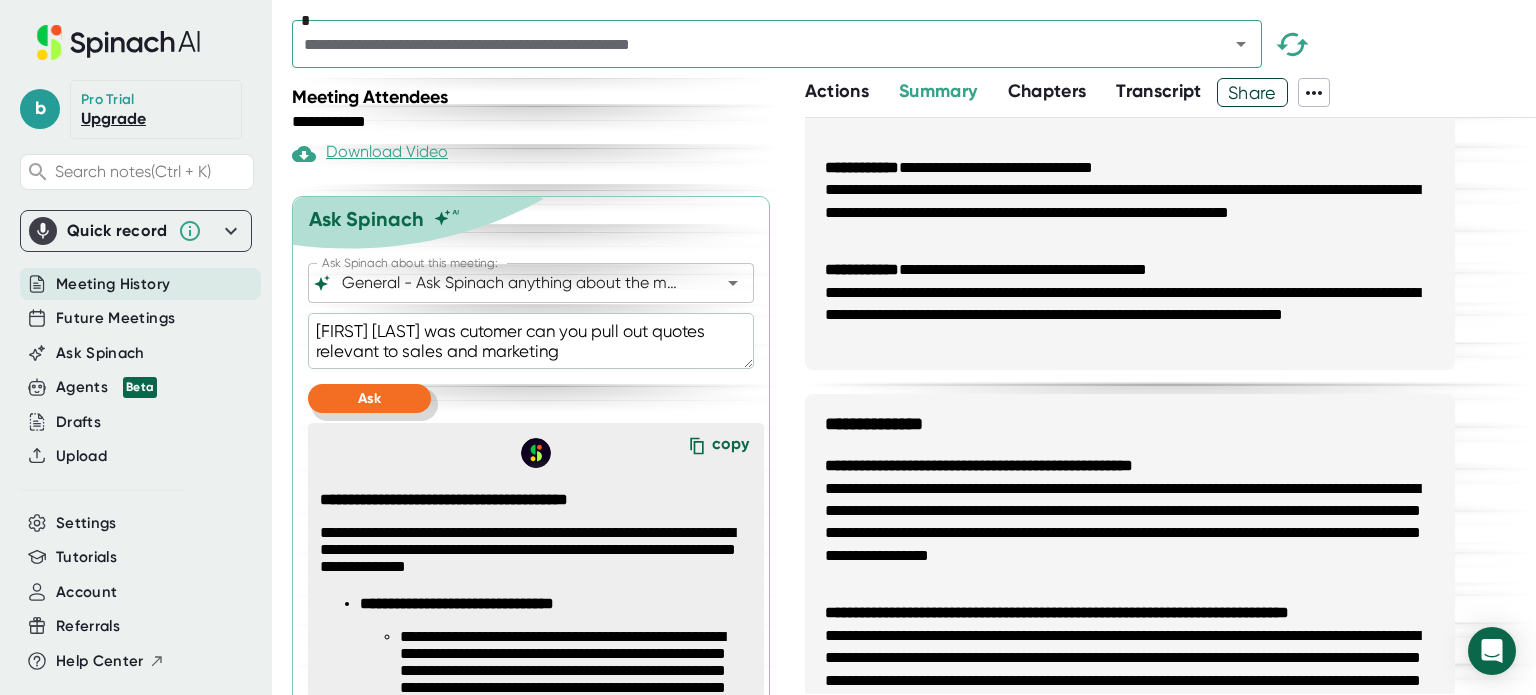type on "[FIRST] [LAST] was cutomer can you pull out quotes relevant to sales and marketing" 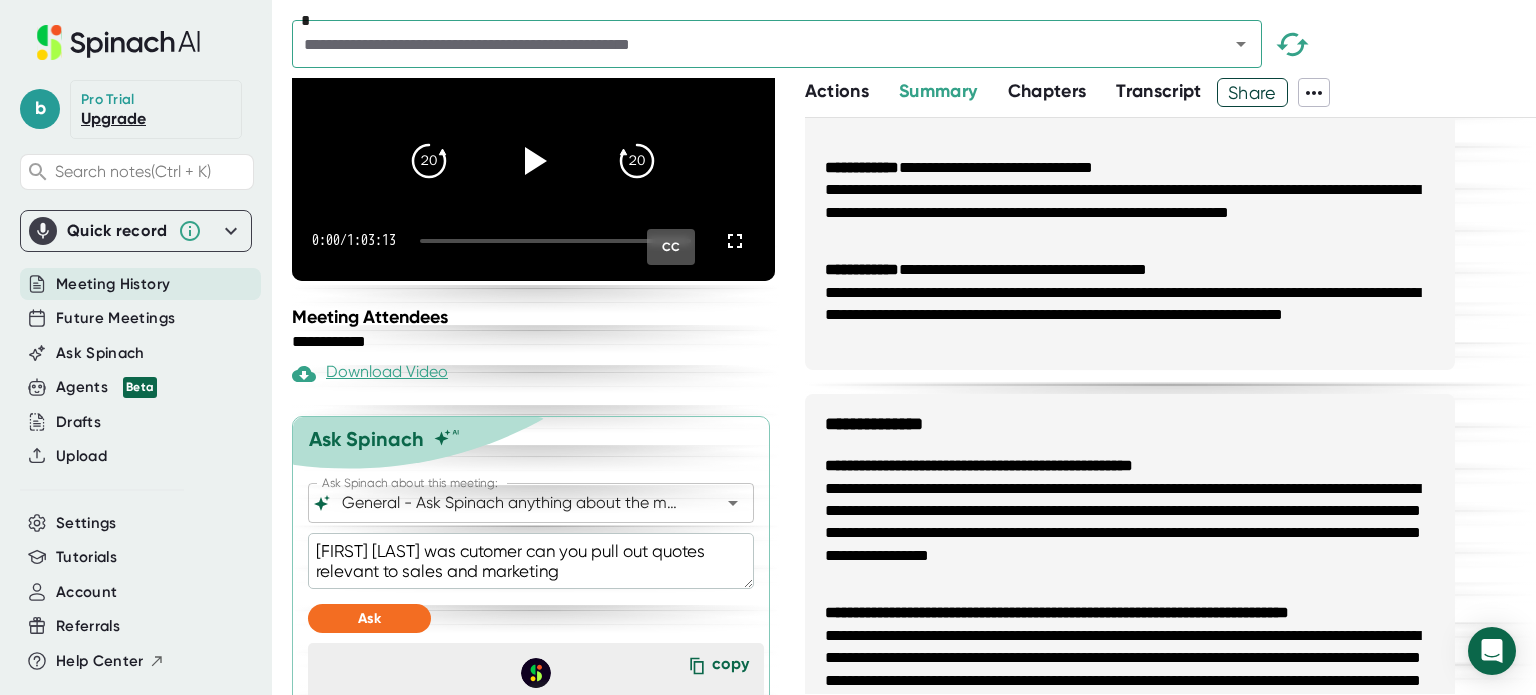 scroll, scrollTop: 587, scrollLeft: 0, axis: vertical 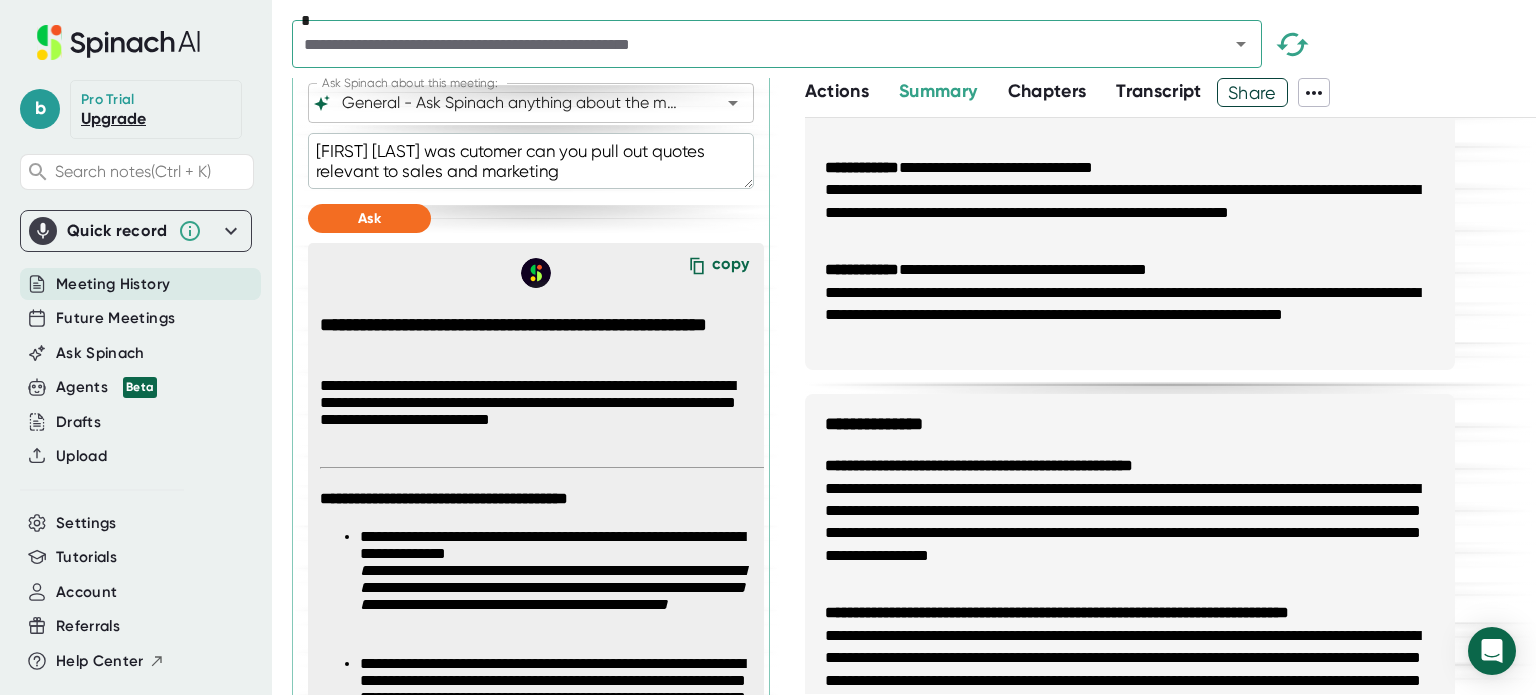 click on "copy" at bounding box center (730, 267) 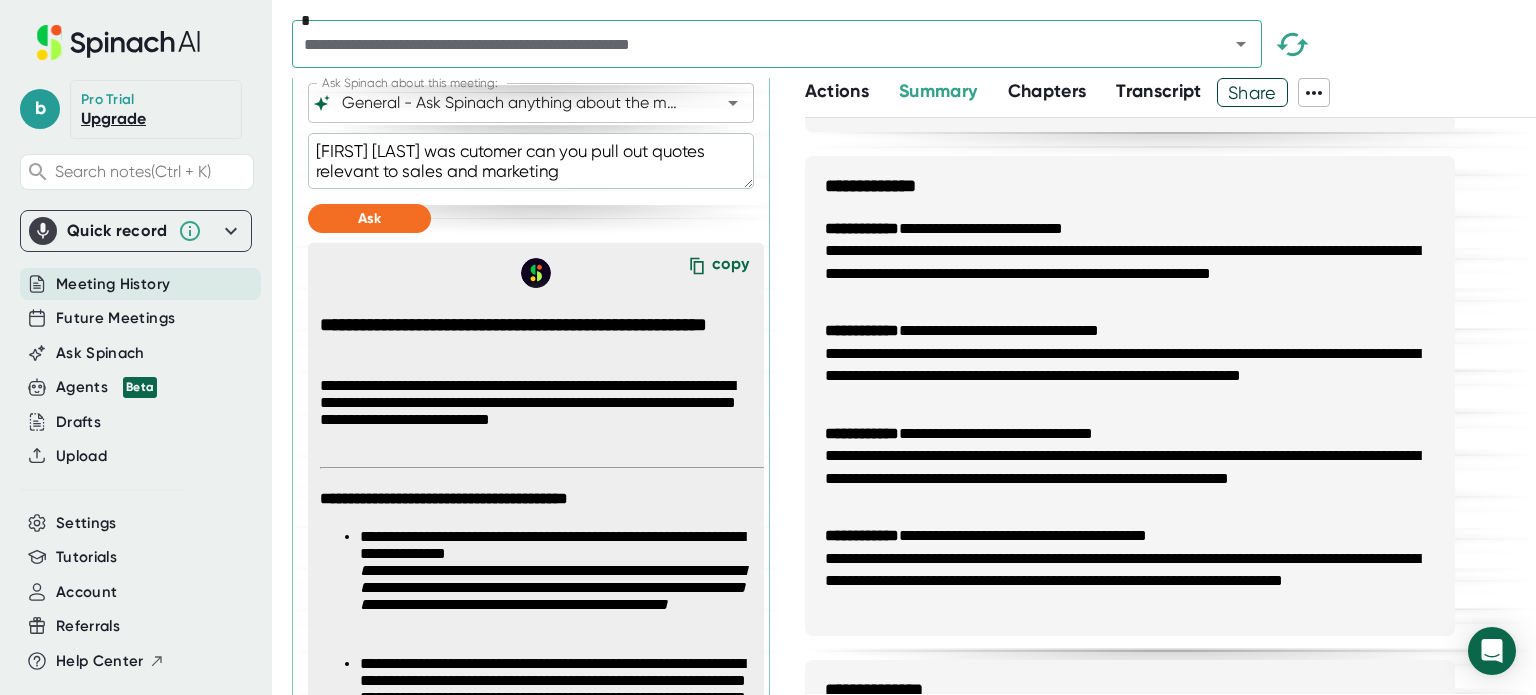 scroll, scrollTop: 600, scrollLeft: 0, axis: vertical 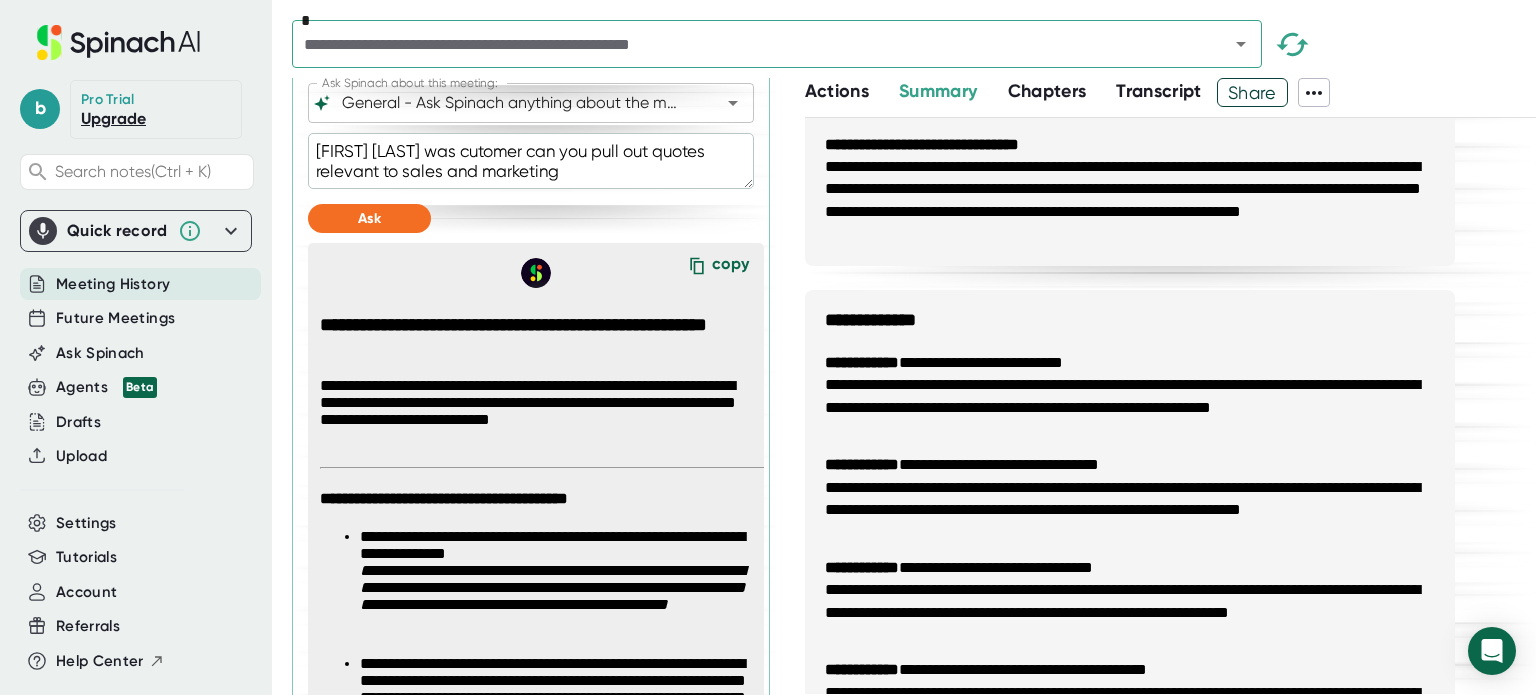 click on "Transcript" at bounding box center [1159, 91] 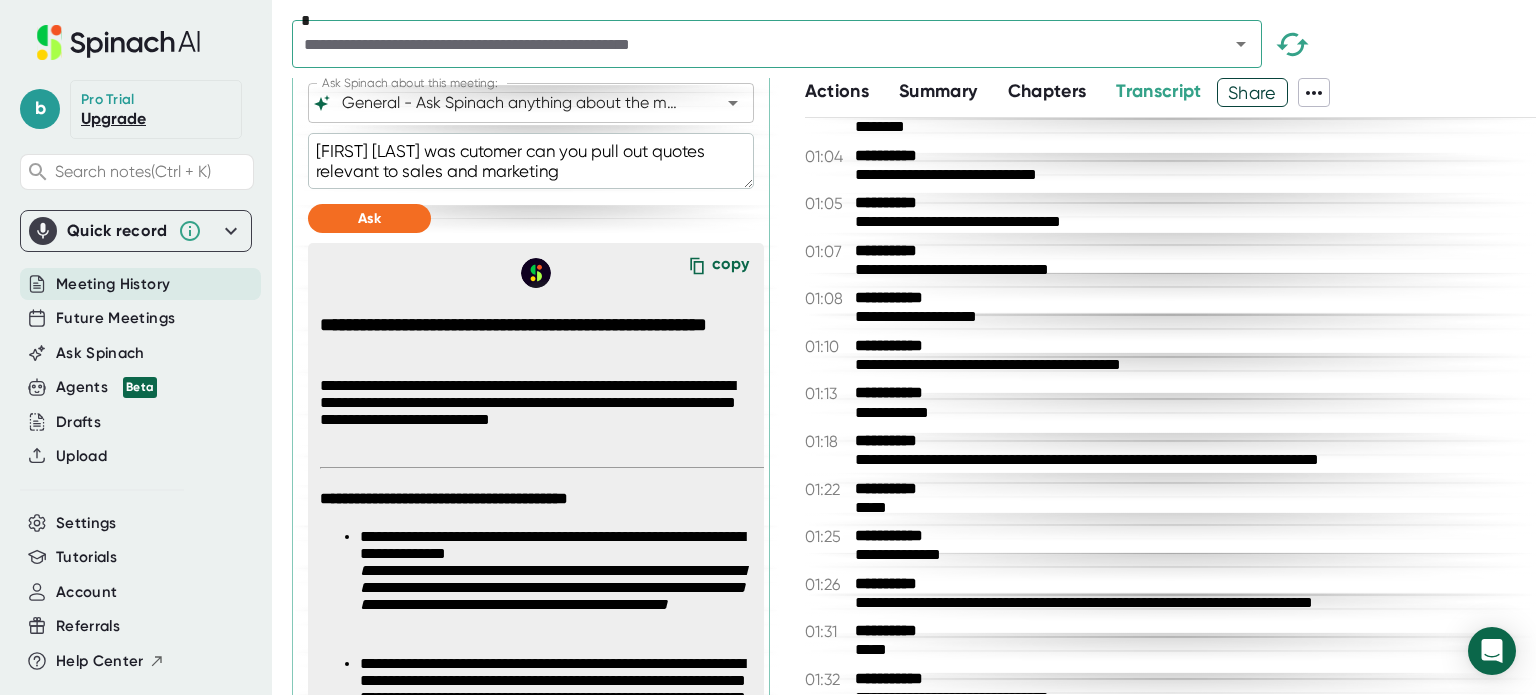 scroll, scrollTop: 100, scrollLeft: 0, axis: vertical 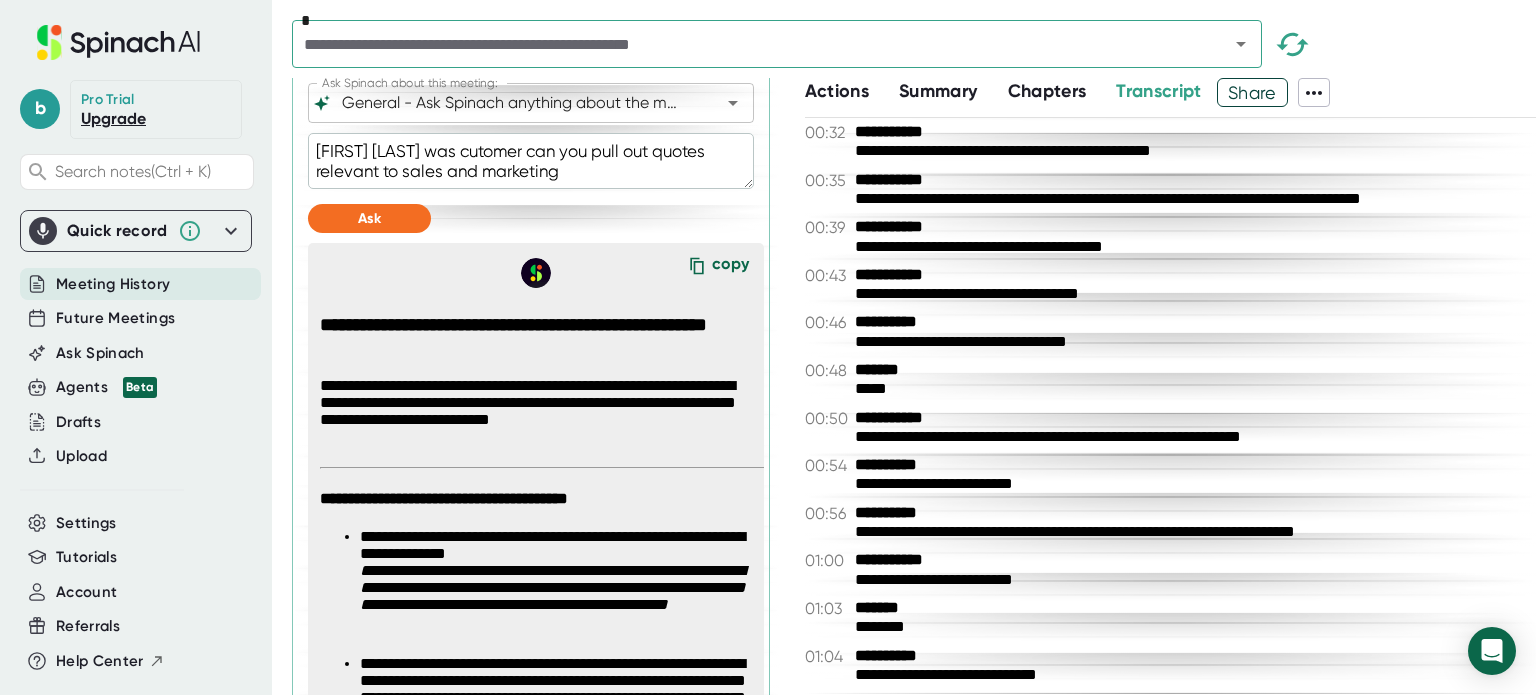click 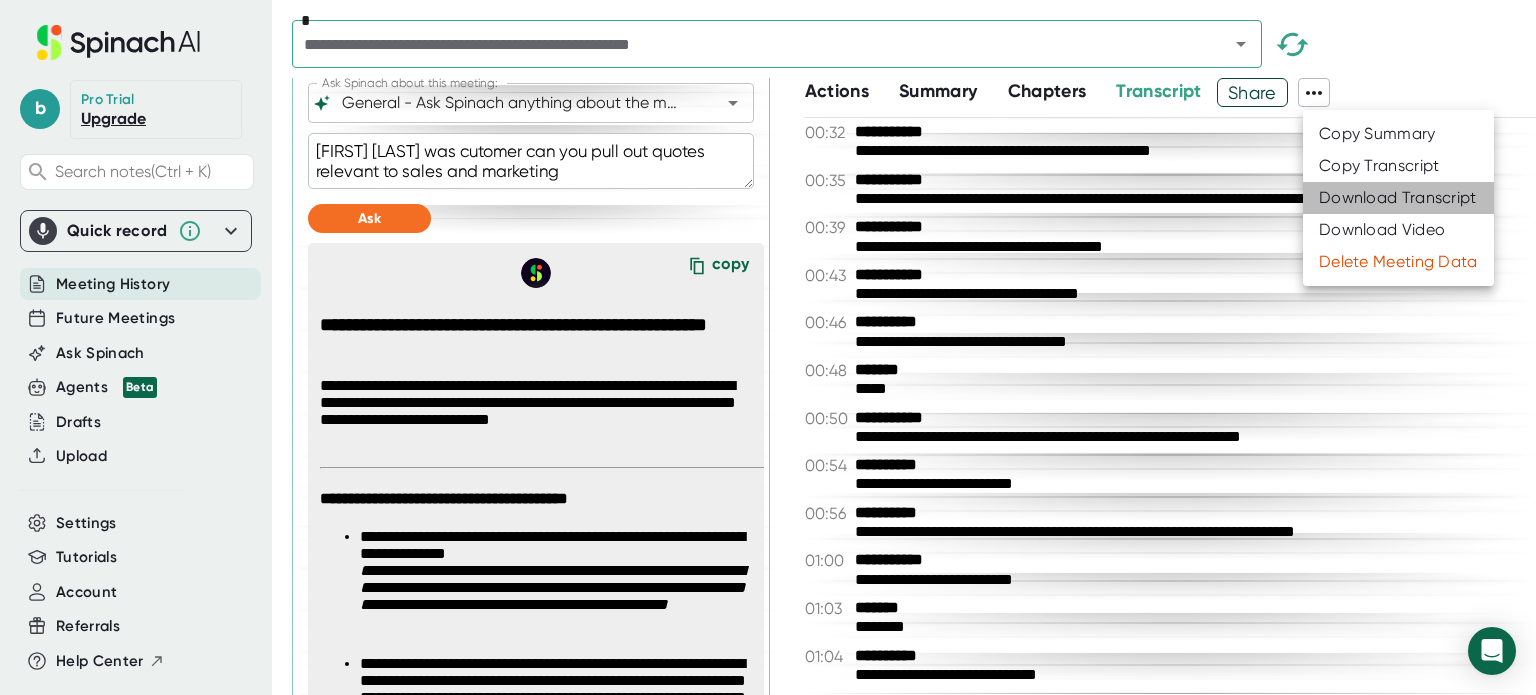 click on "Download Transcript" at bounding box center (1398, 198) 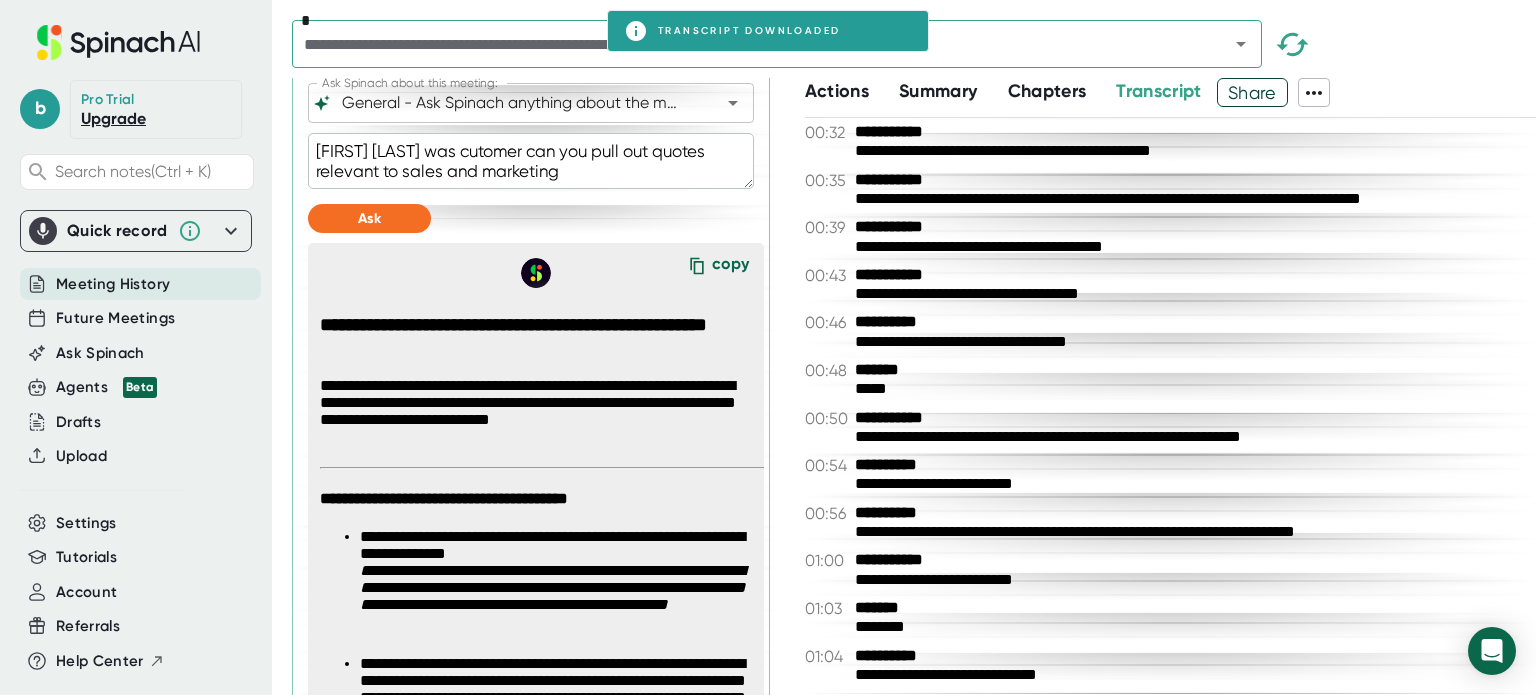 type on "x" 